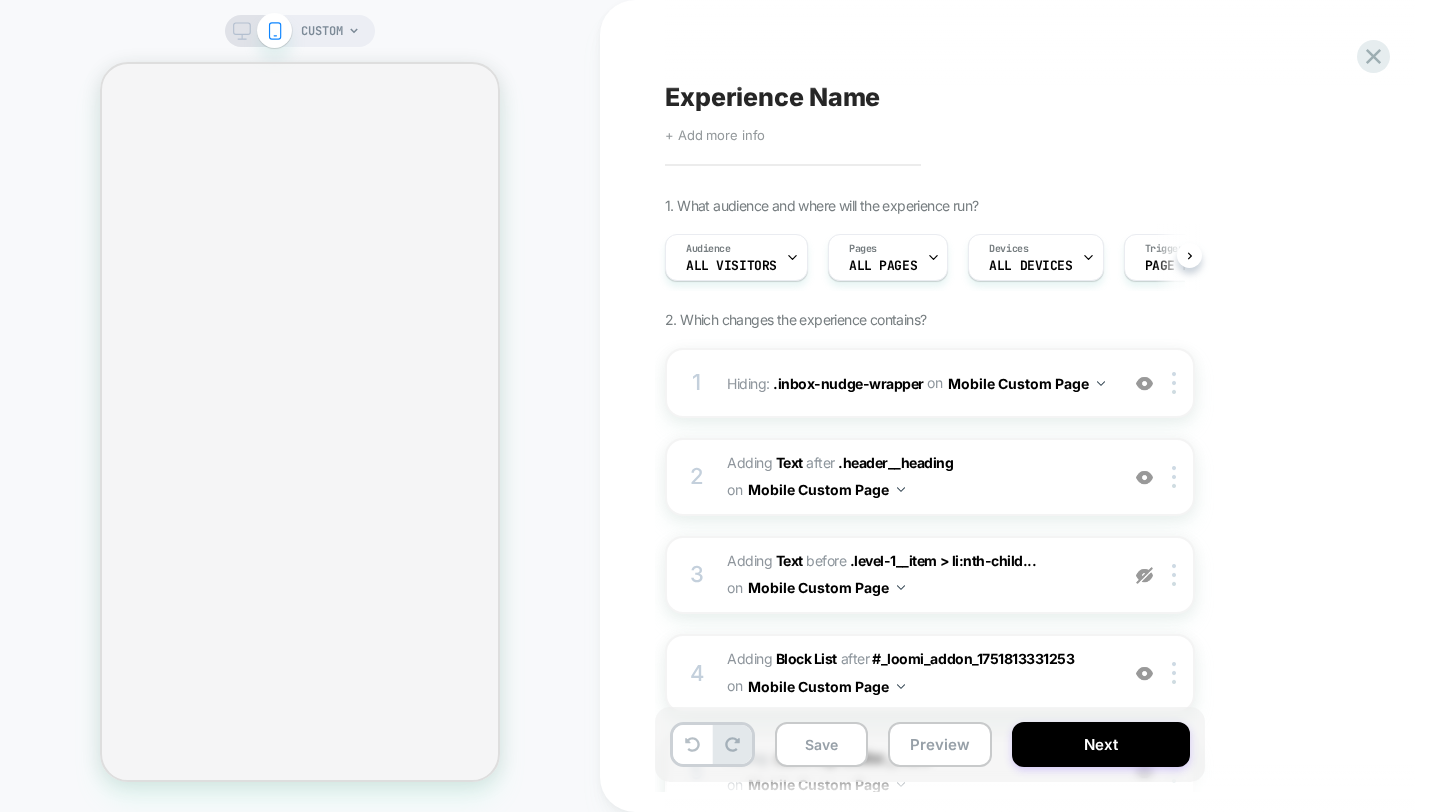 scroll, scrollTop: 0, scrollLeft: 0, axis: both 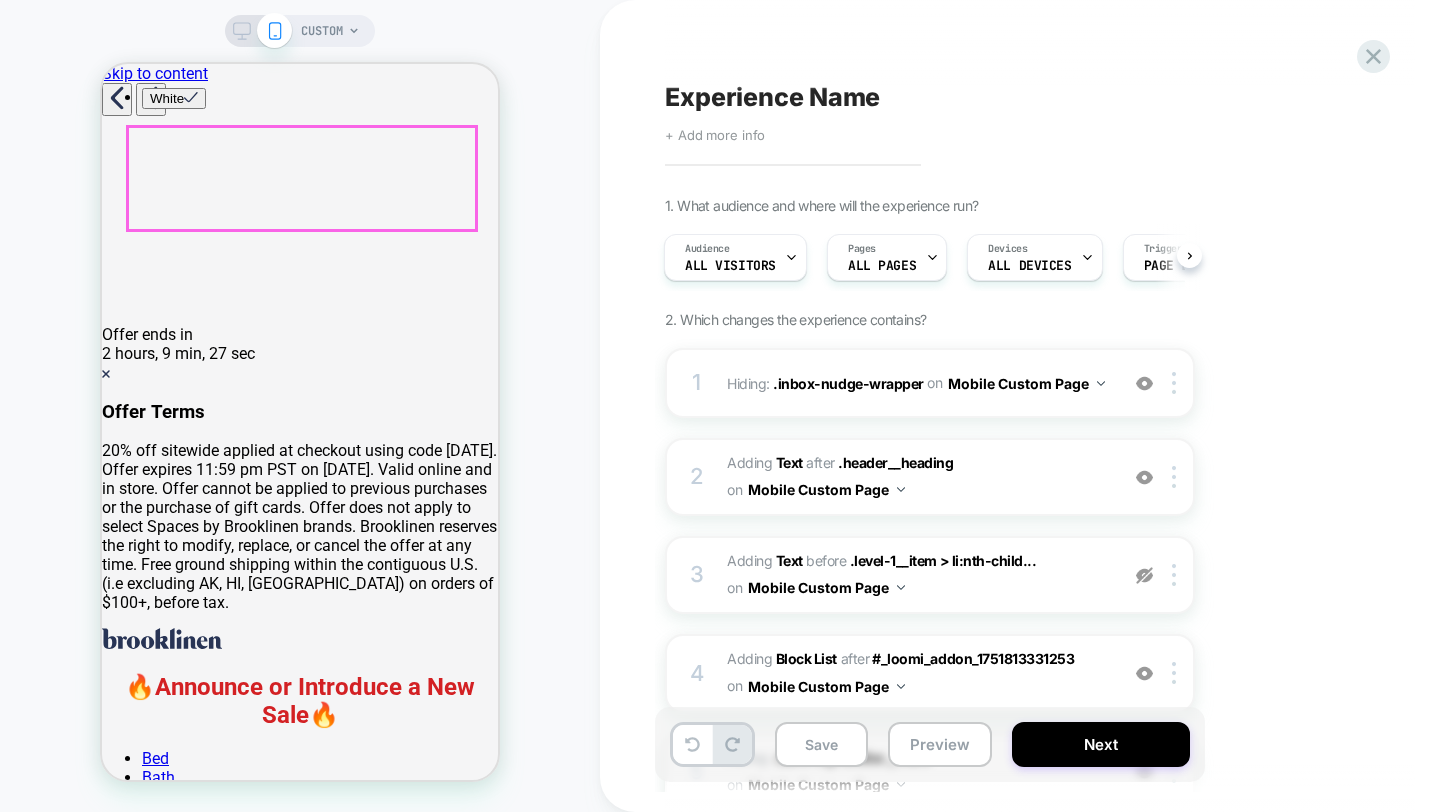 click 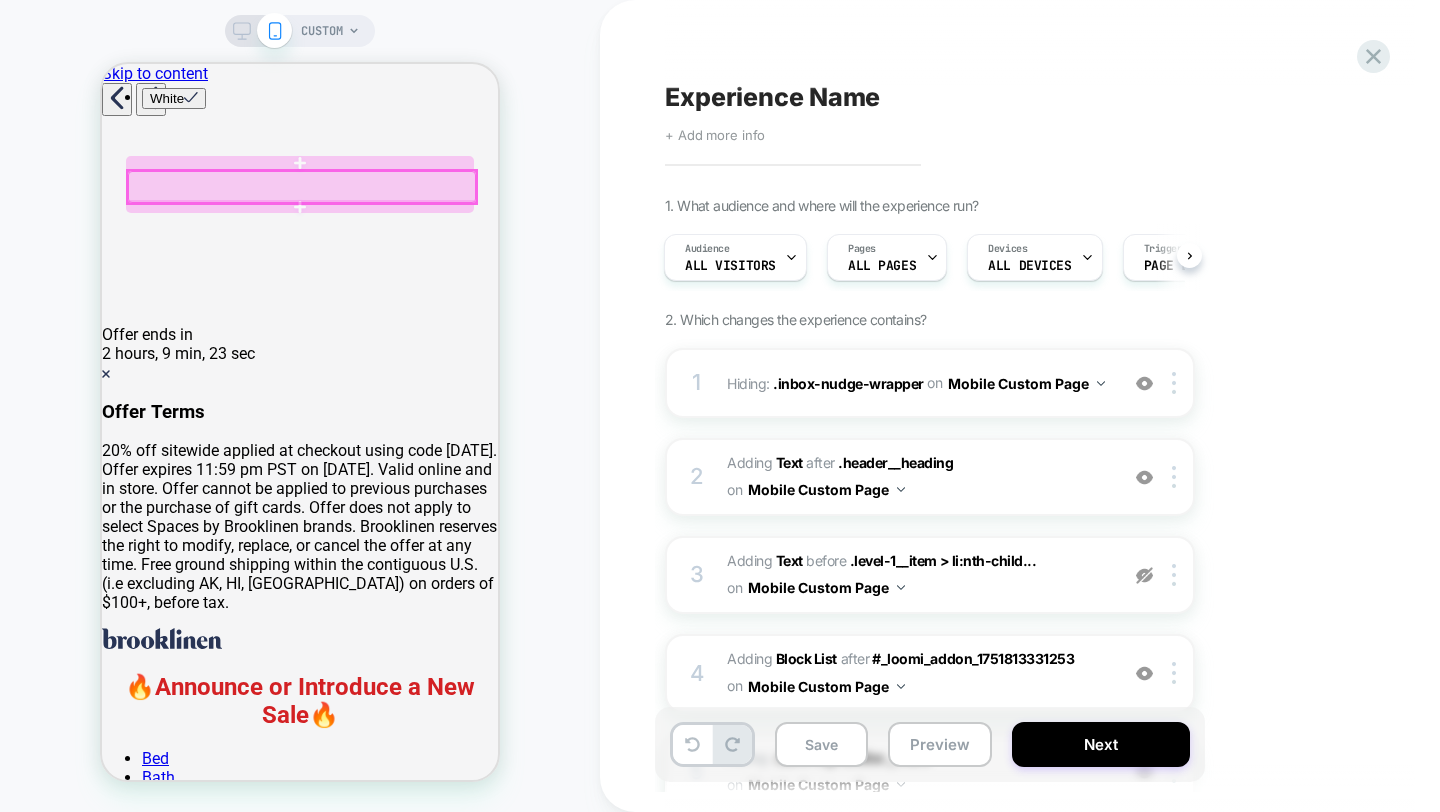 click at bounding box center [302, 187] 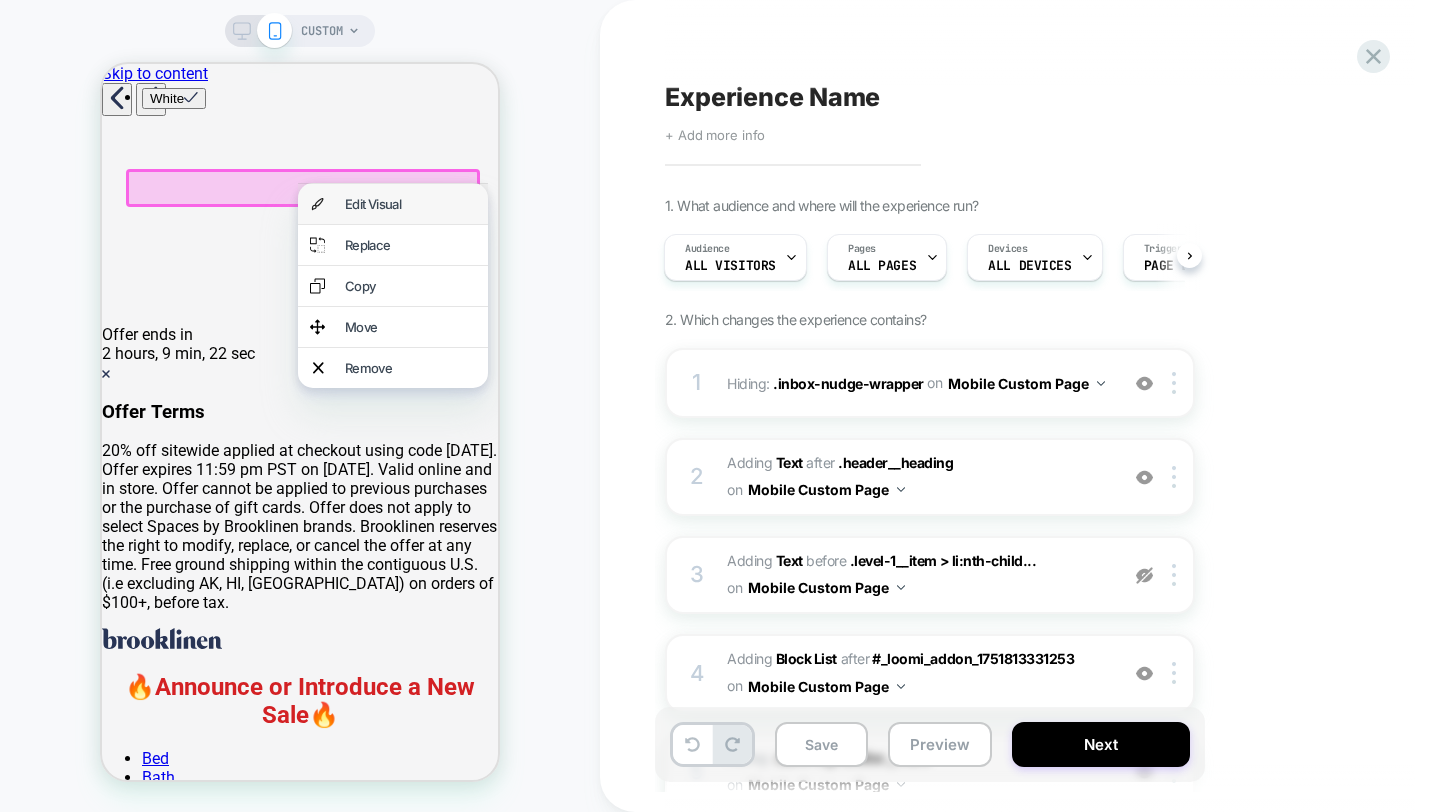 click on "Edit Visual" at bounding box center [410, 204] 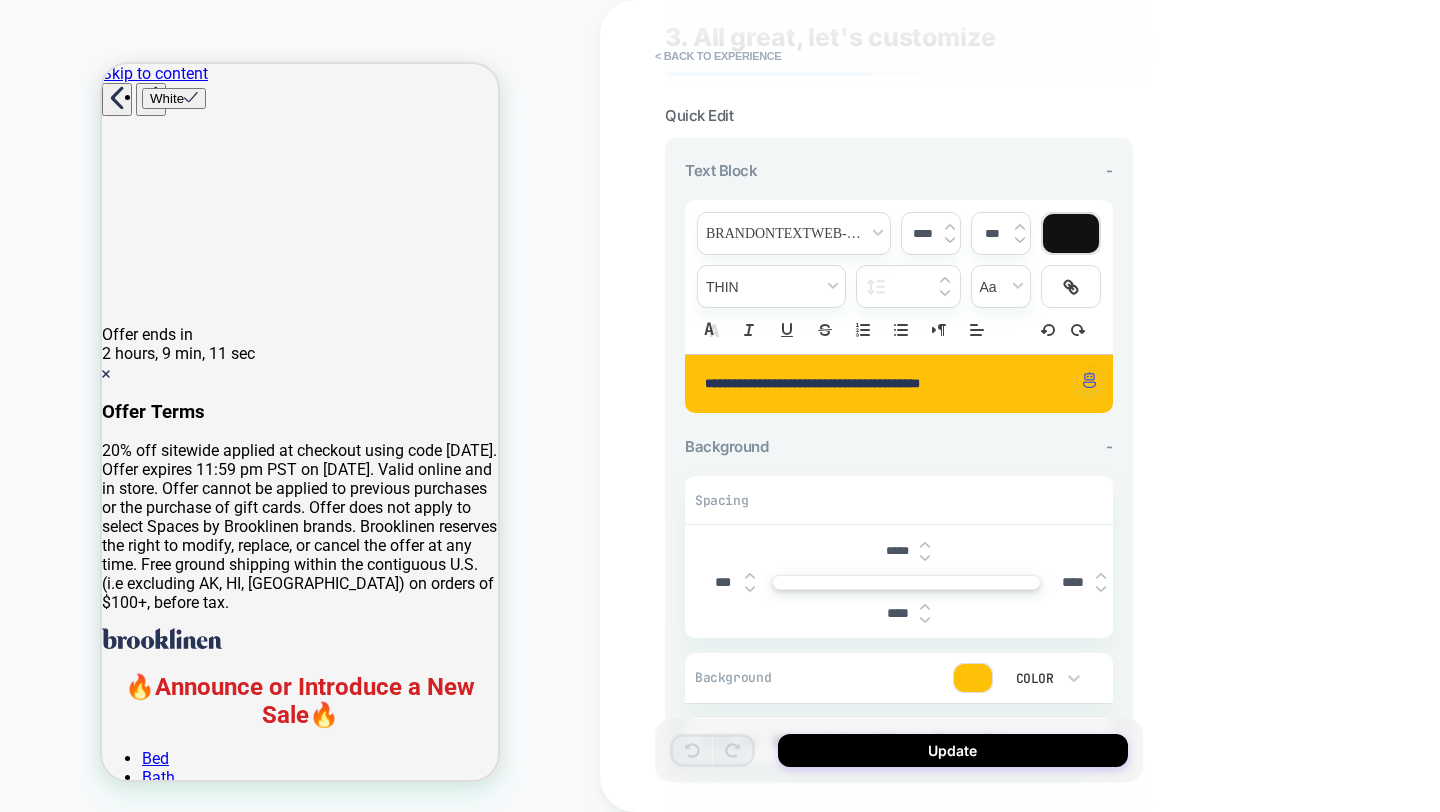 scroll, scrollTop: 88, scrollLeft: 0, axis: vertical 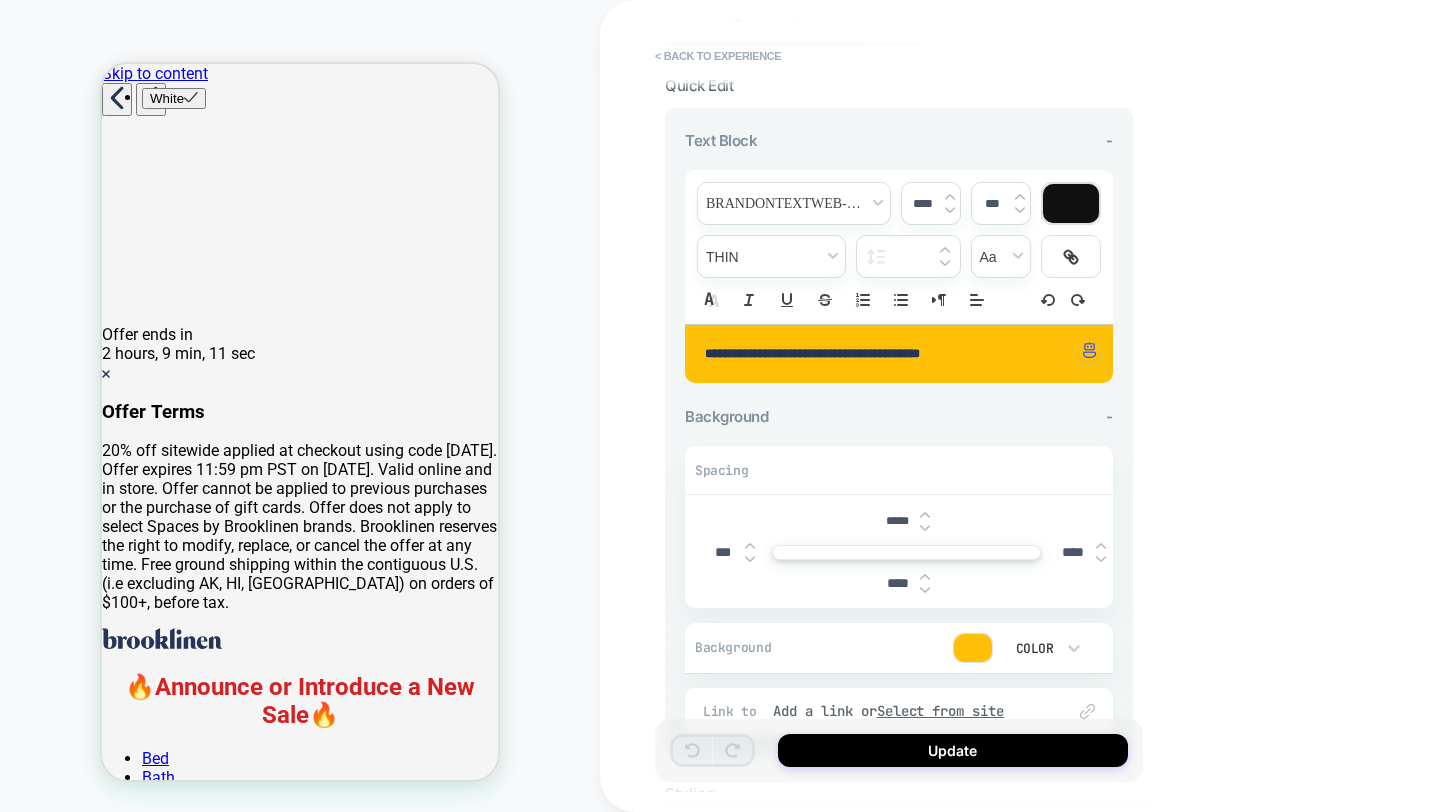 click at bounding box center (973, 648) 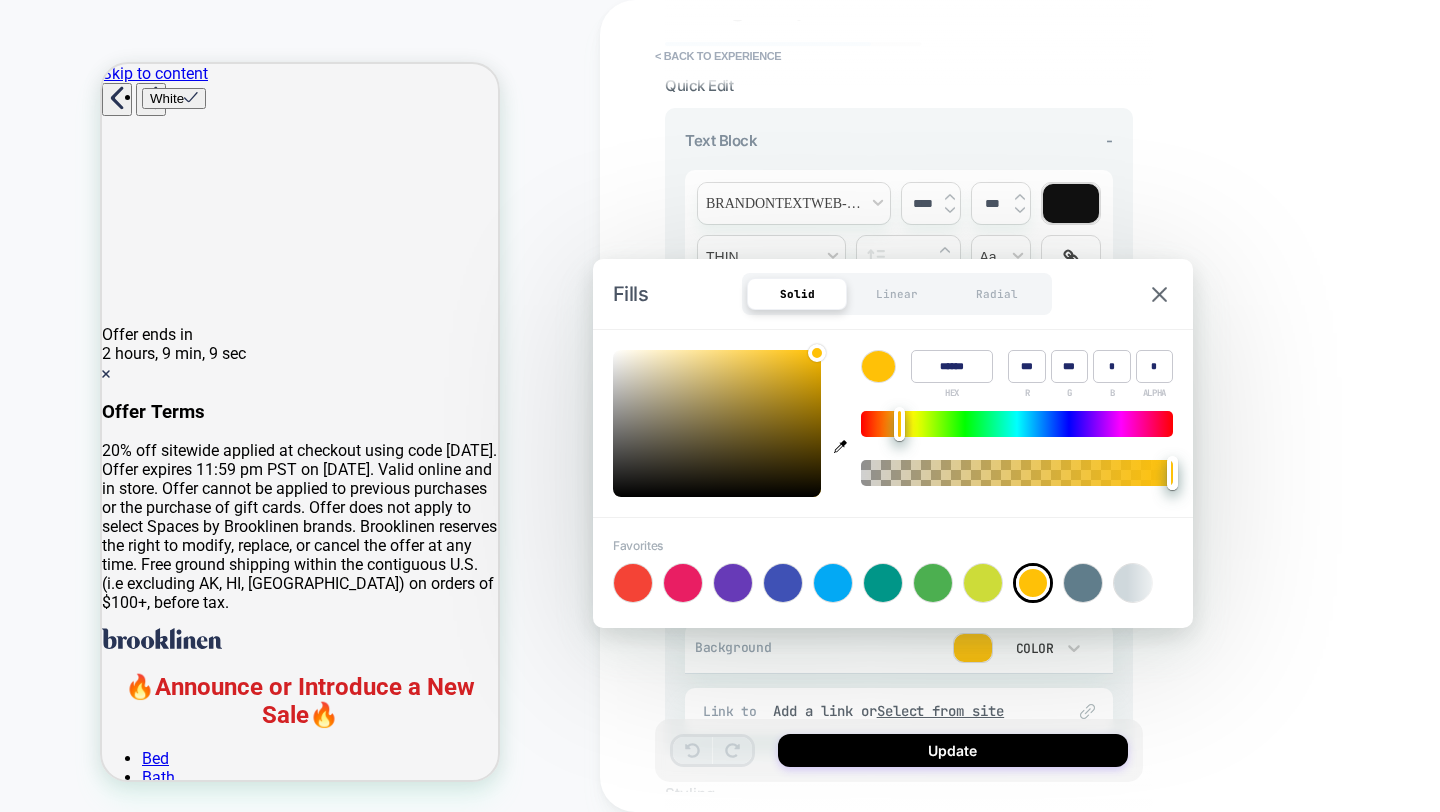click on "******" at bounding box center [952, 366] 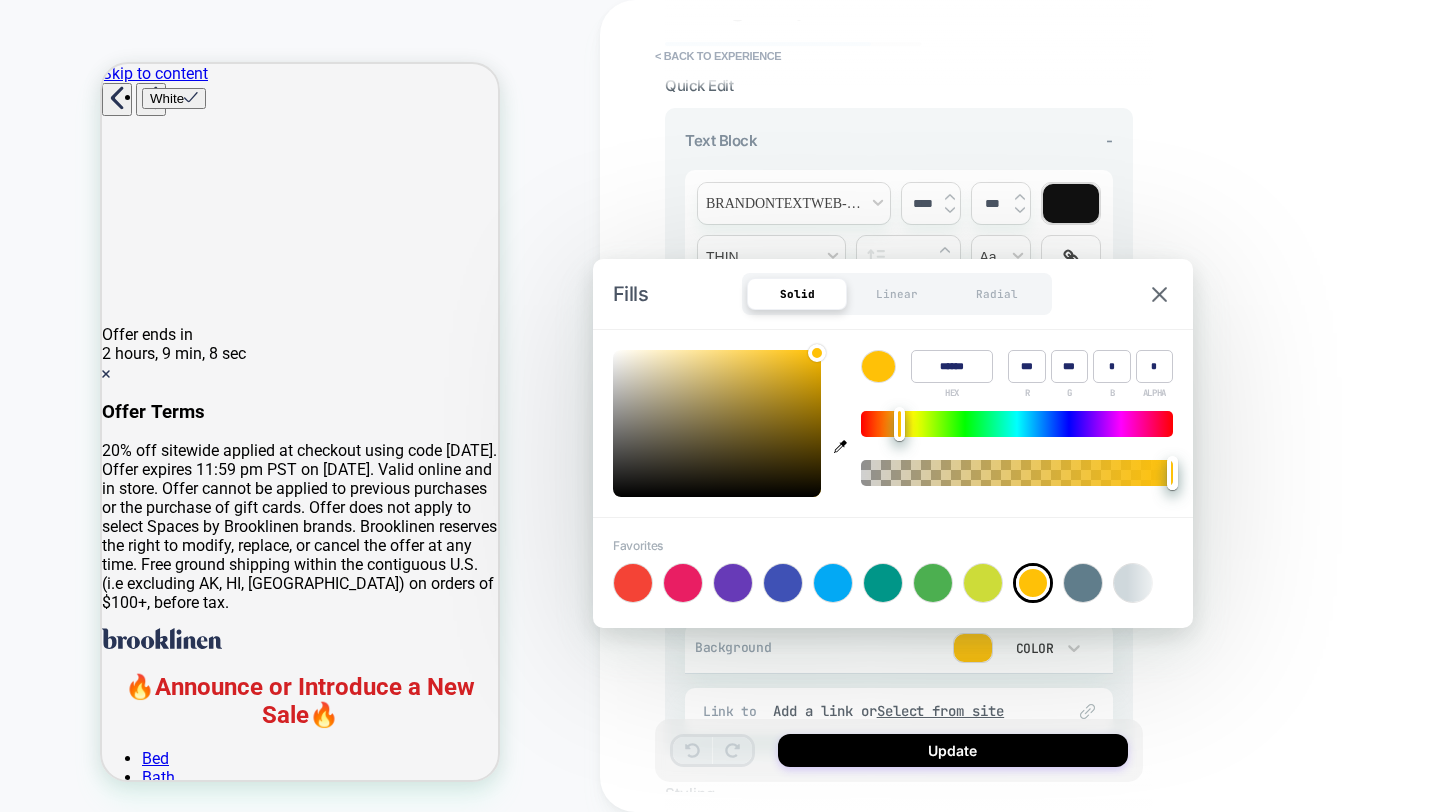 paste 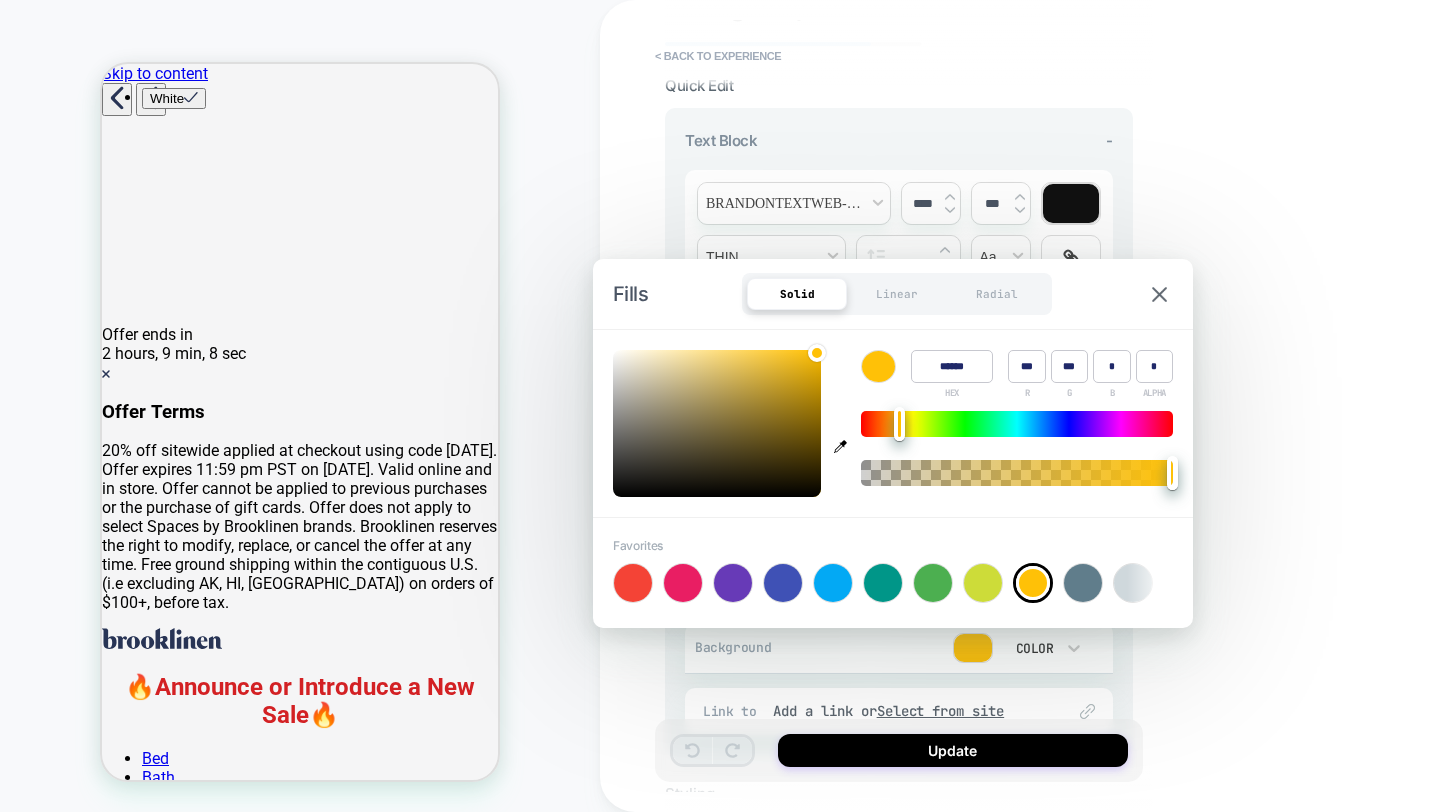 type on "******" 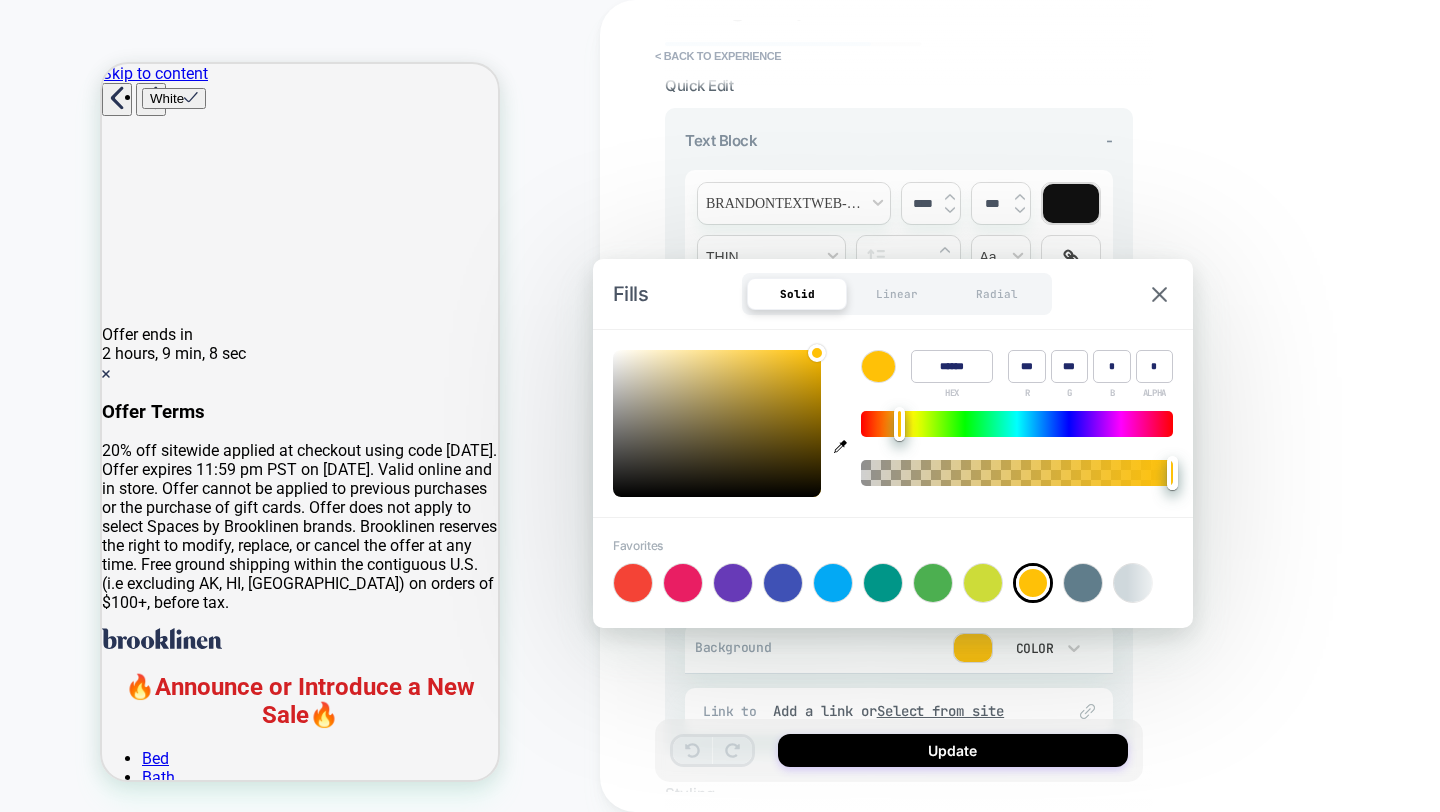 type on "***" 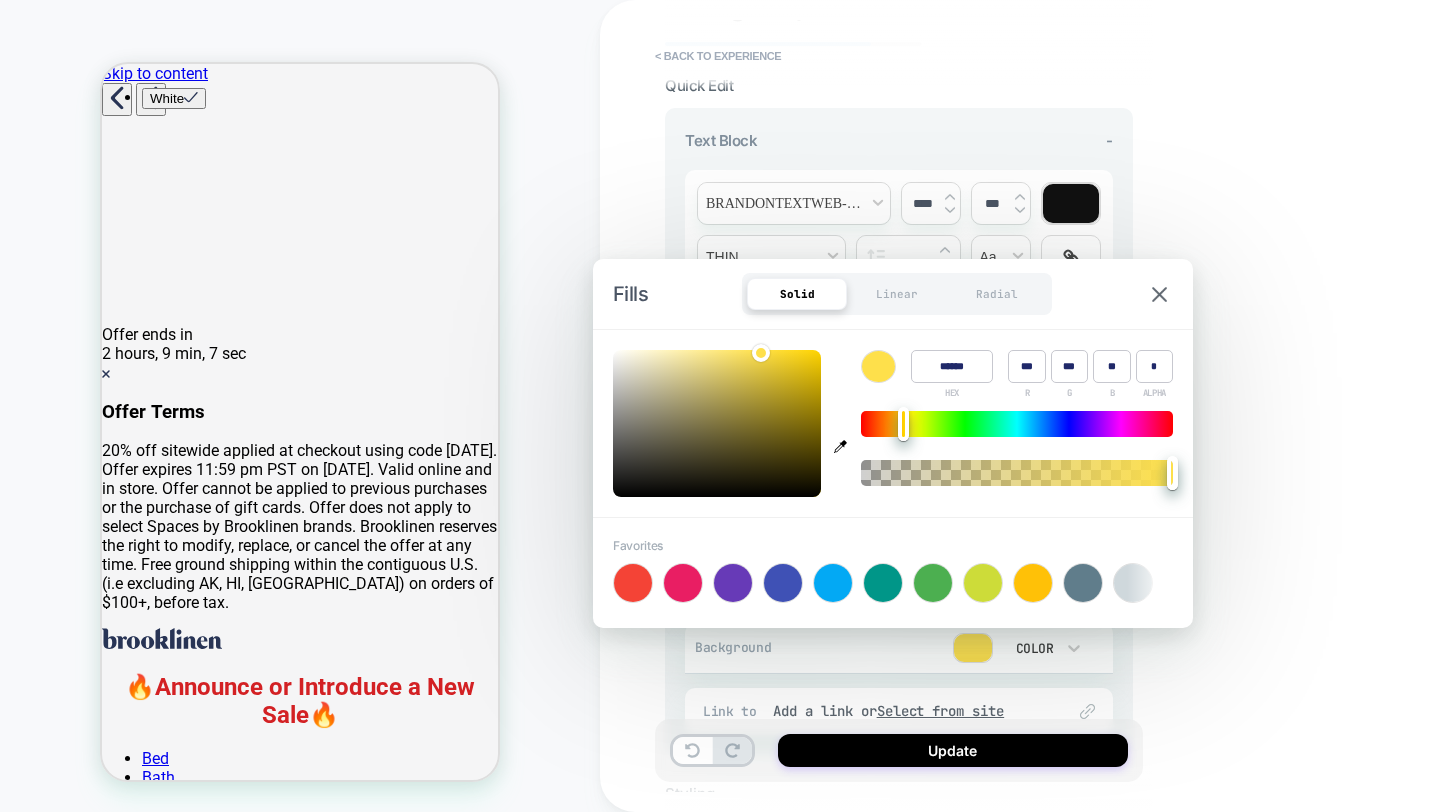 type on "******" 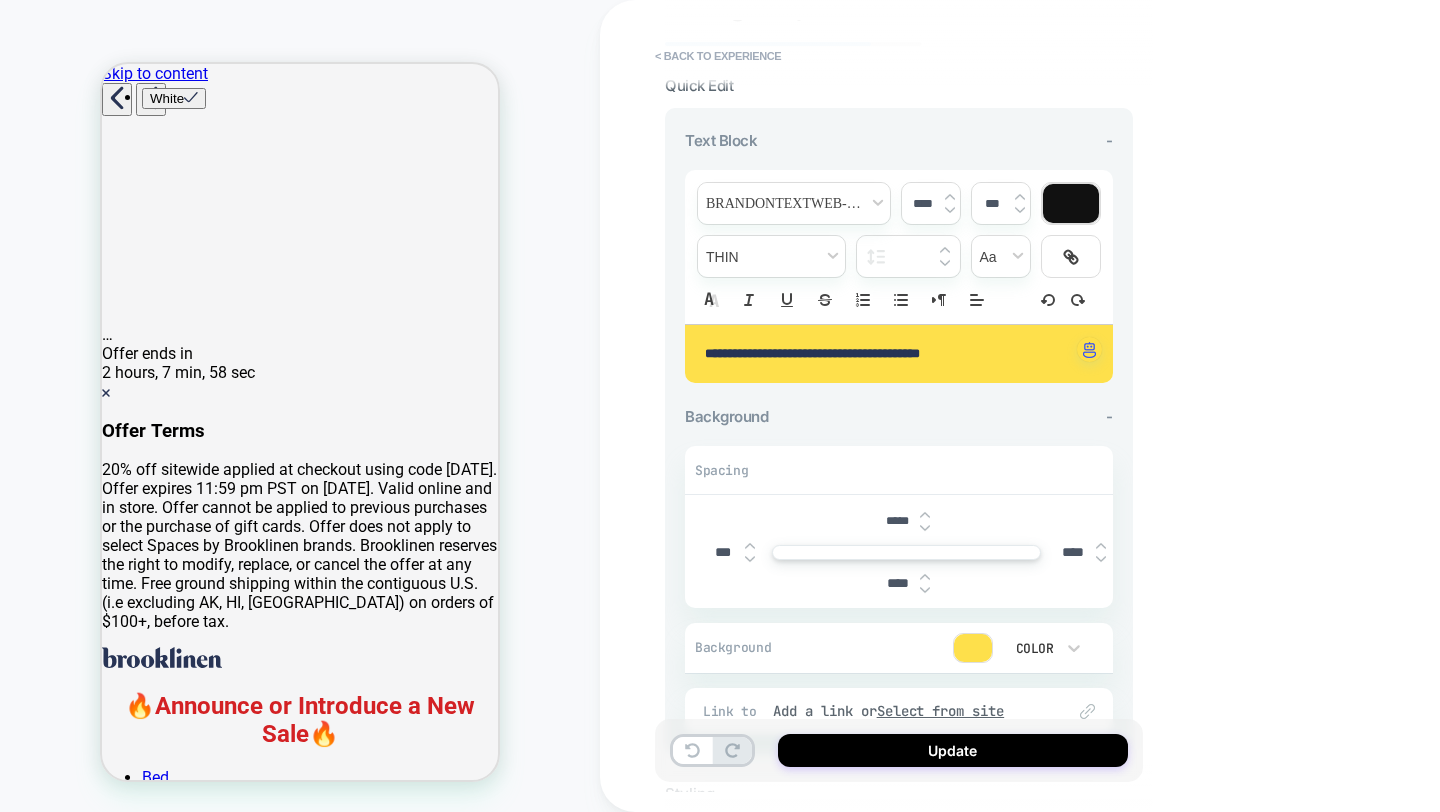 click on "CUSTOM" at bounding box center [300, 406] 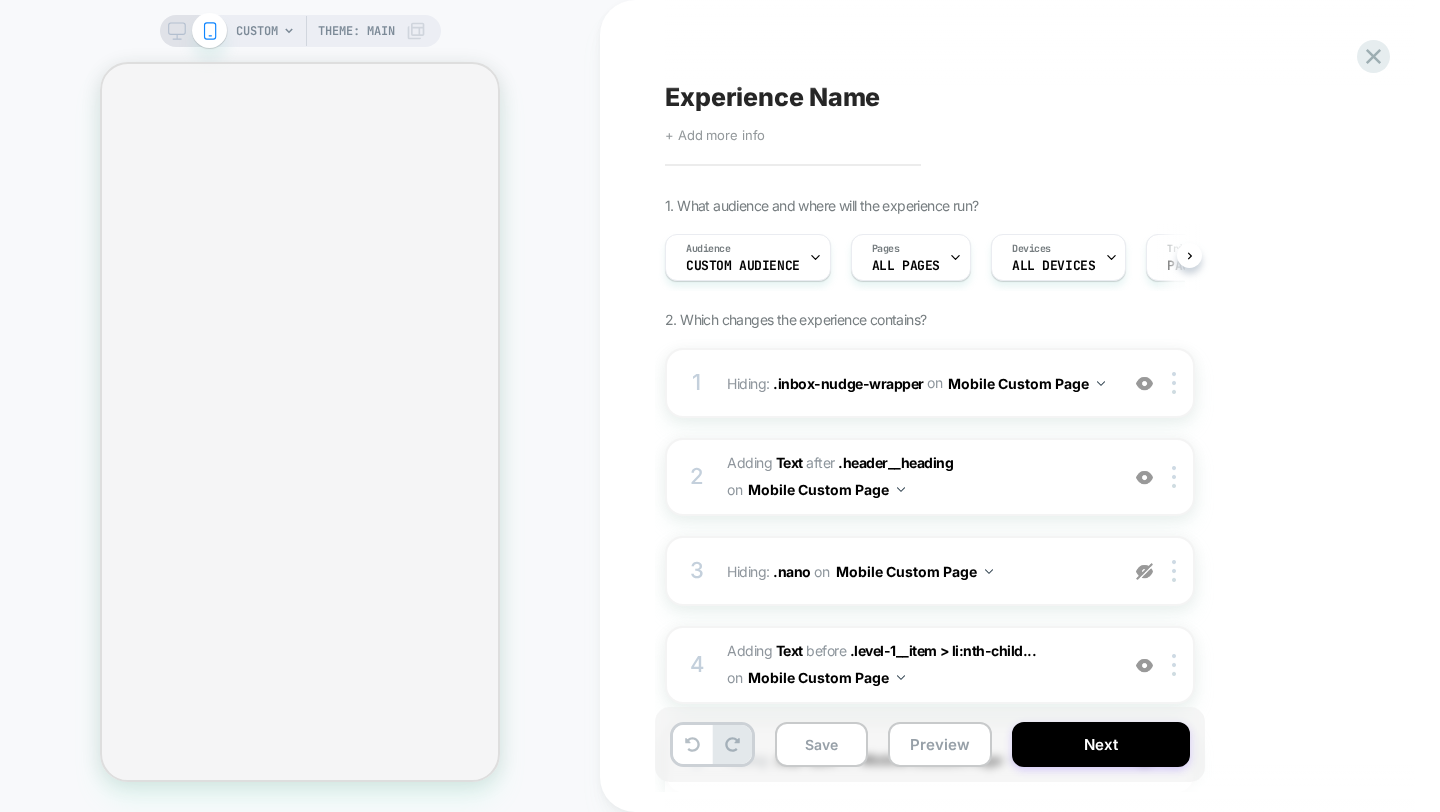 scroll, scrollTop: 0, scrollLeft: 0, axis: both 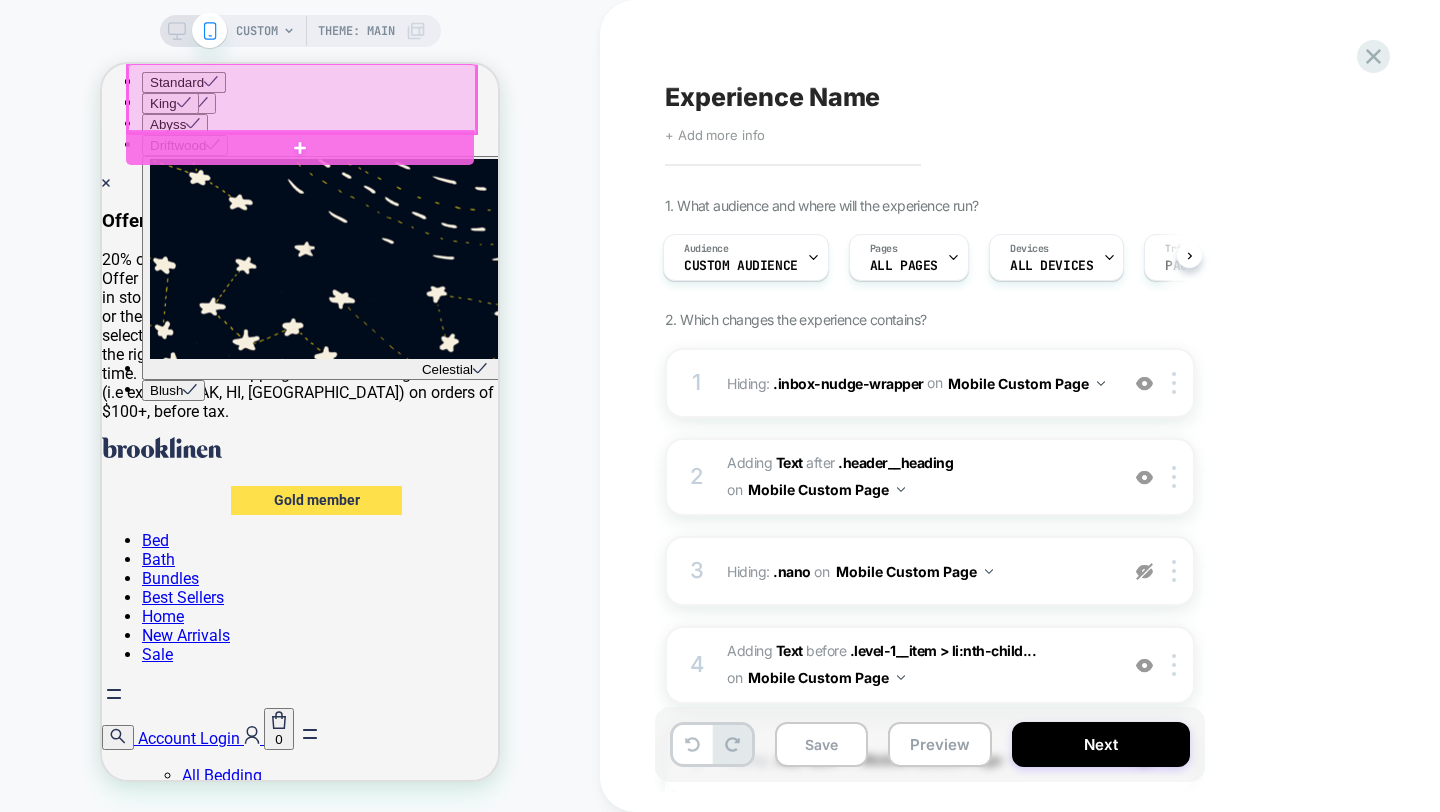click at bounding box center [302, 98] 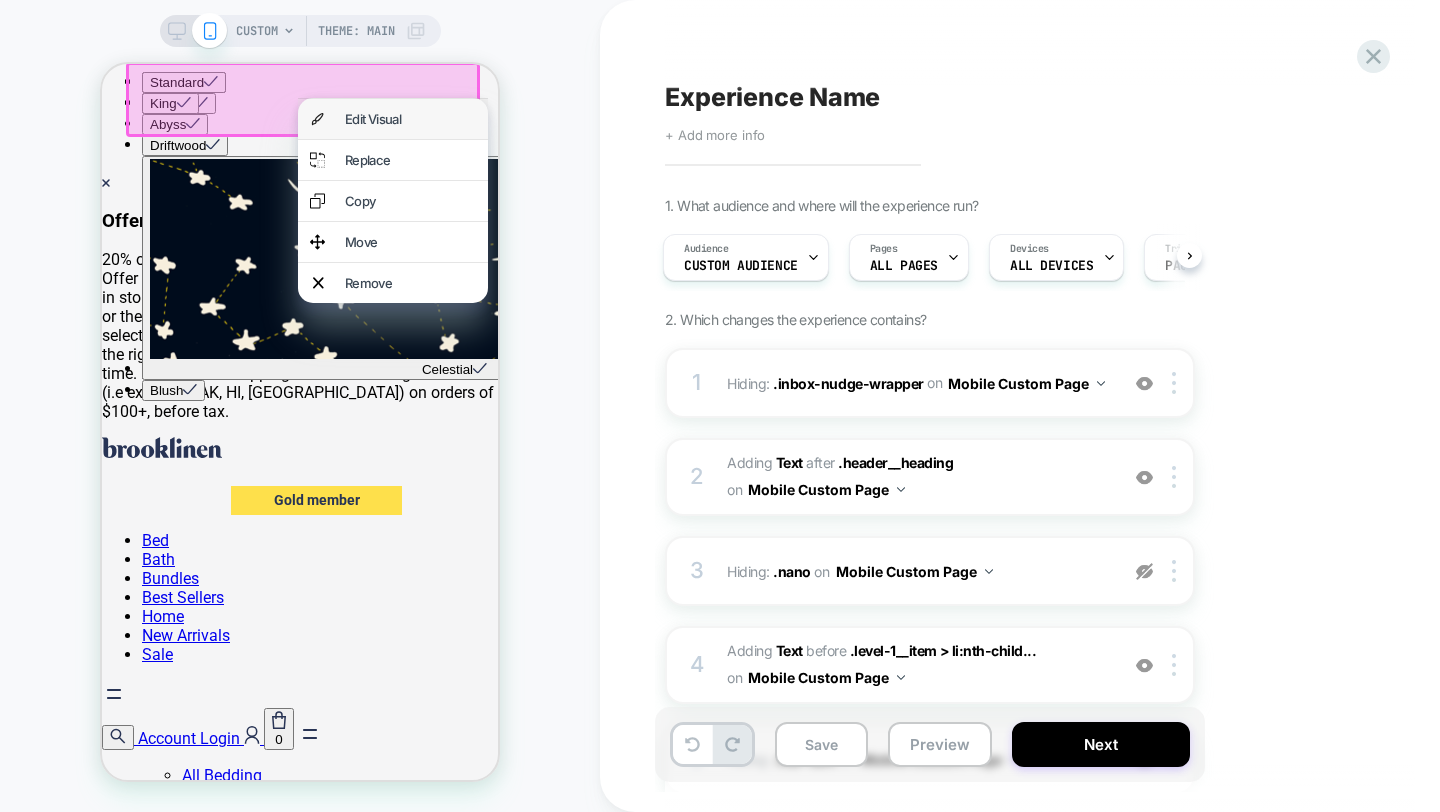 scroll, scrollTop: 153, scrollLeft: 0, axis: vertical 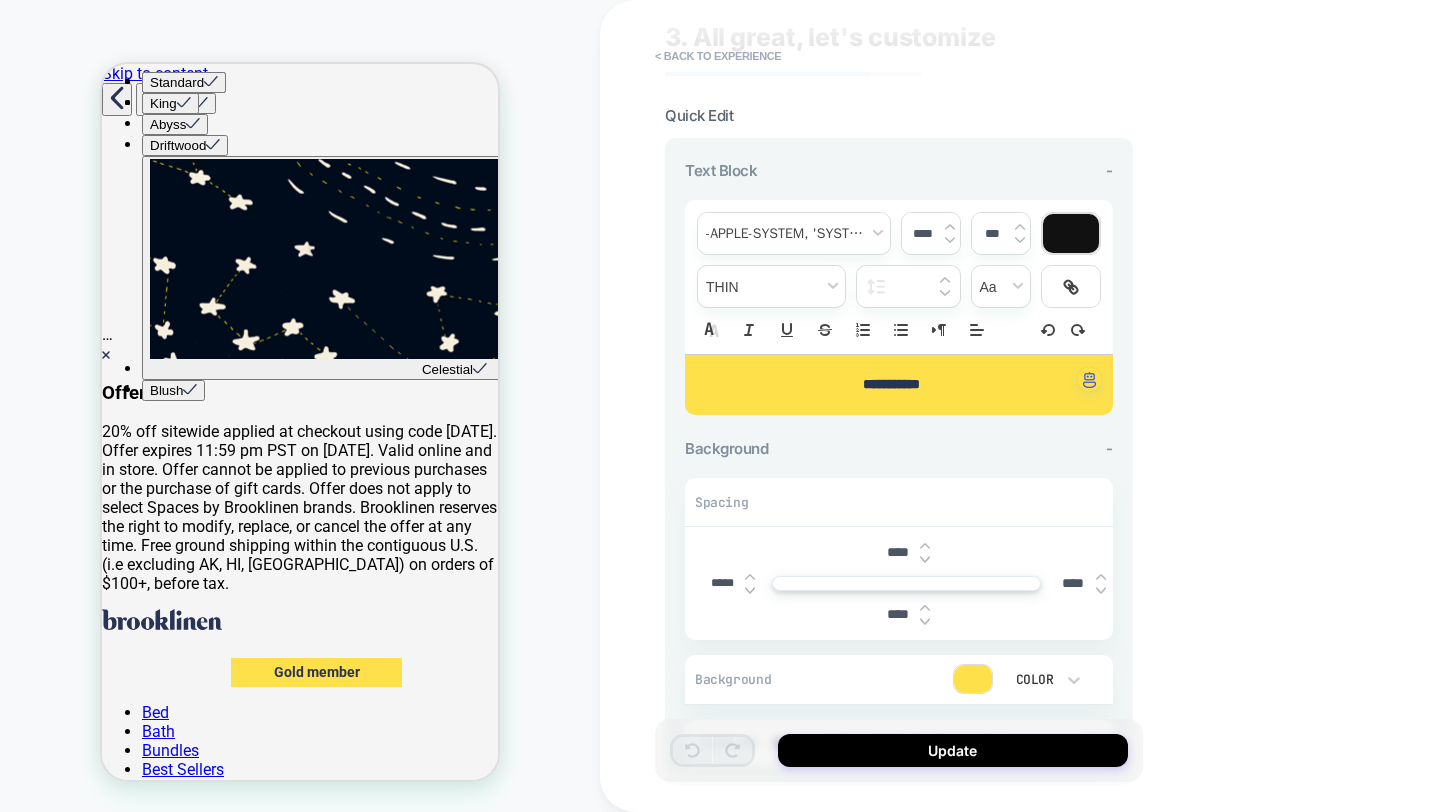 click at bounding box center [973, 679] 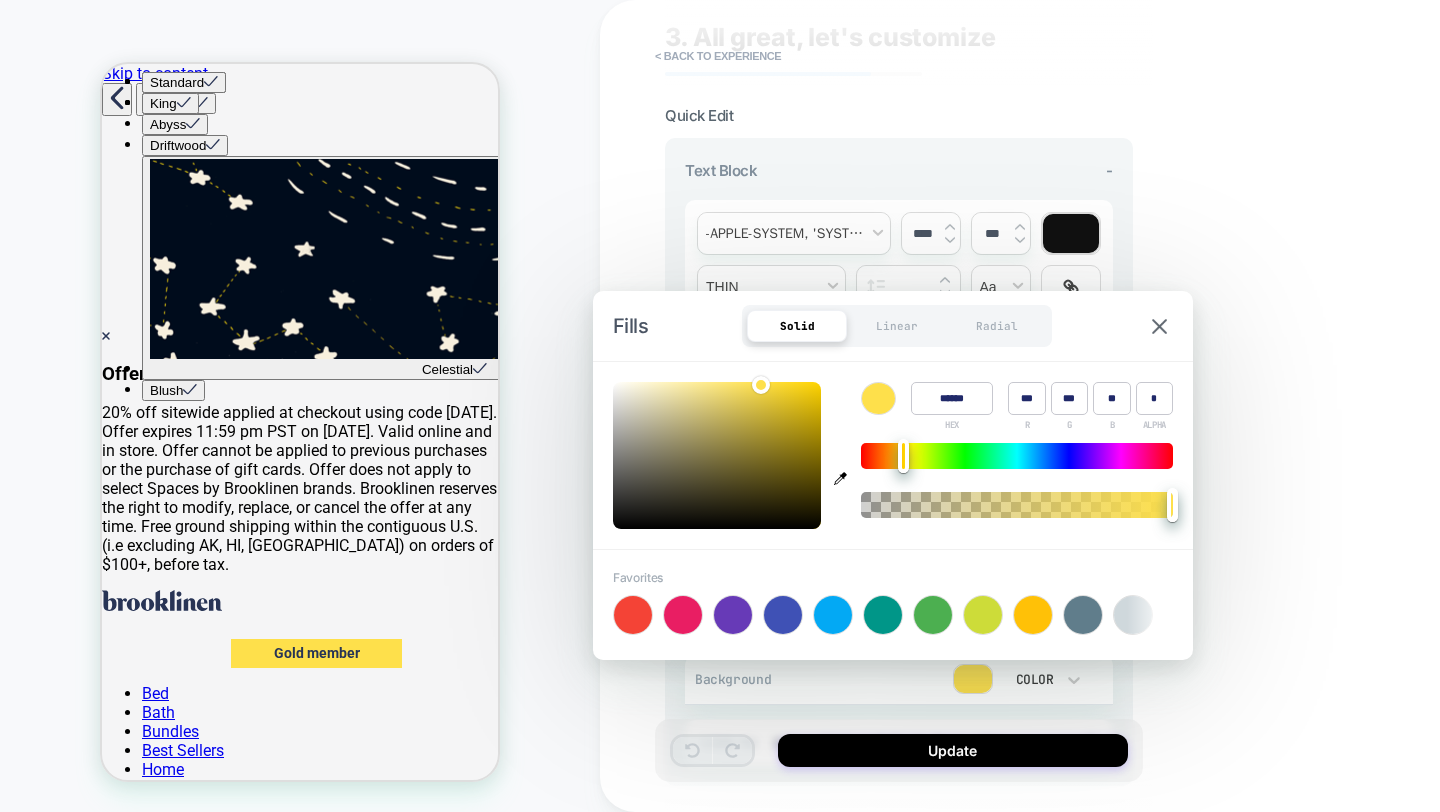 click on "******" at bounding box center [952, 398] 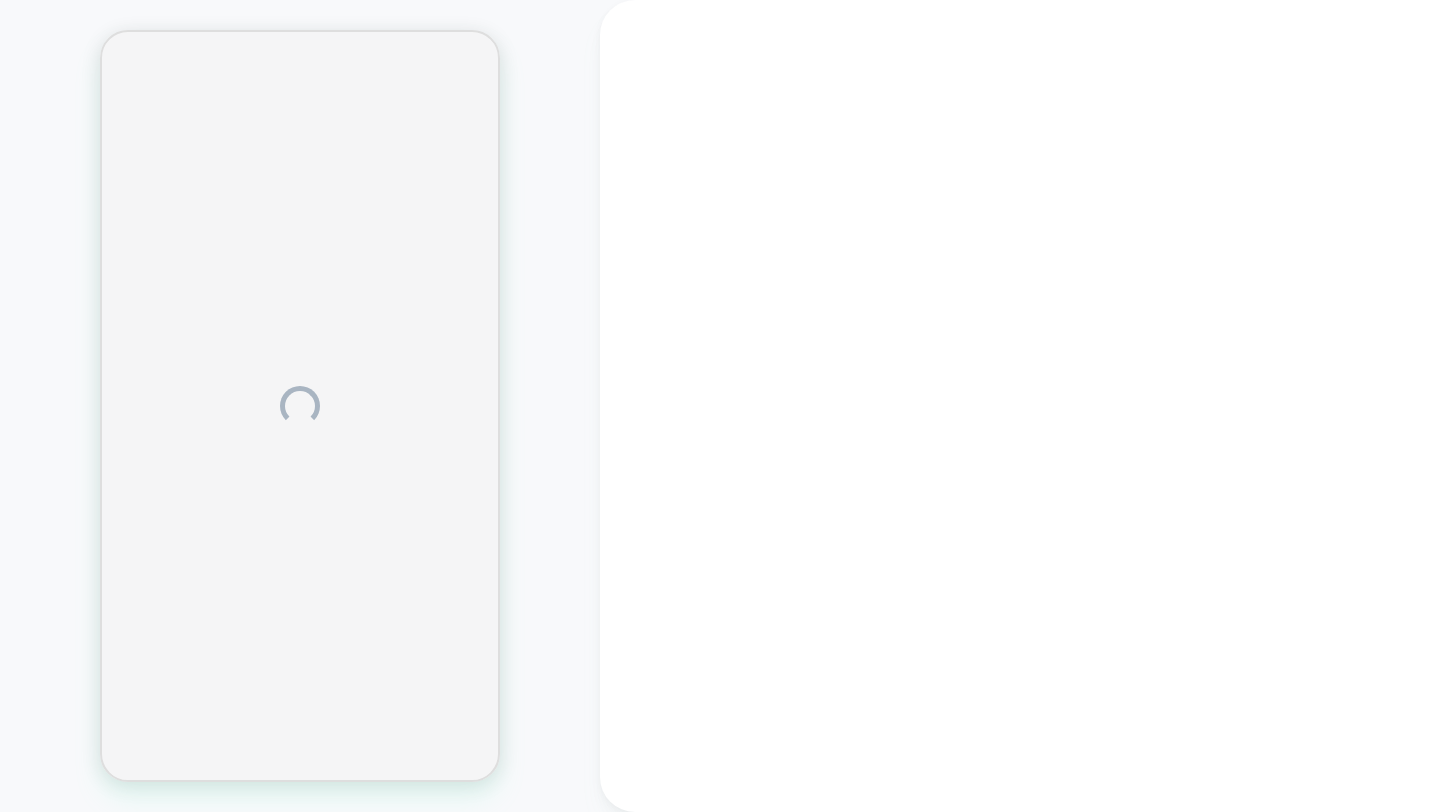scroll, scrollTop: 0, scrollLeft: 0, axis: both 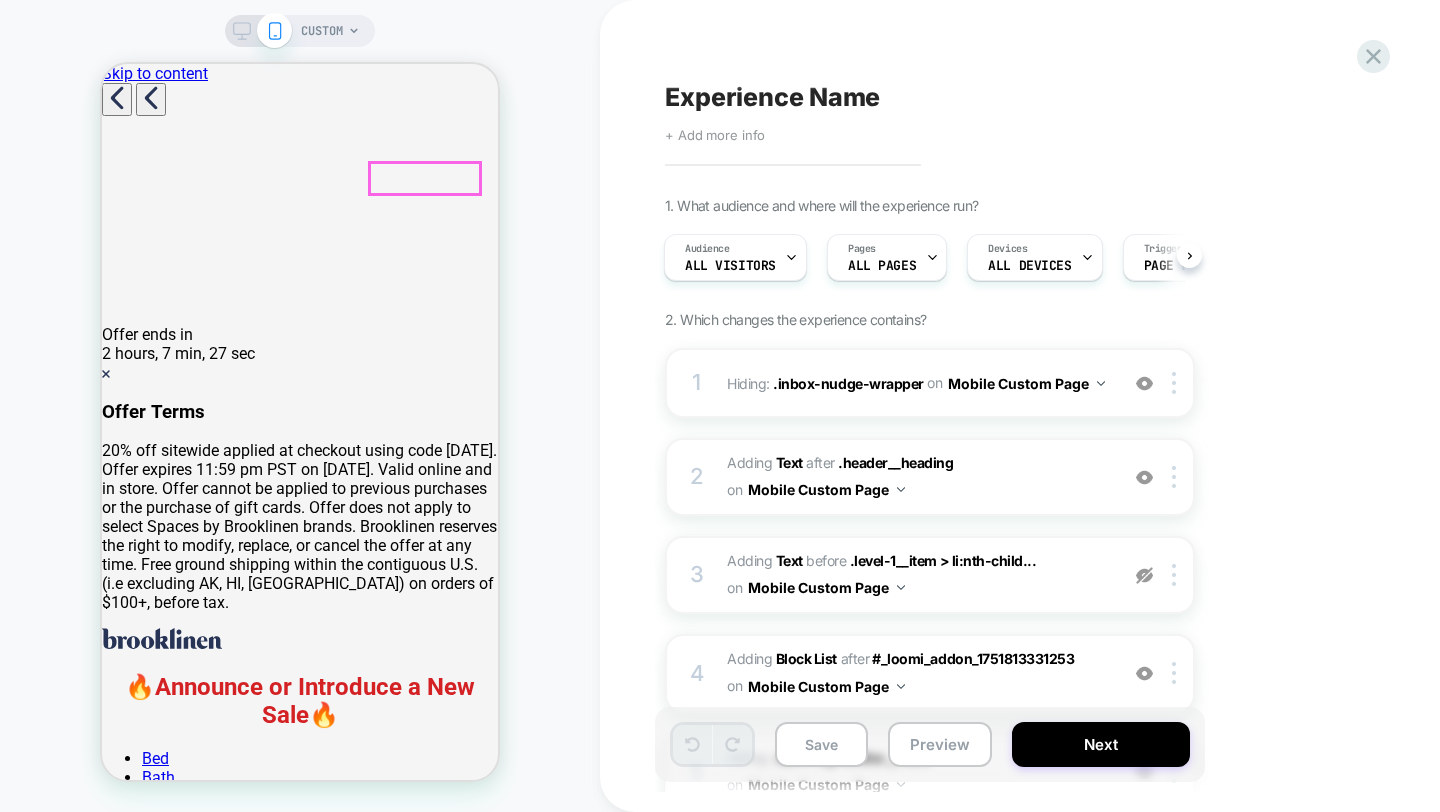 click 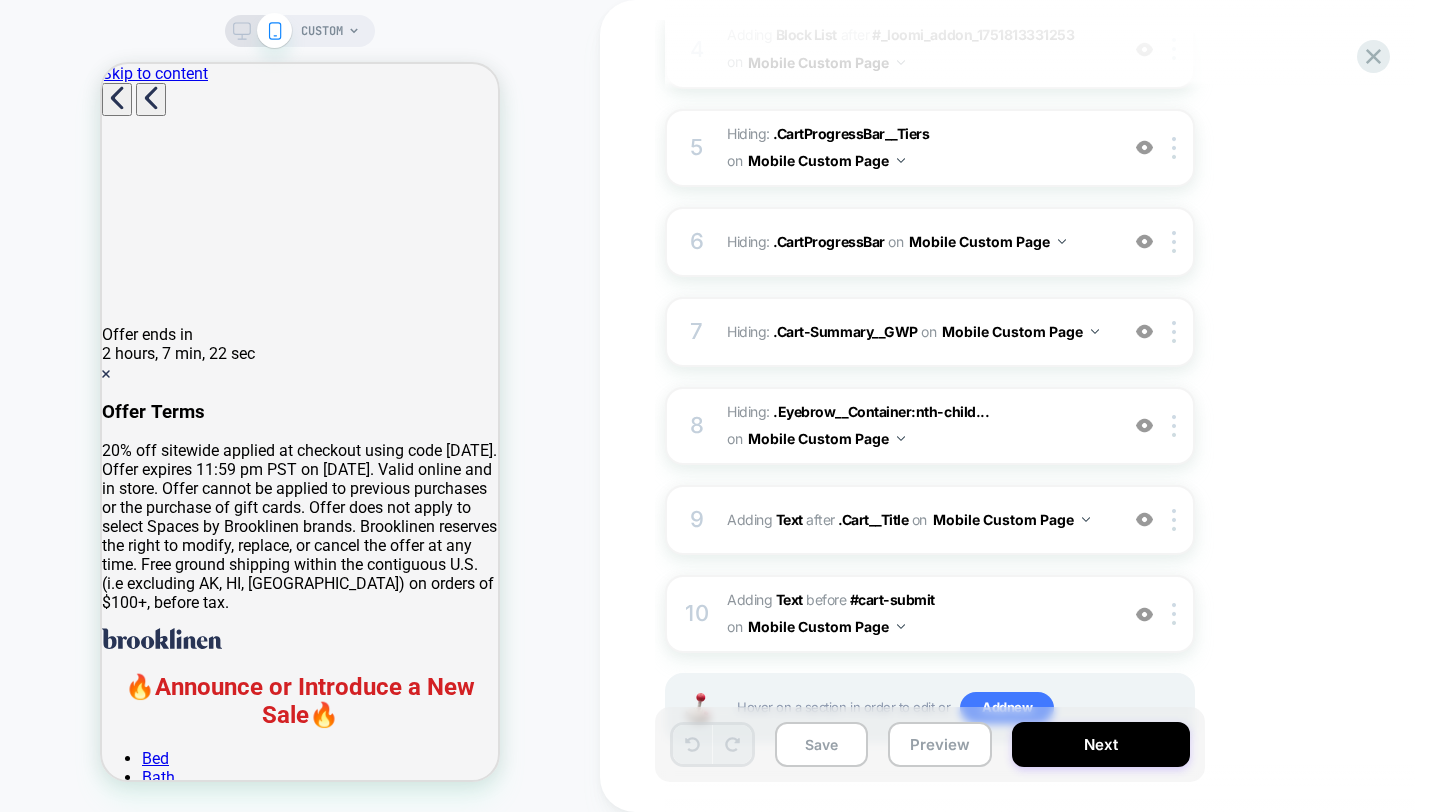 scroll, scrollTop: 704, scrollLeft: 0, axis: vertical 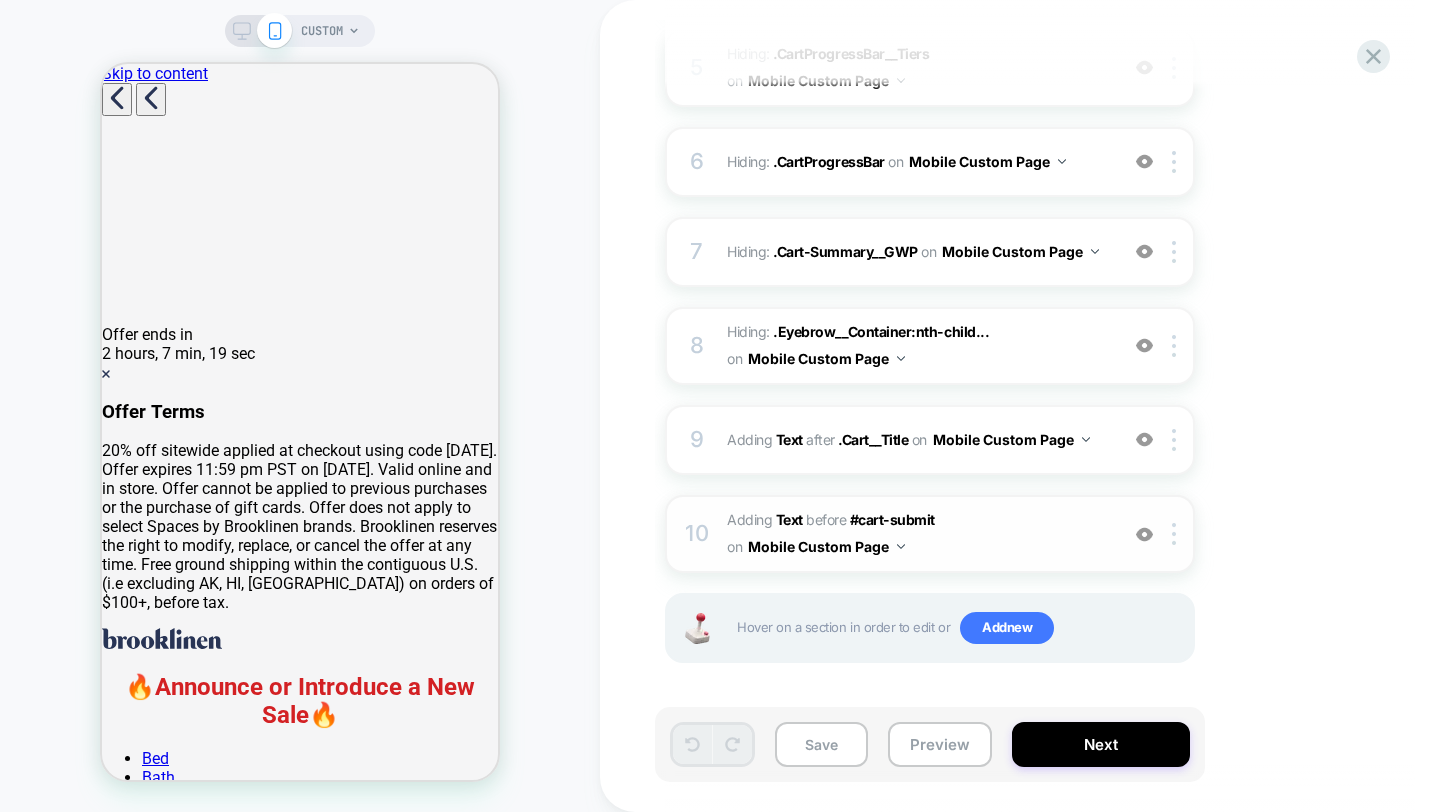click on "#_loomi_addon_1751813728050 Adding   Text   BEFORE #cart-submit #cart-submit   on Mobile Custom Page" at bounding box center (917, 534) 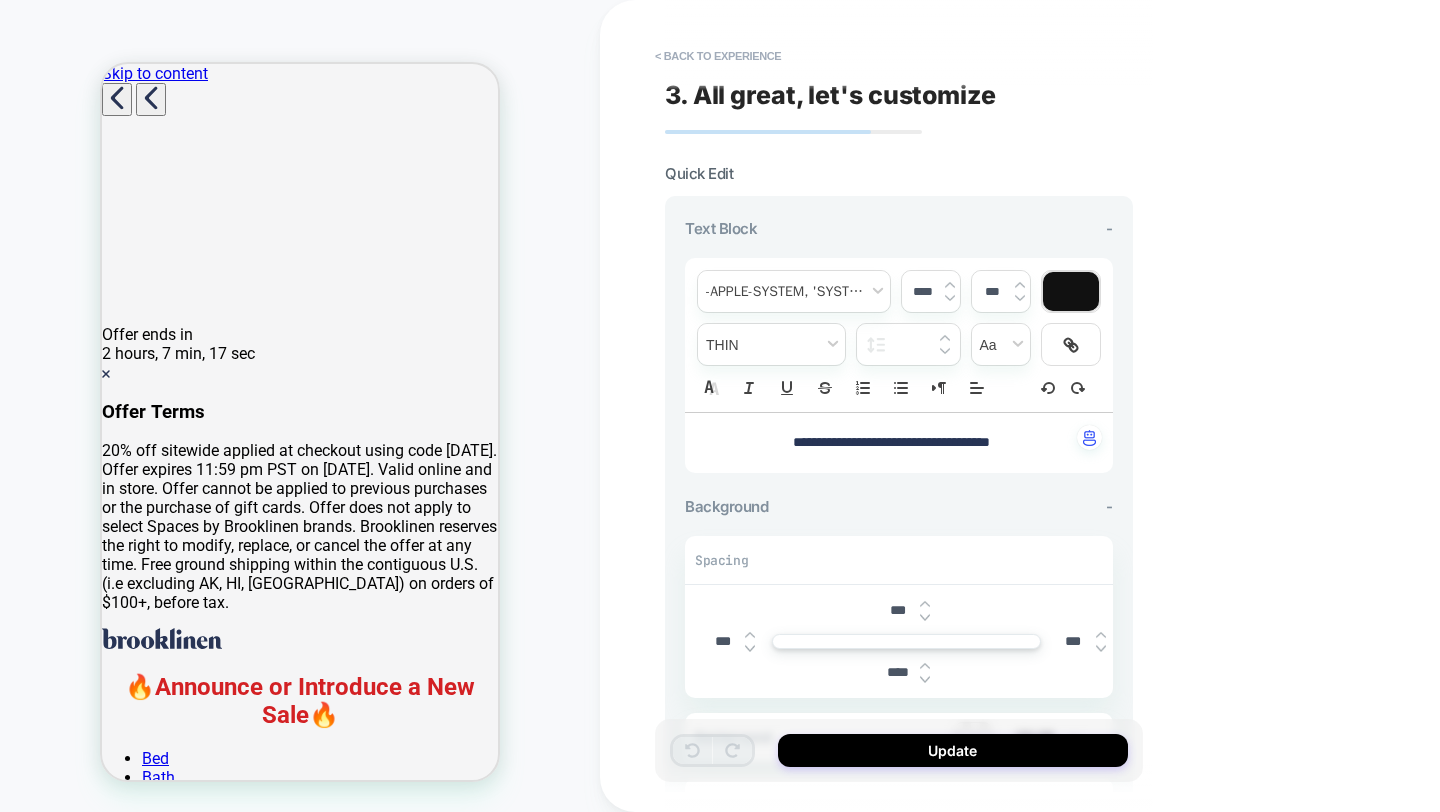scroll, scrollTop: 378, scrollLeft: 0, axis: vertical 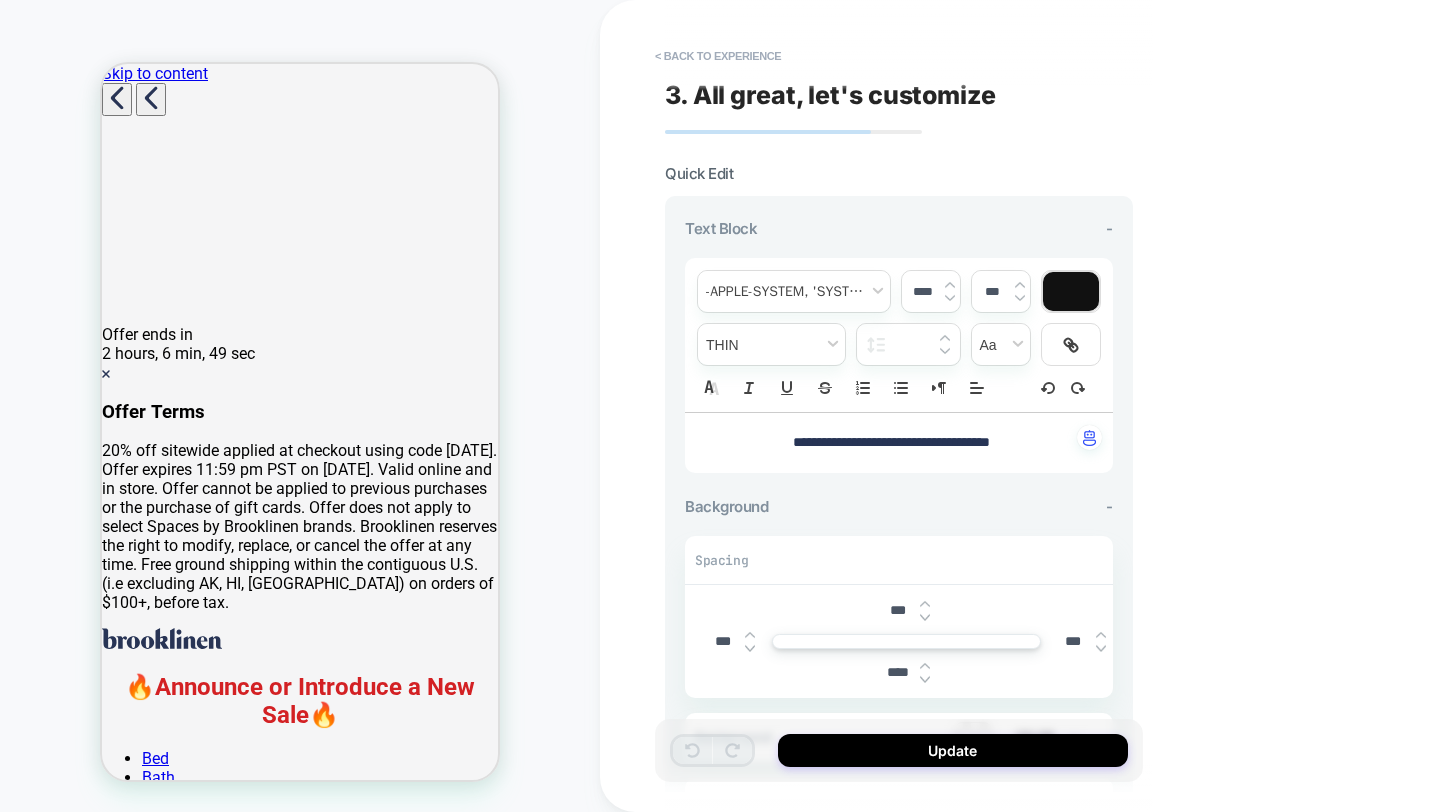 click on "**********" at bounding box center [1040, 406] 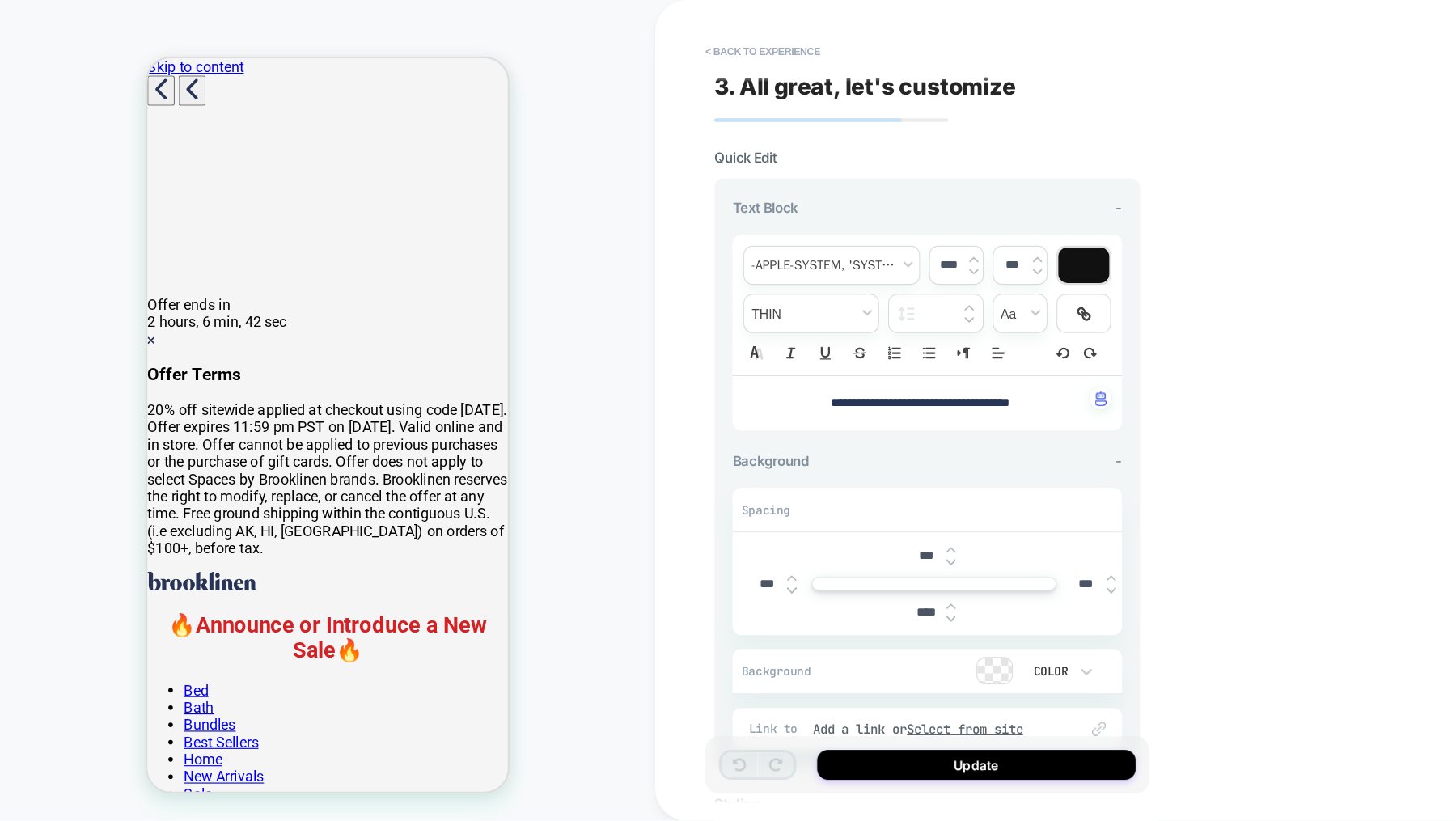 scroll, scrollTop: 259, scrollLeft: 0, axis: vertical 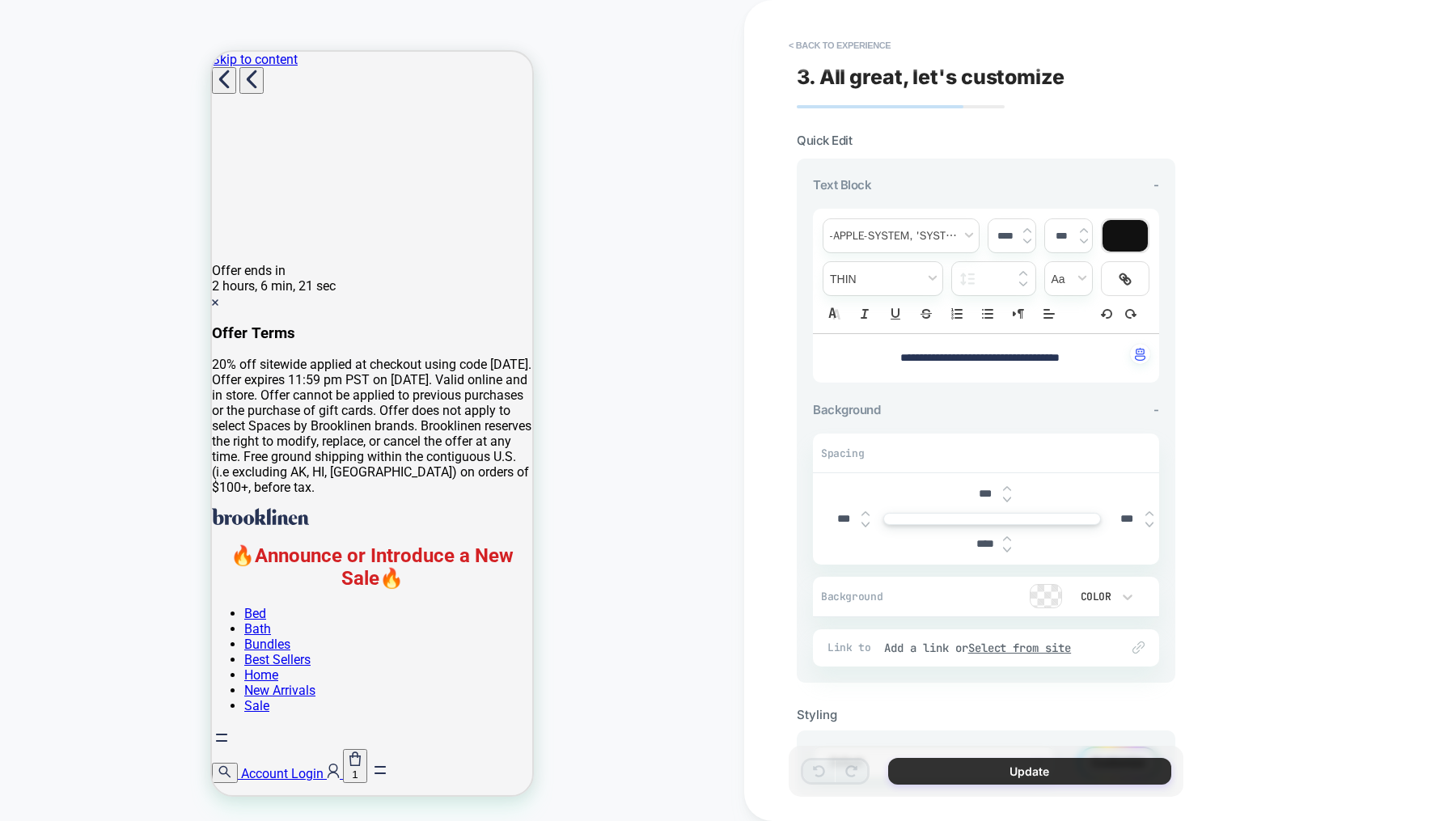 click on "Update" at bounding box center [1030, 771] 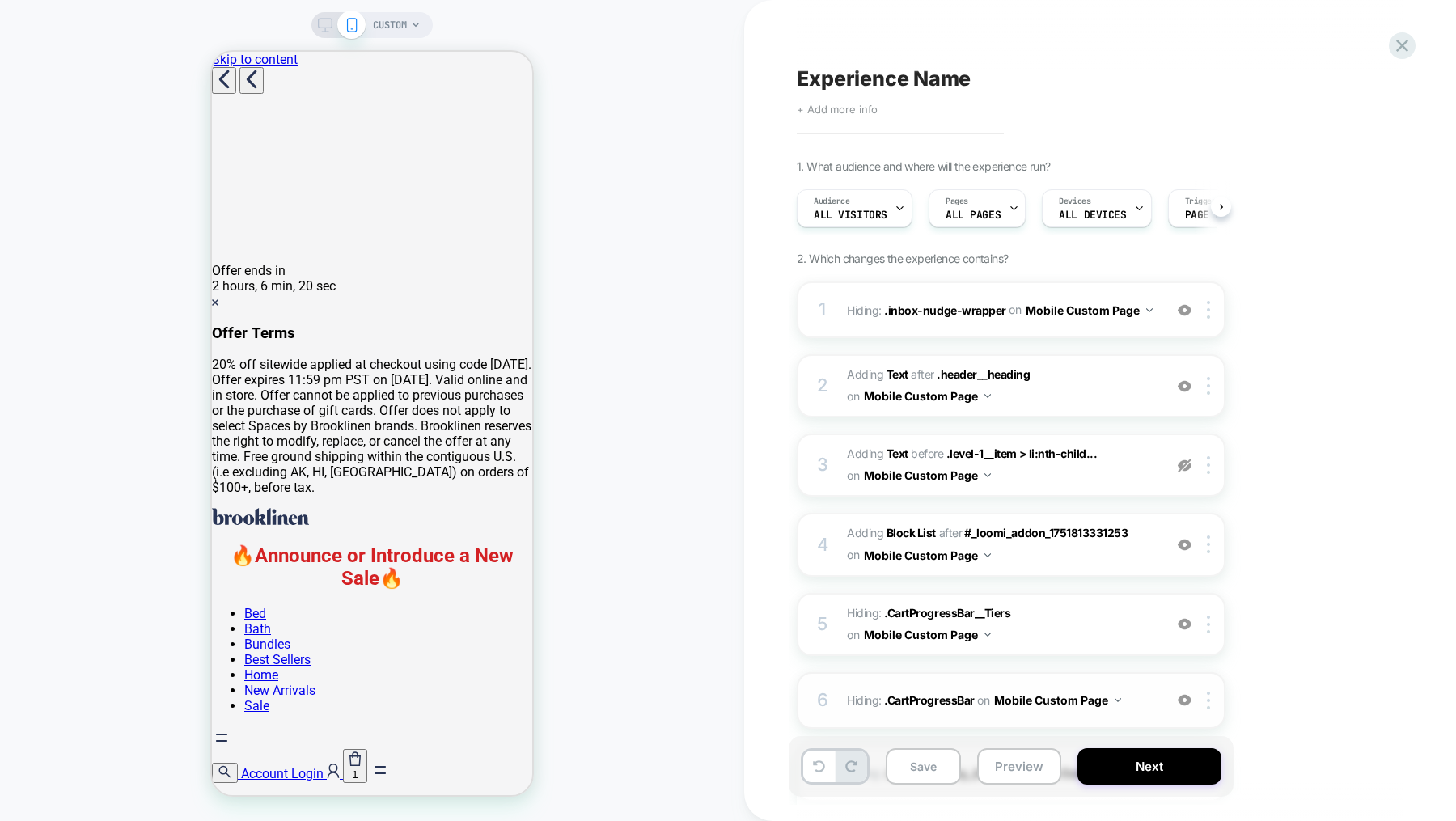scroll, scrollTop: 259, scrollLeft: 0, axis: vertical 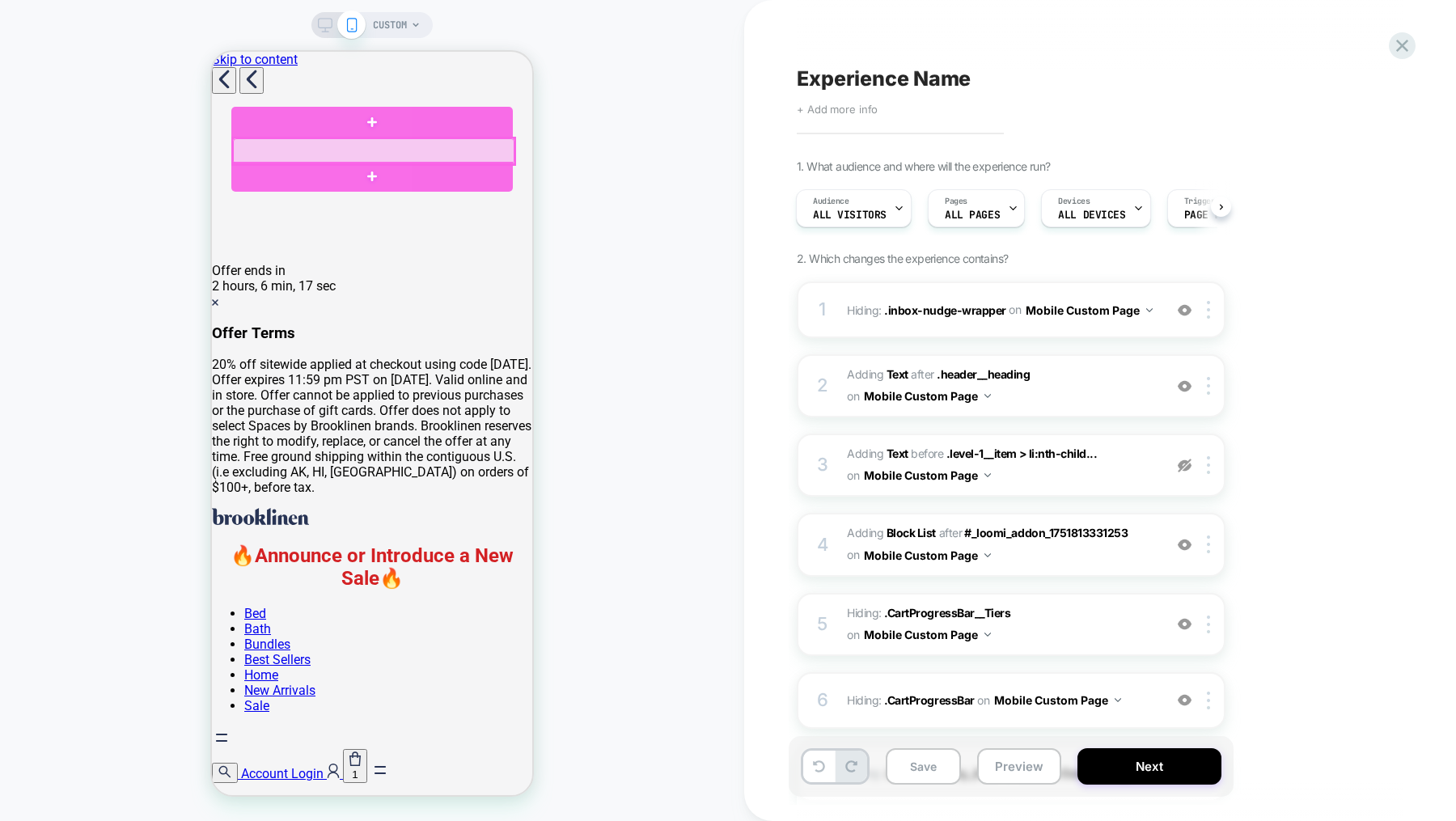 click at bounding box center (374, 151) 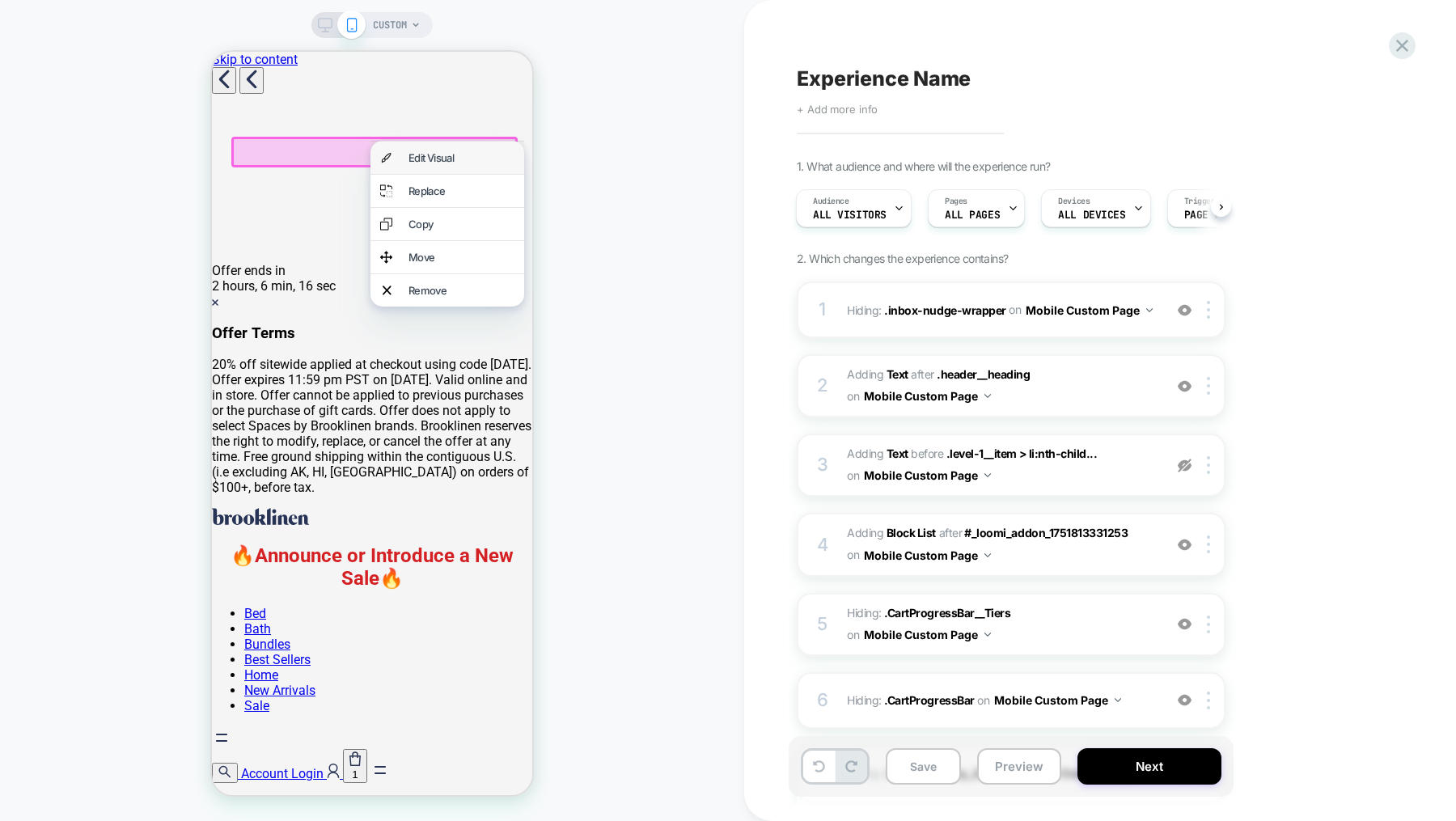 click on "Edit Visual" at bounding box center (447, 158) 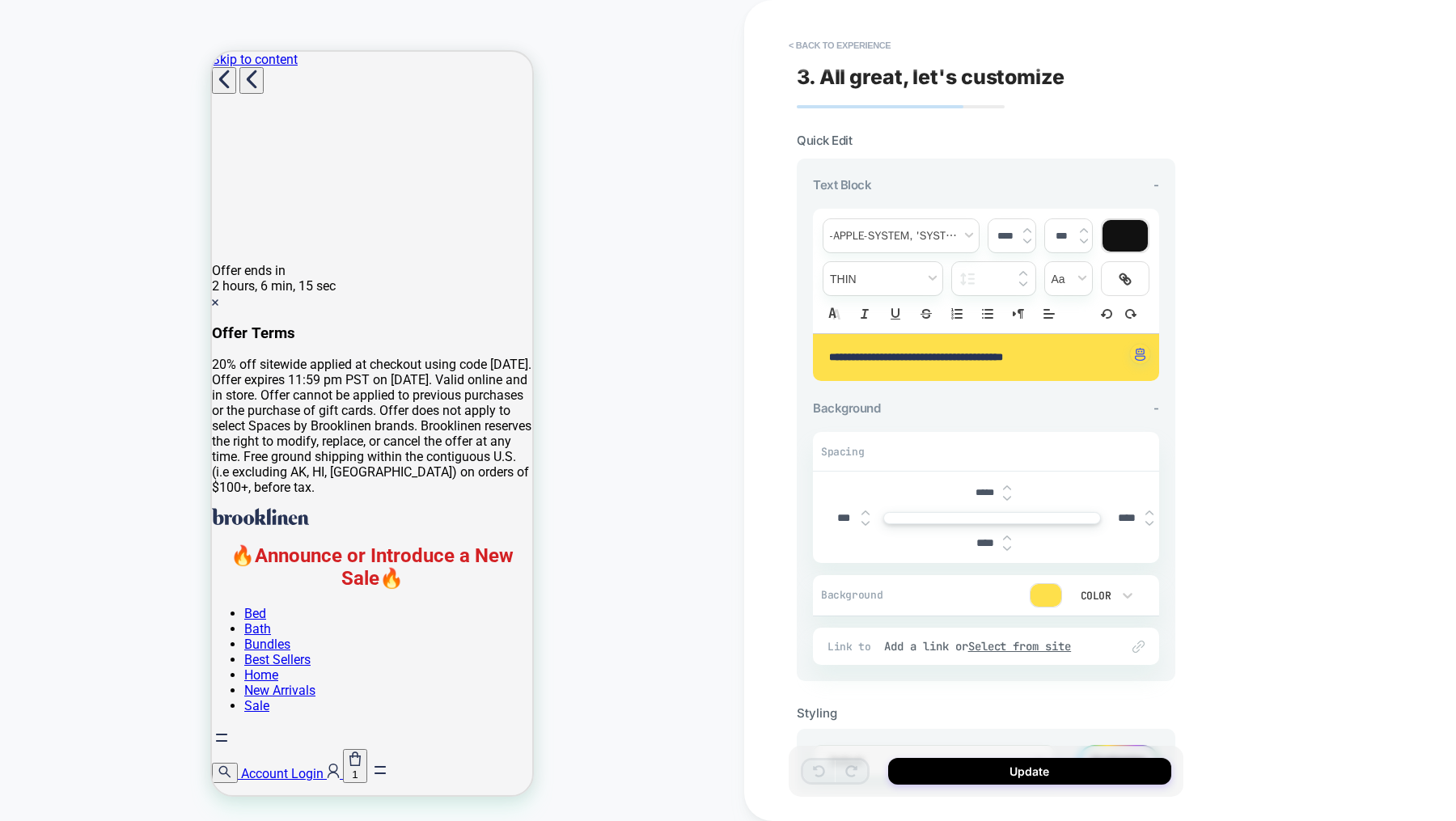 click at bounding box center (1046, 595) 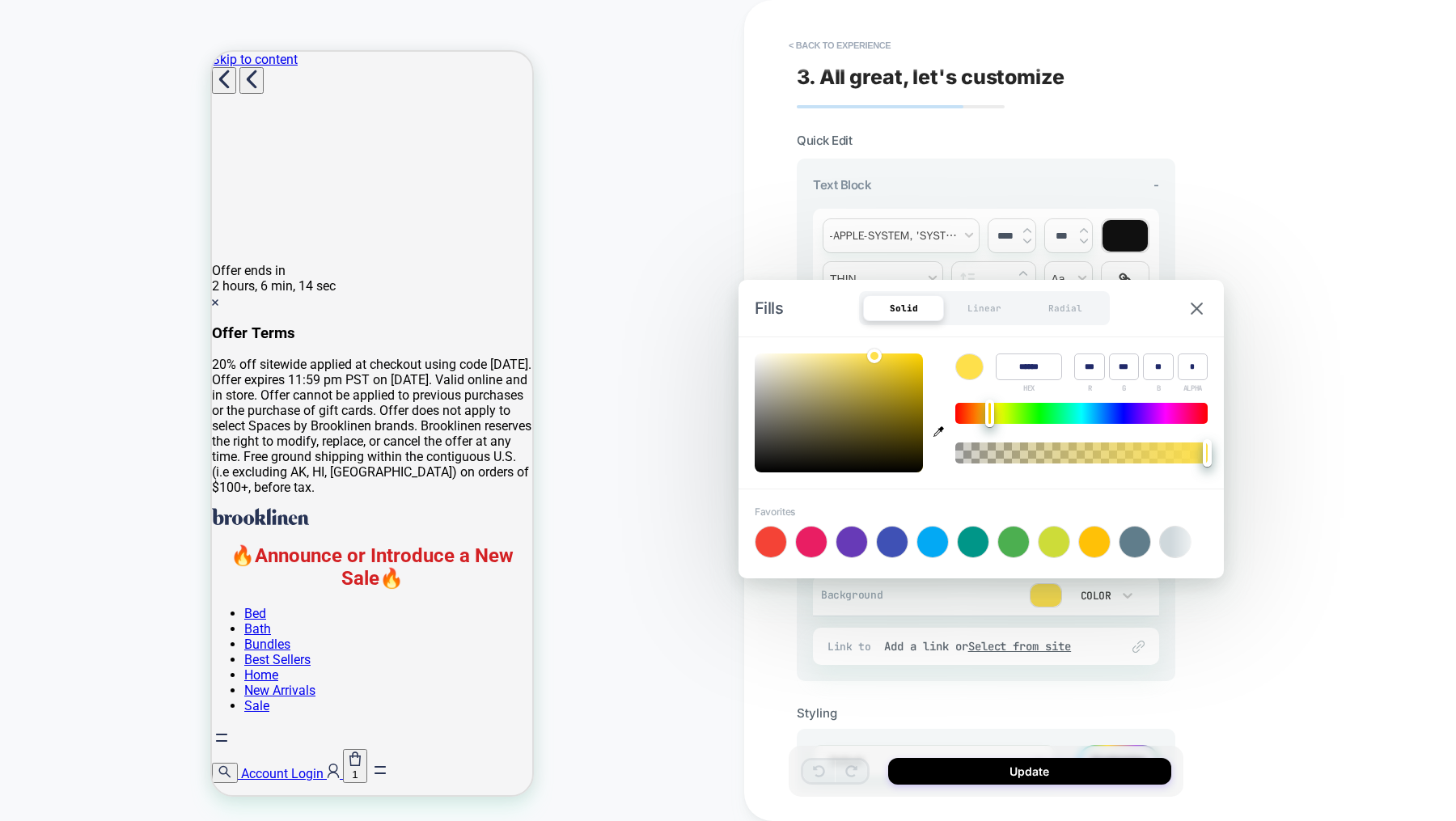click at bounding box center [1046, 595] 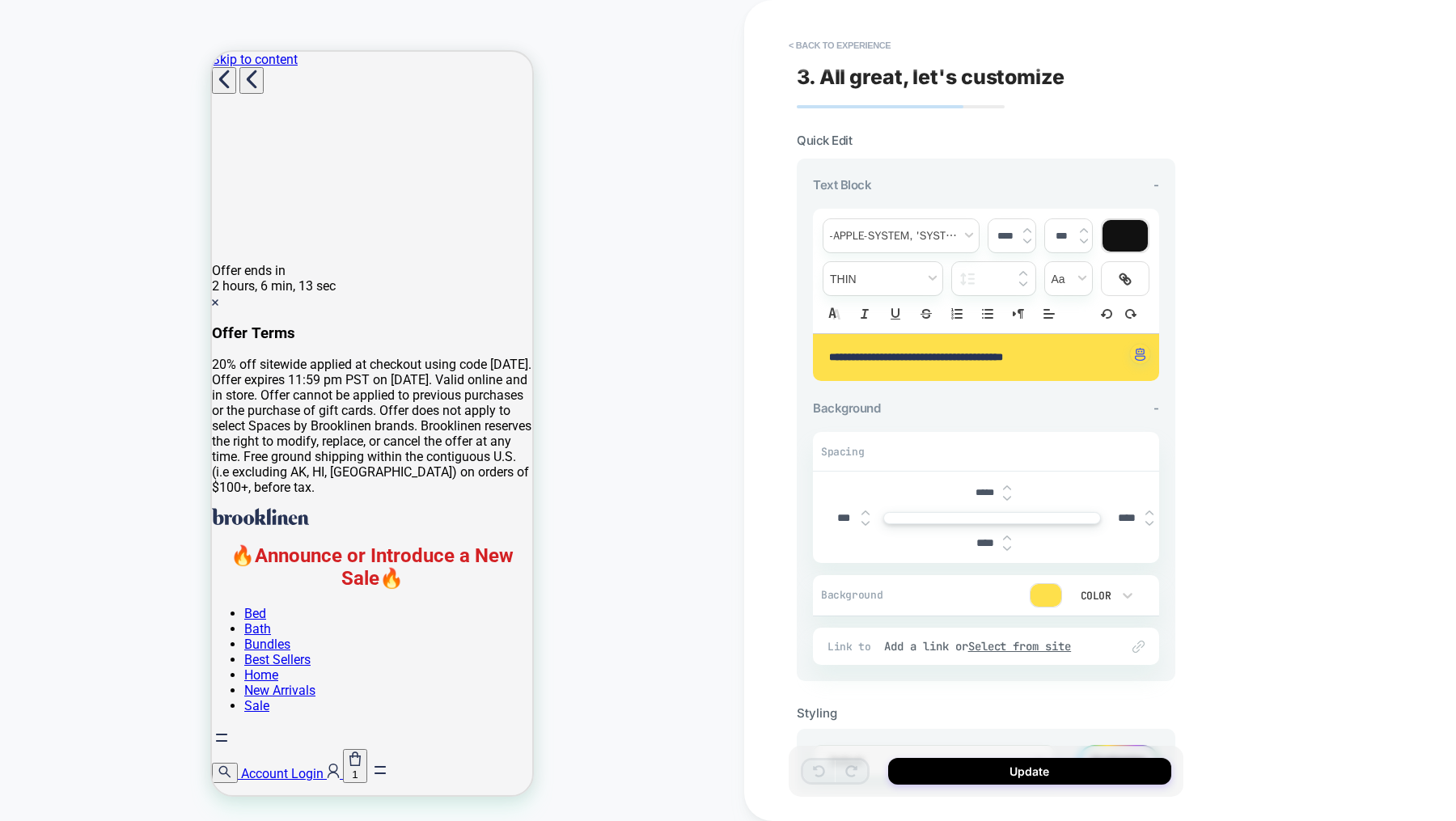 click at bounding box center [1046, 595] 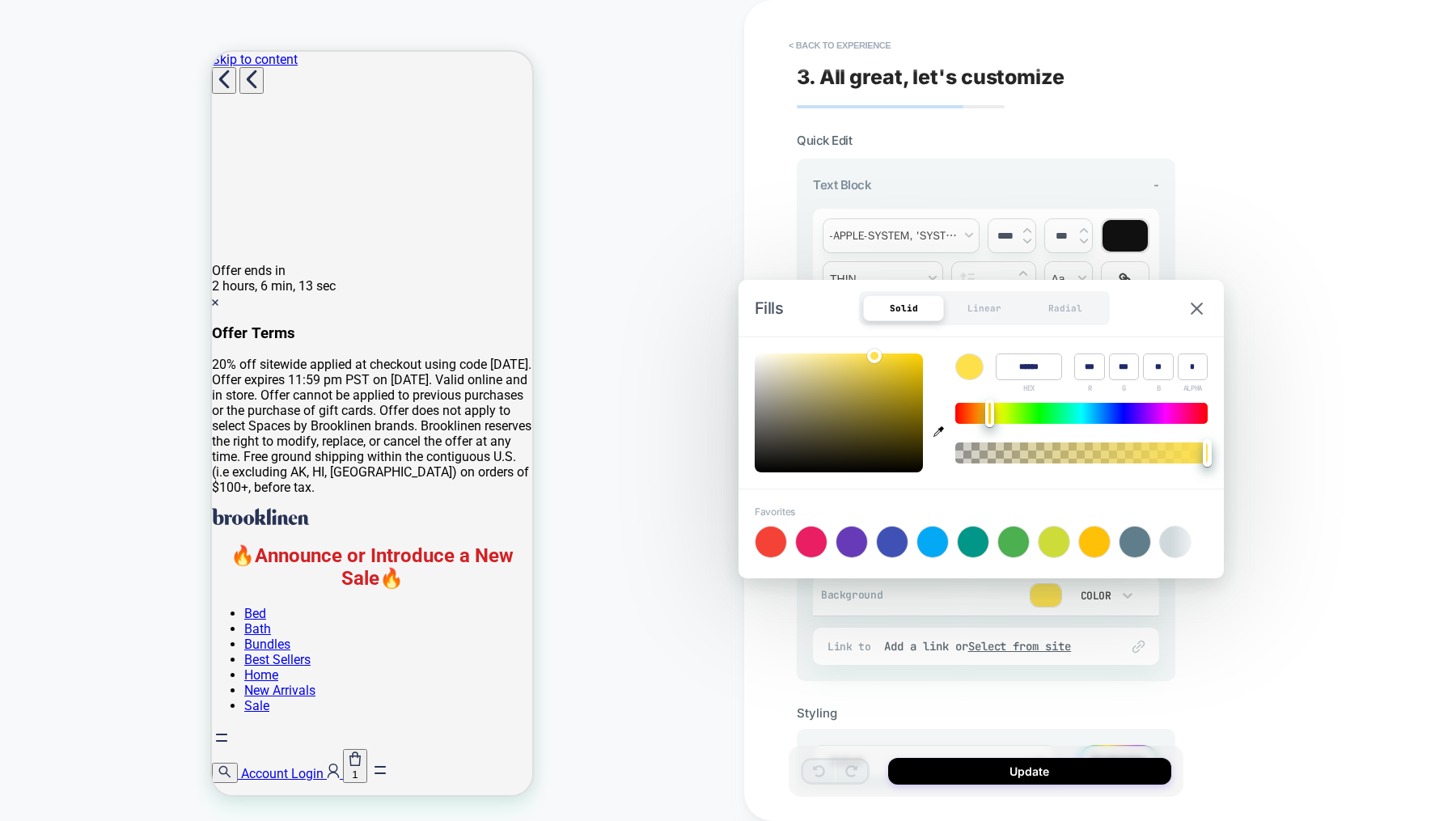 click at bounding box center [1094, 542] 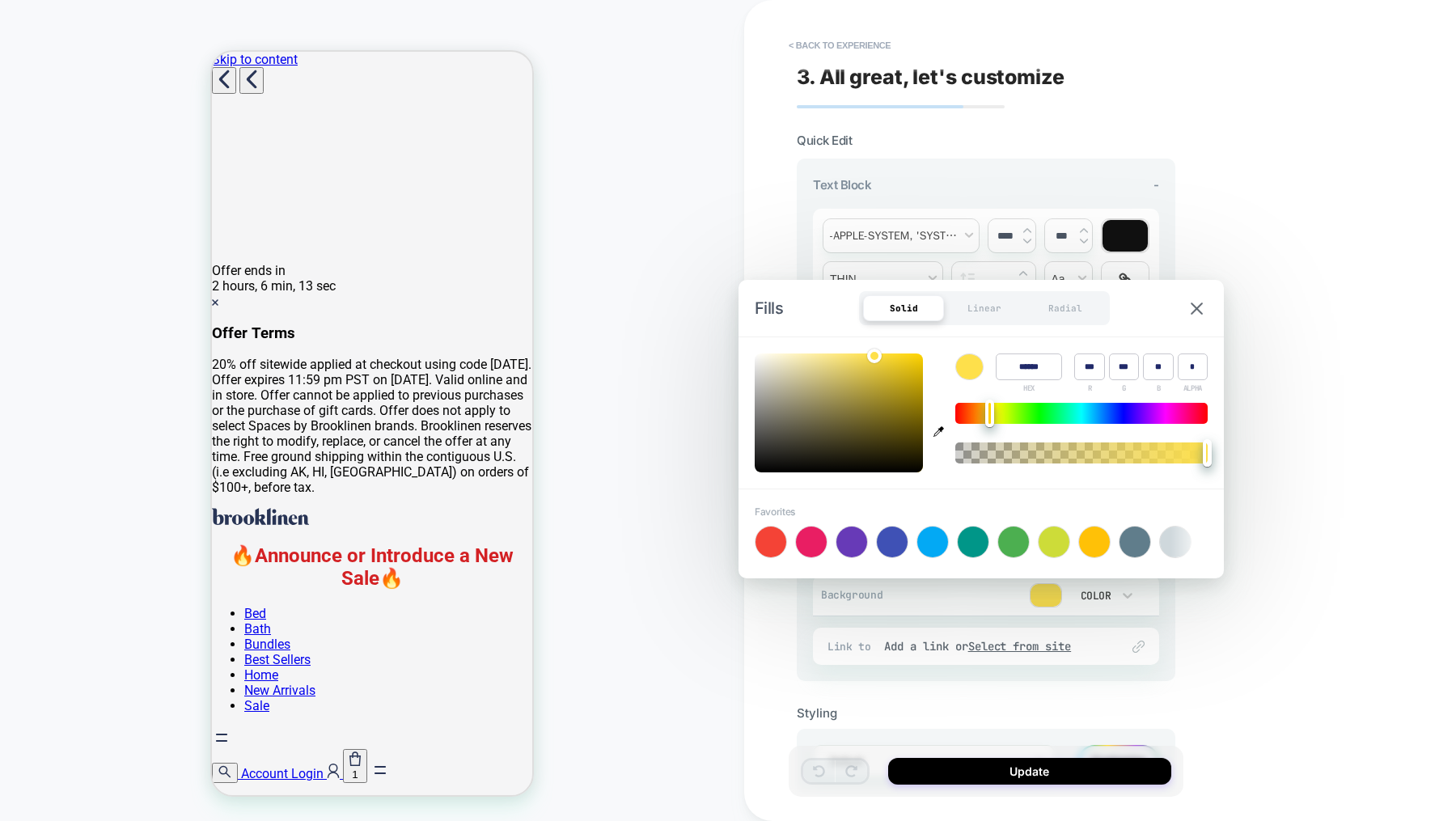 type on "******" 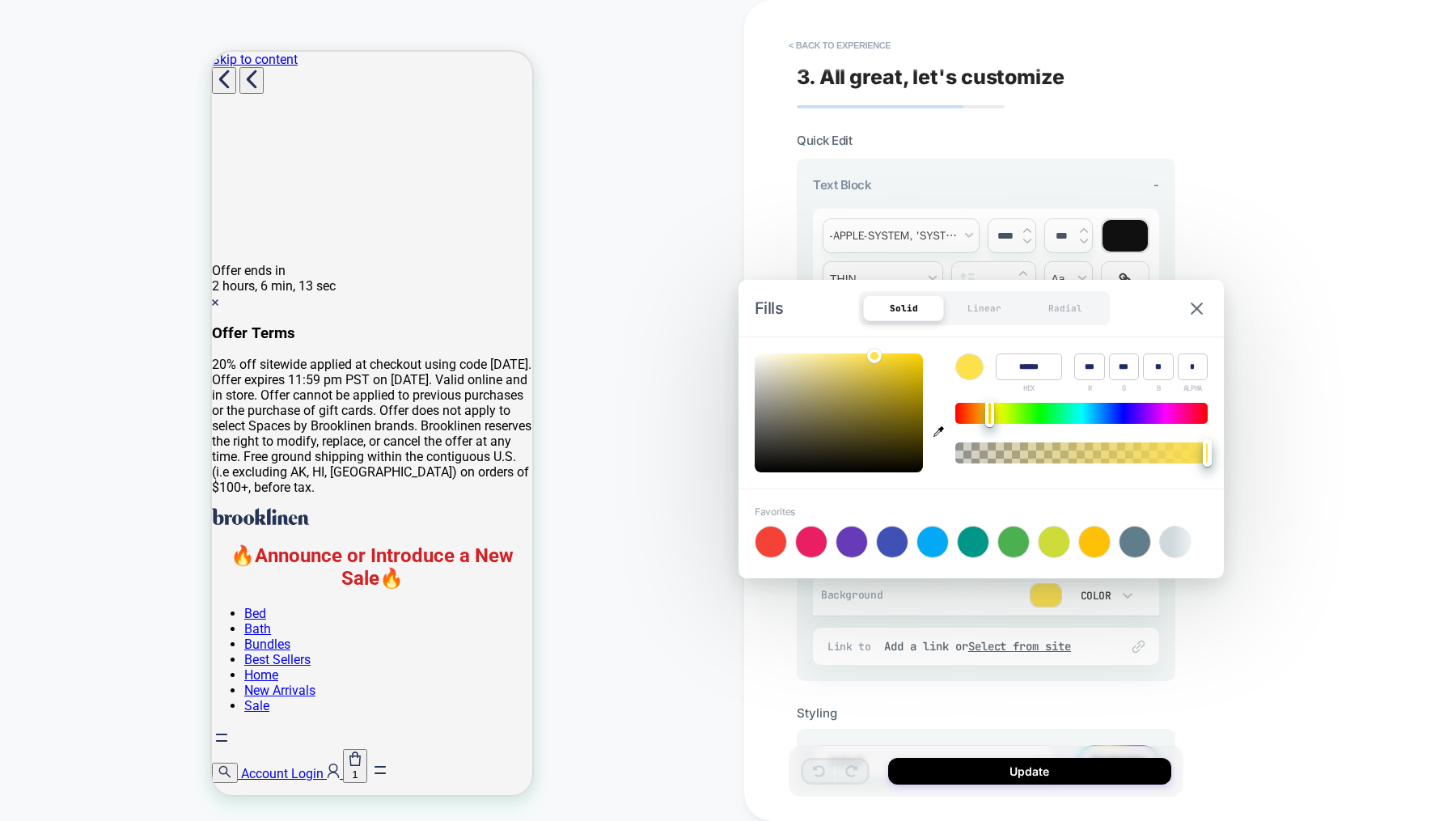 type on "***" 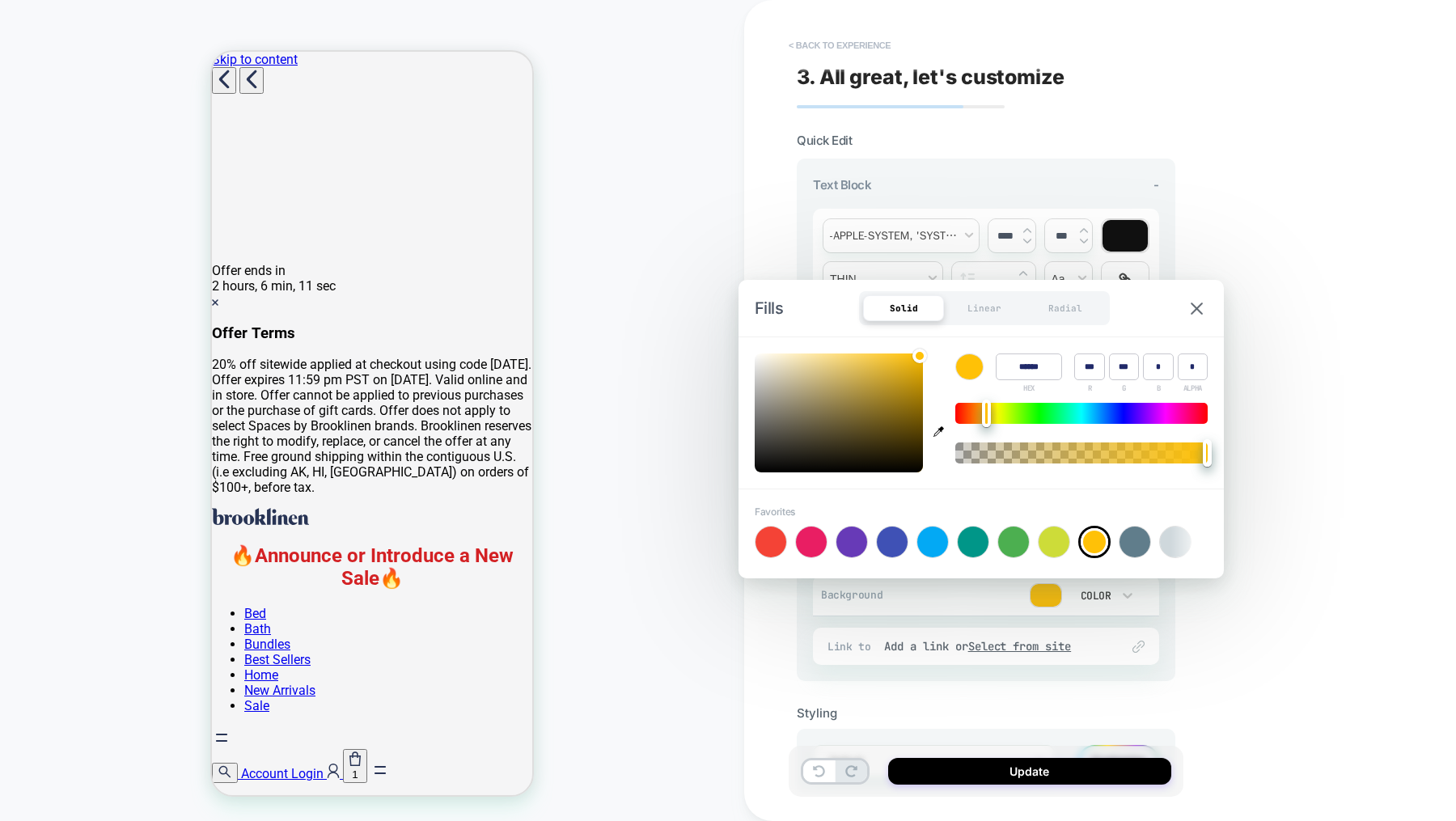 click on "< Back to experience" at bounding box center [840, 45] 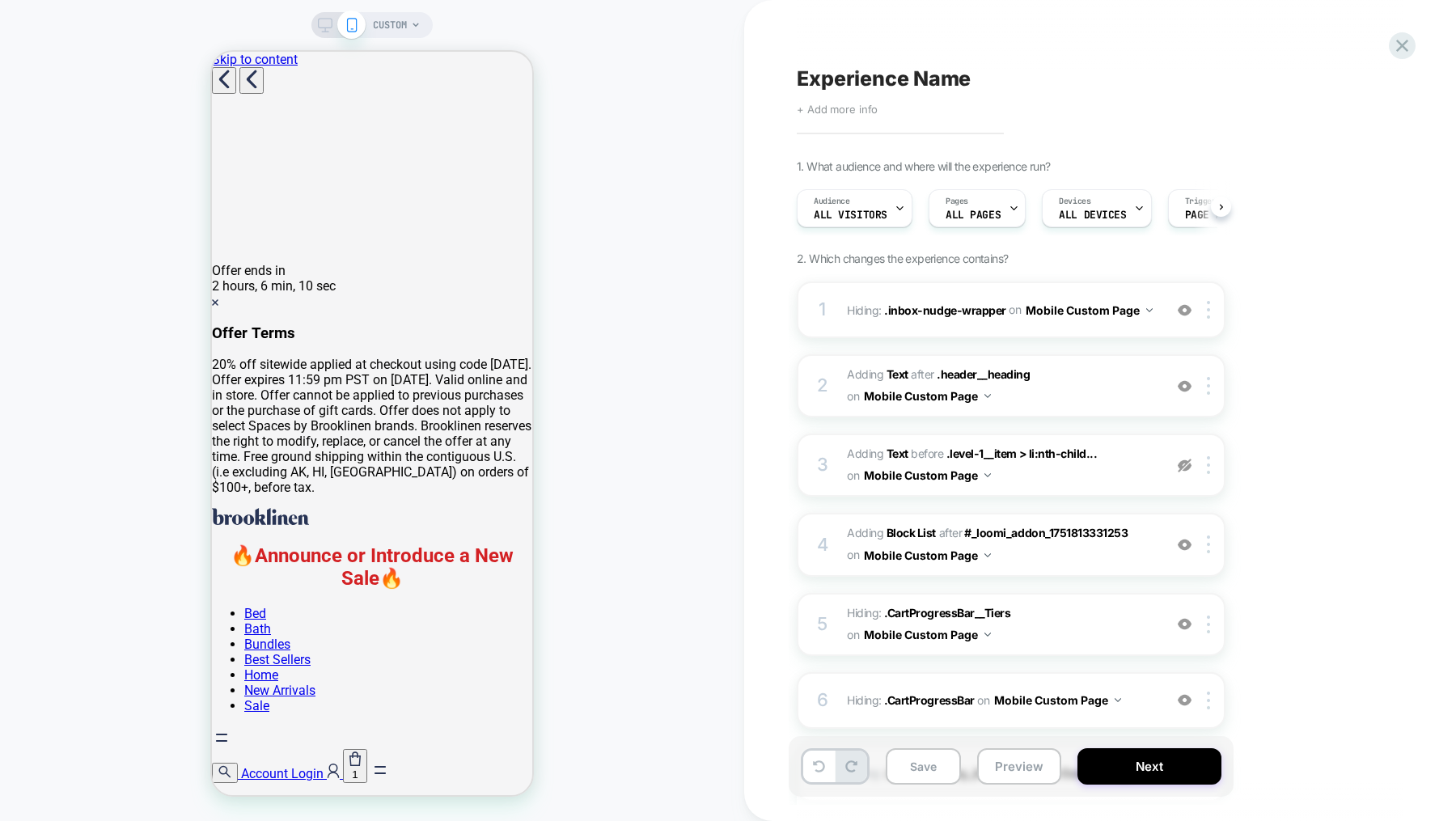 scroll, scrollTop: 0, scrollLeft: 1, axis: horizontal 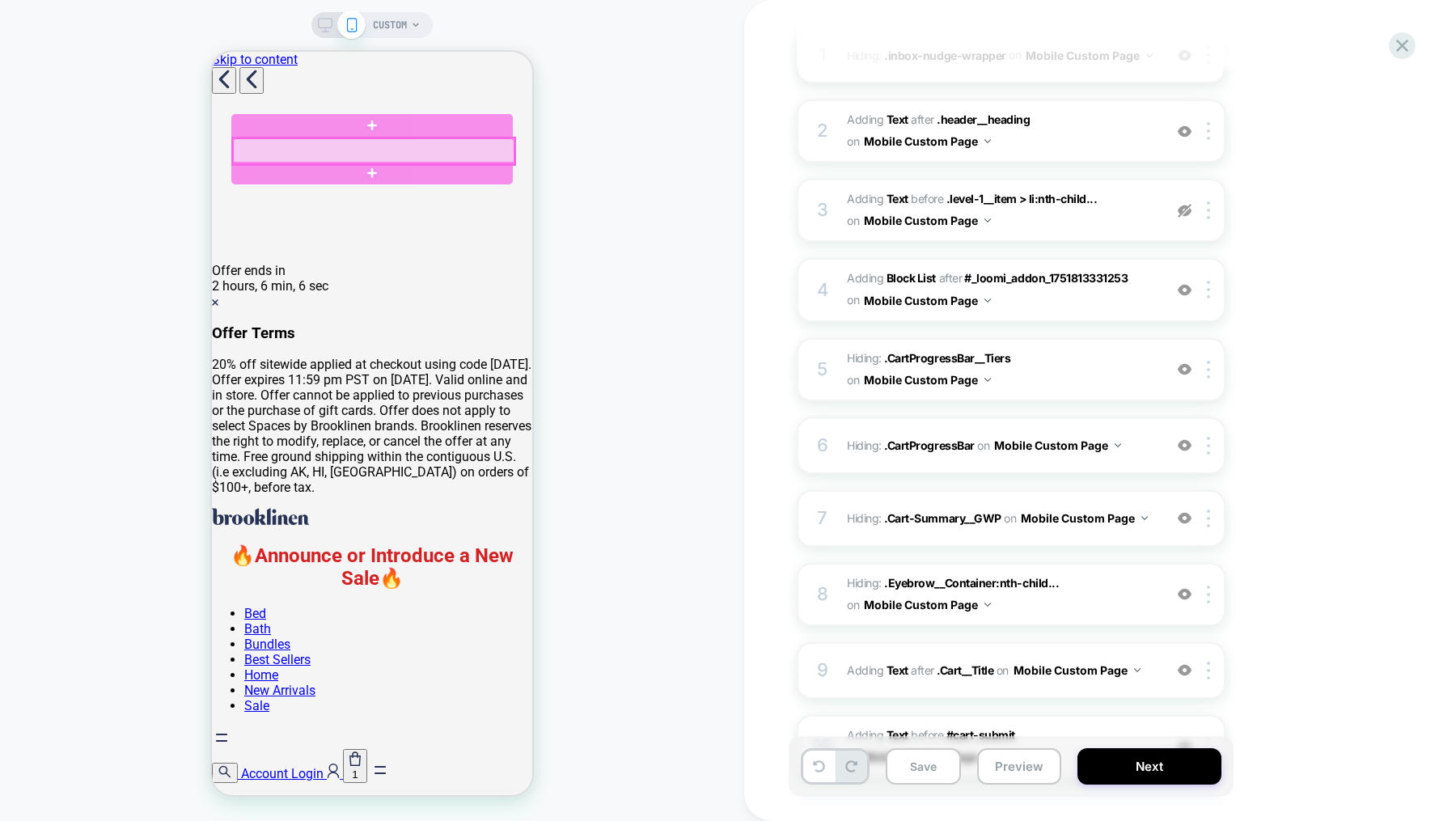 click at bounding box center (374, 151) 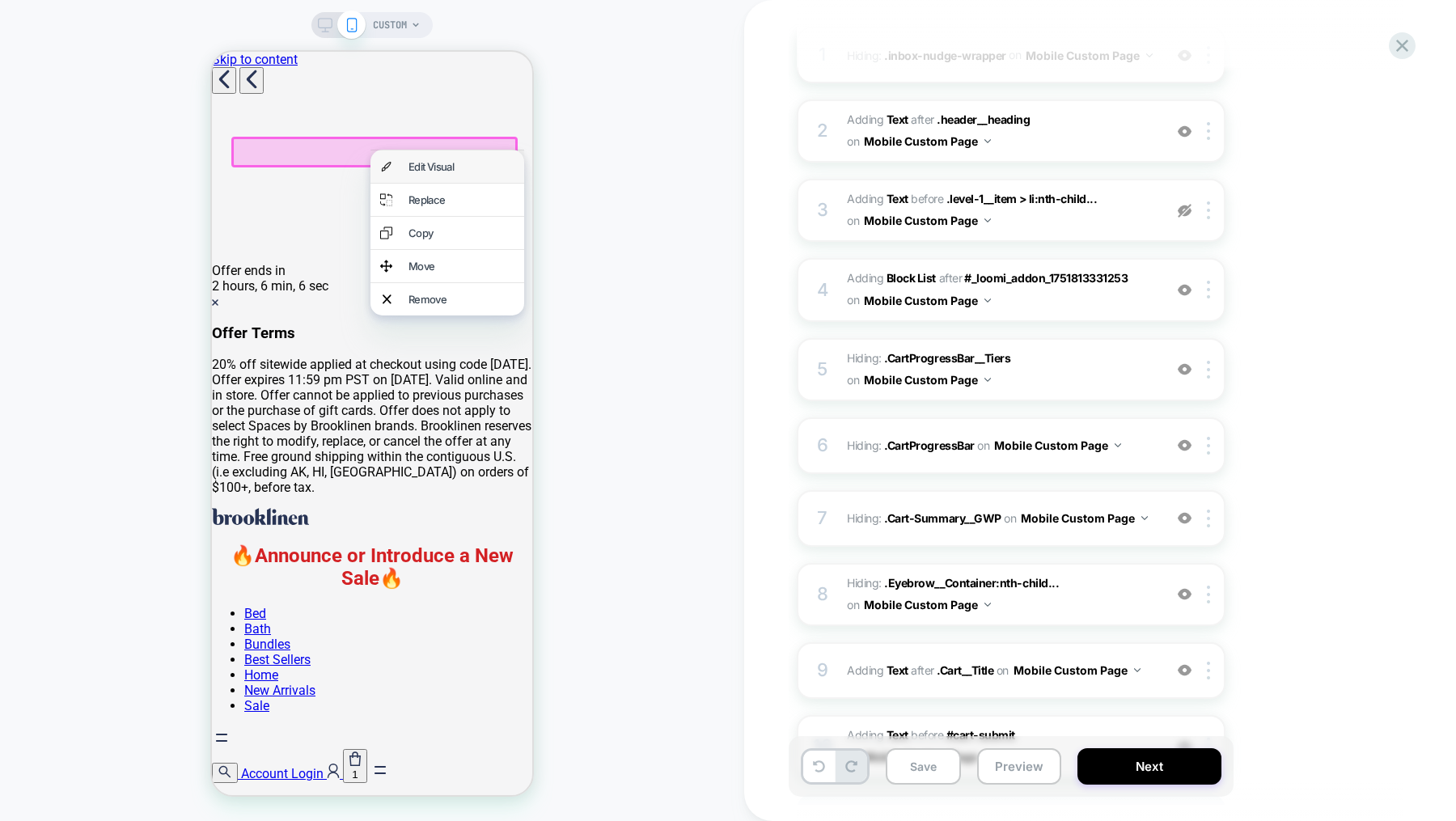 click on "Edit Visual" at bounding box center (461, 167) 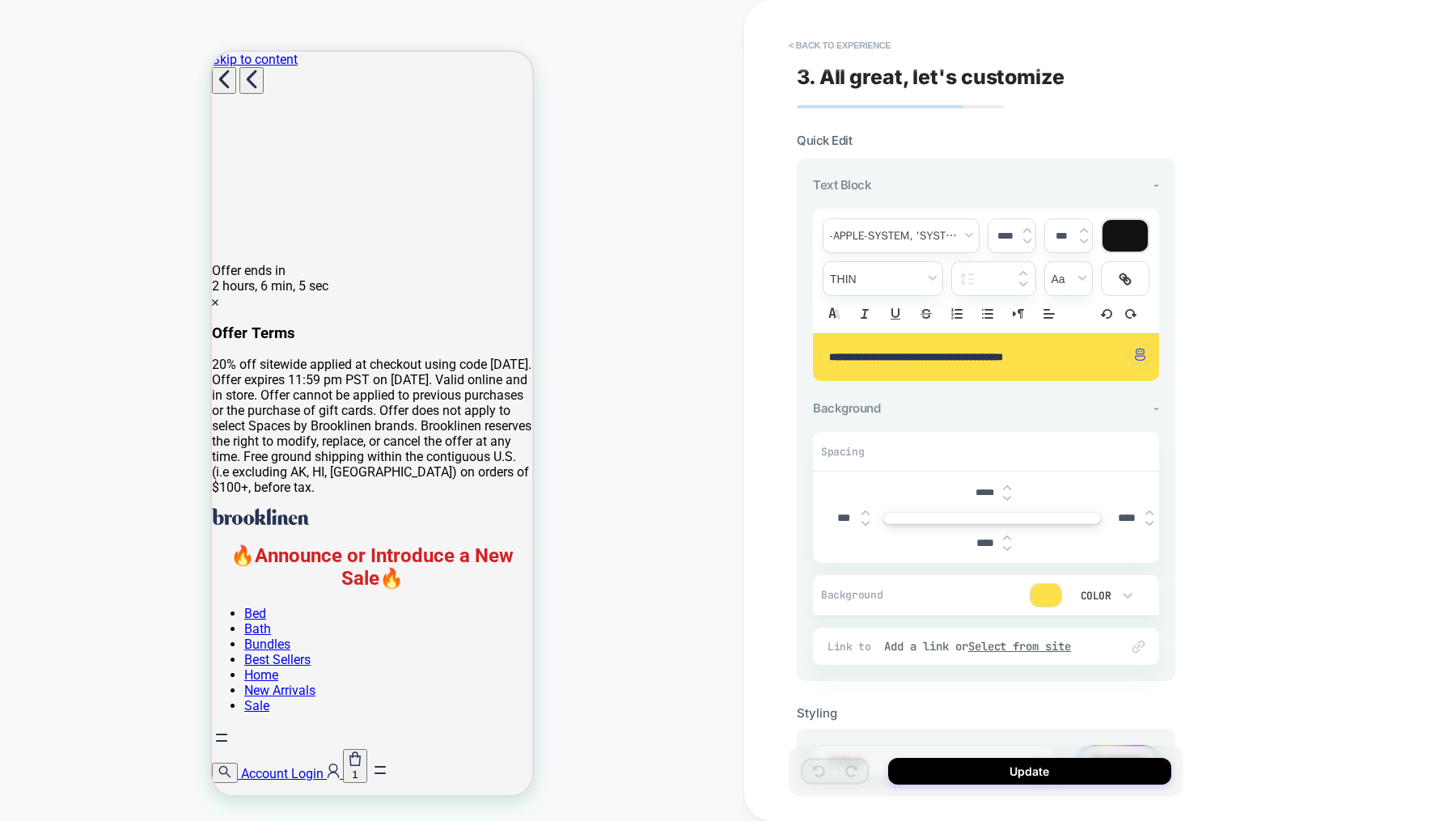 click at bounding box center (1046, 595) 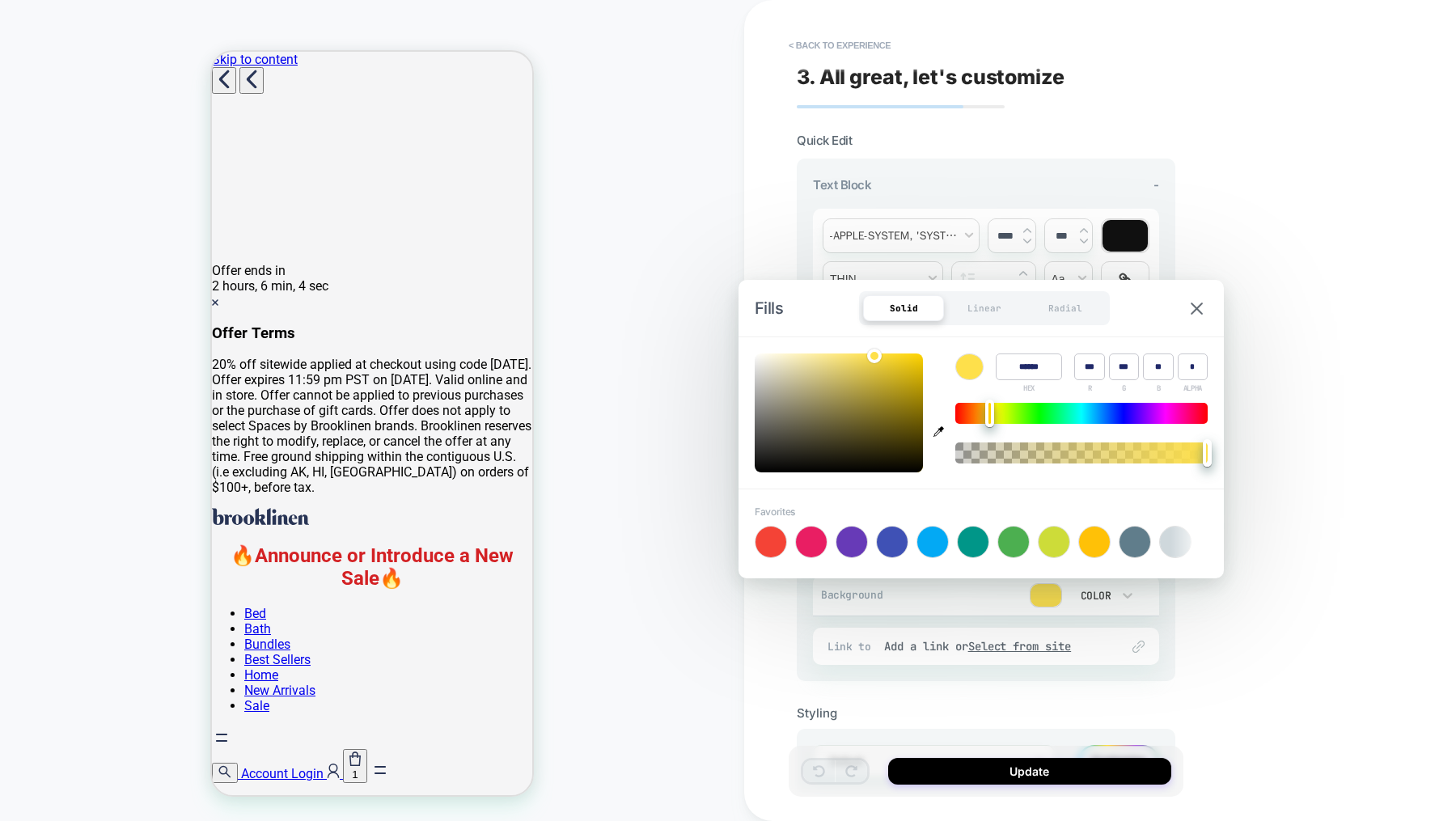 click at bounding box center [1094, 542] 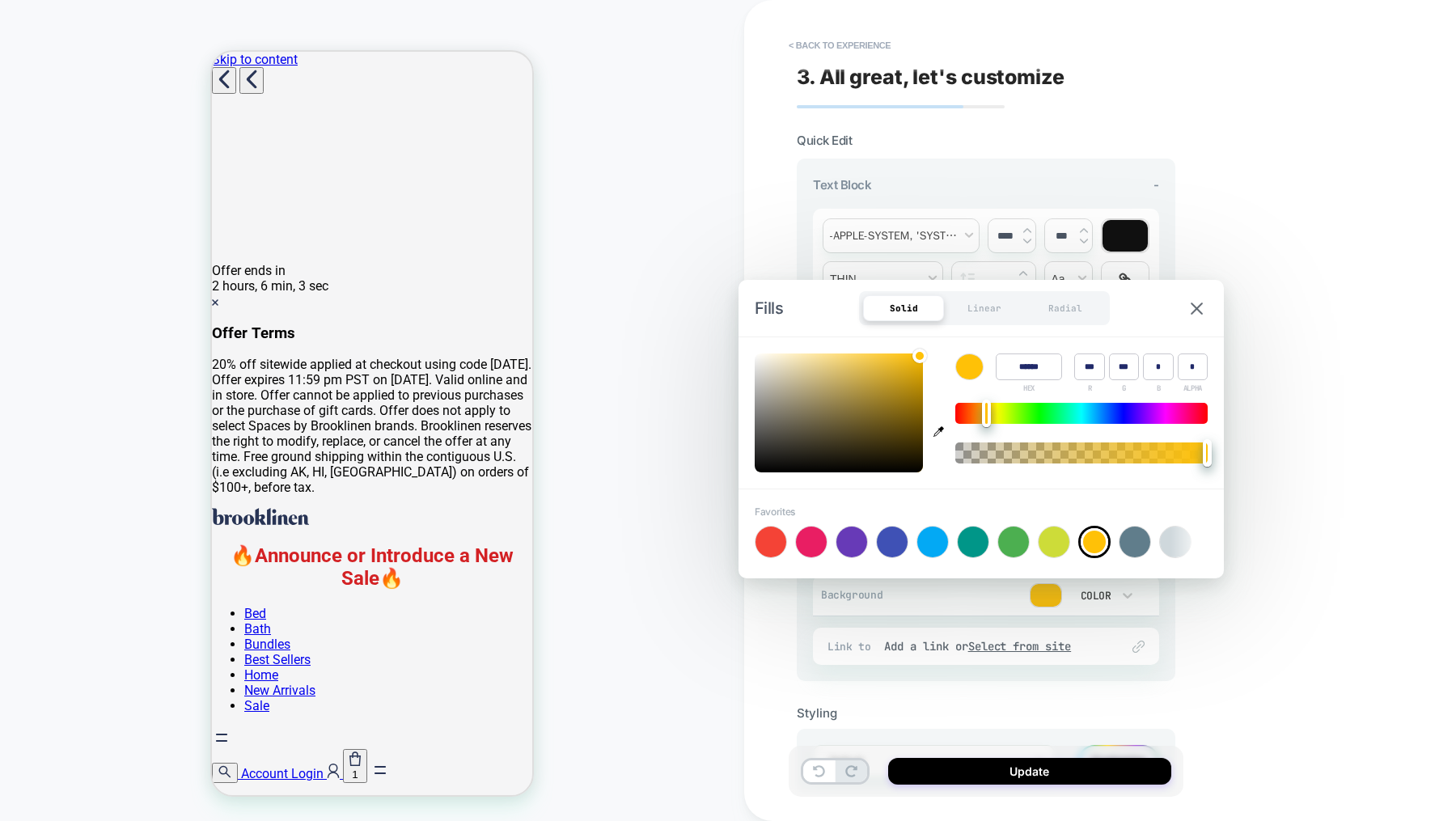 click on "**********" at bounding box center [1100, 410] 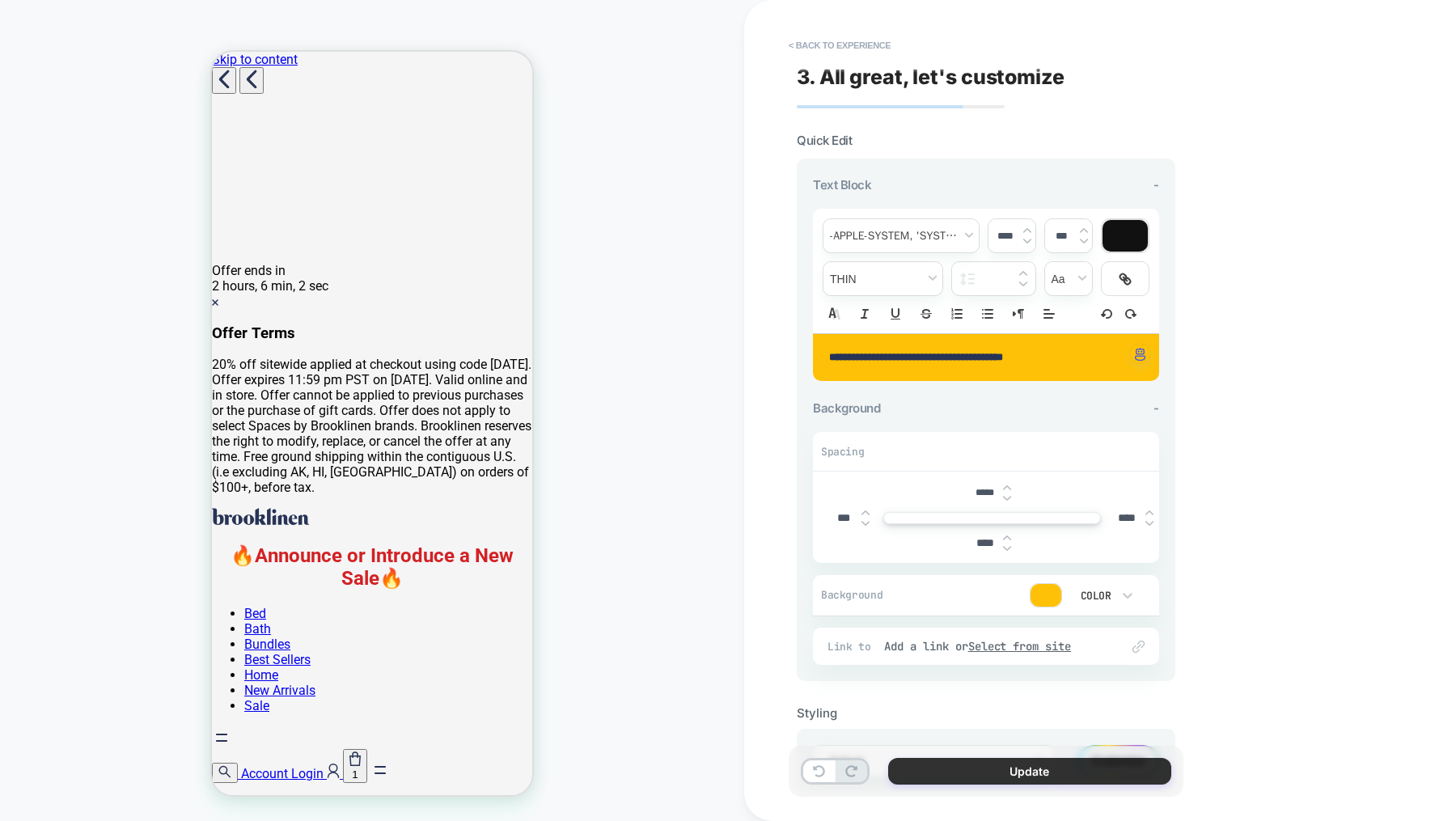 click on "Update" at bounding box center [1030, 771] 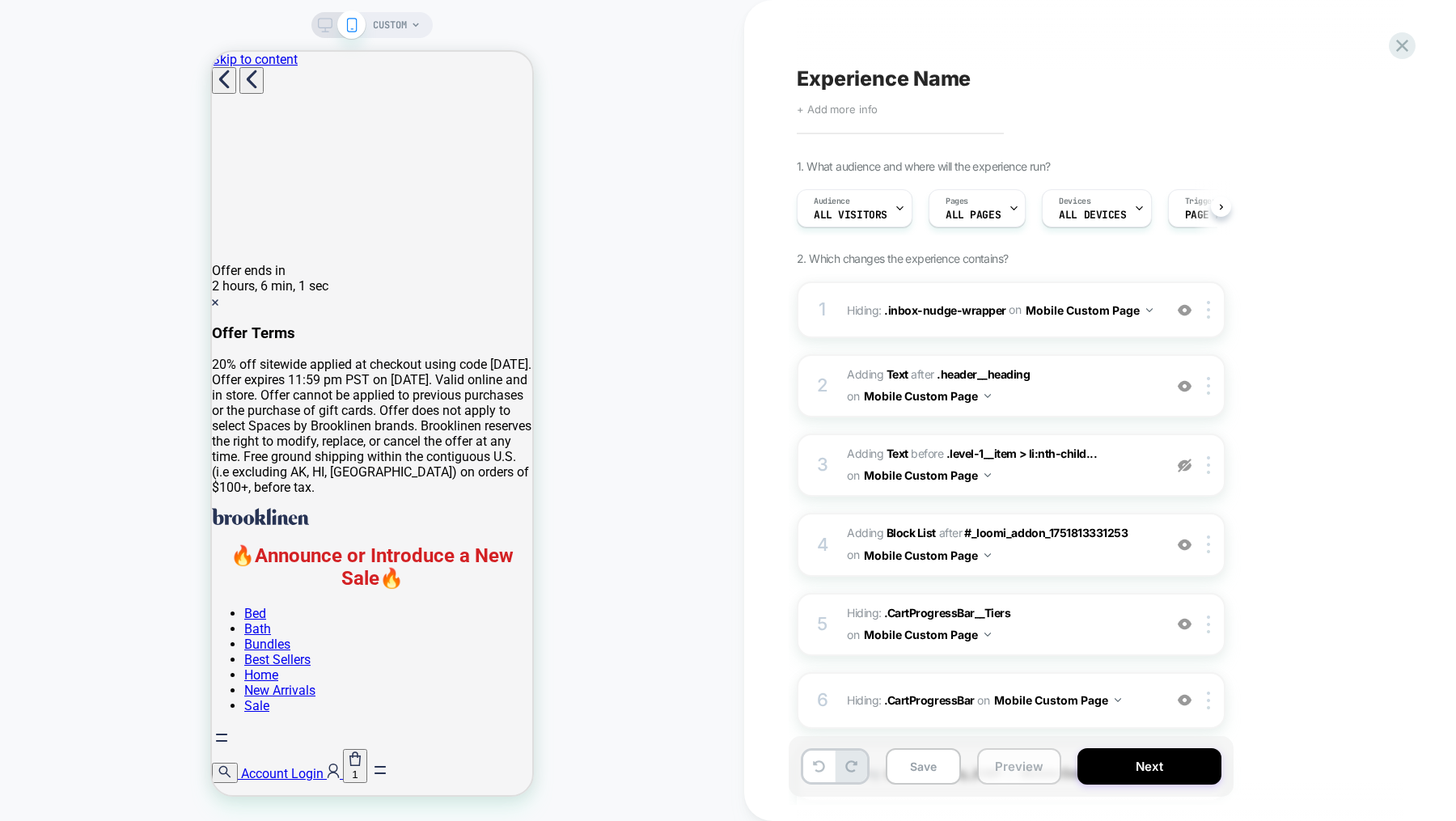 scroll, scrollTop: 0, scrollLeft: 1, axis: horizontal 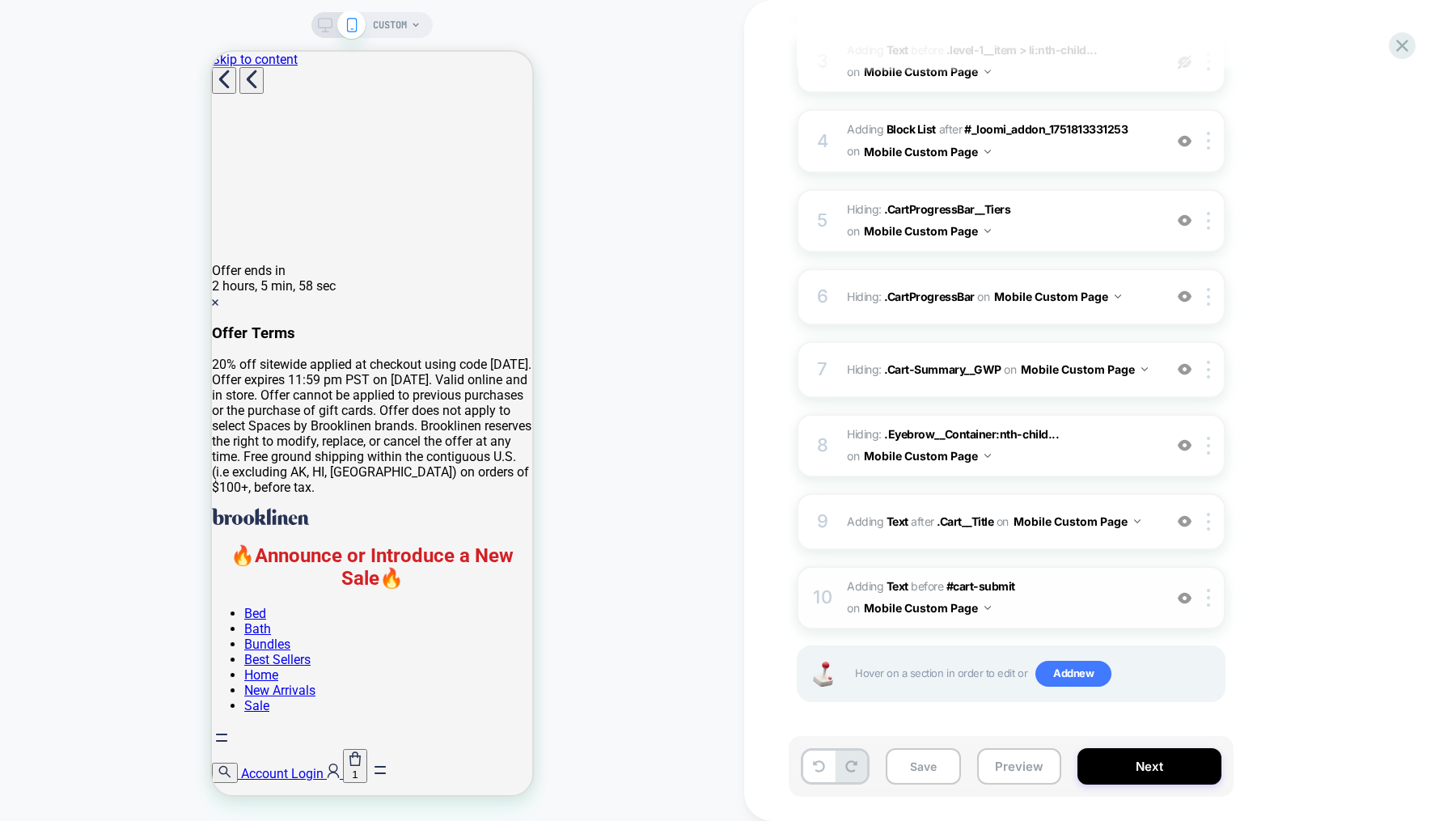 click on "#_loomi_addon_1751813728050 Adding   Text   BEFORE #cart-submit #cart-submit   on Mobile Custom Page" at bounding box center [1001, 598] 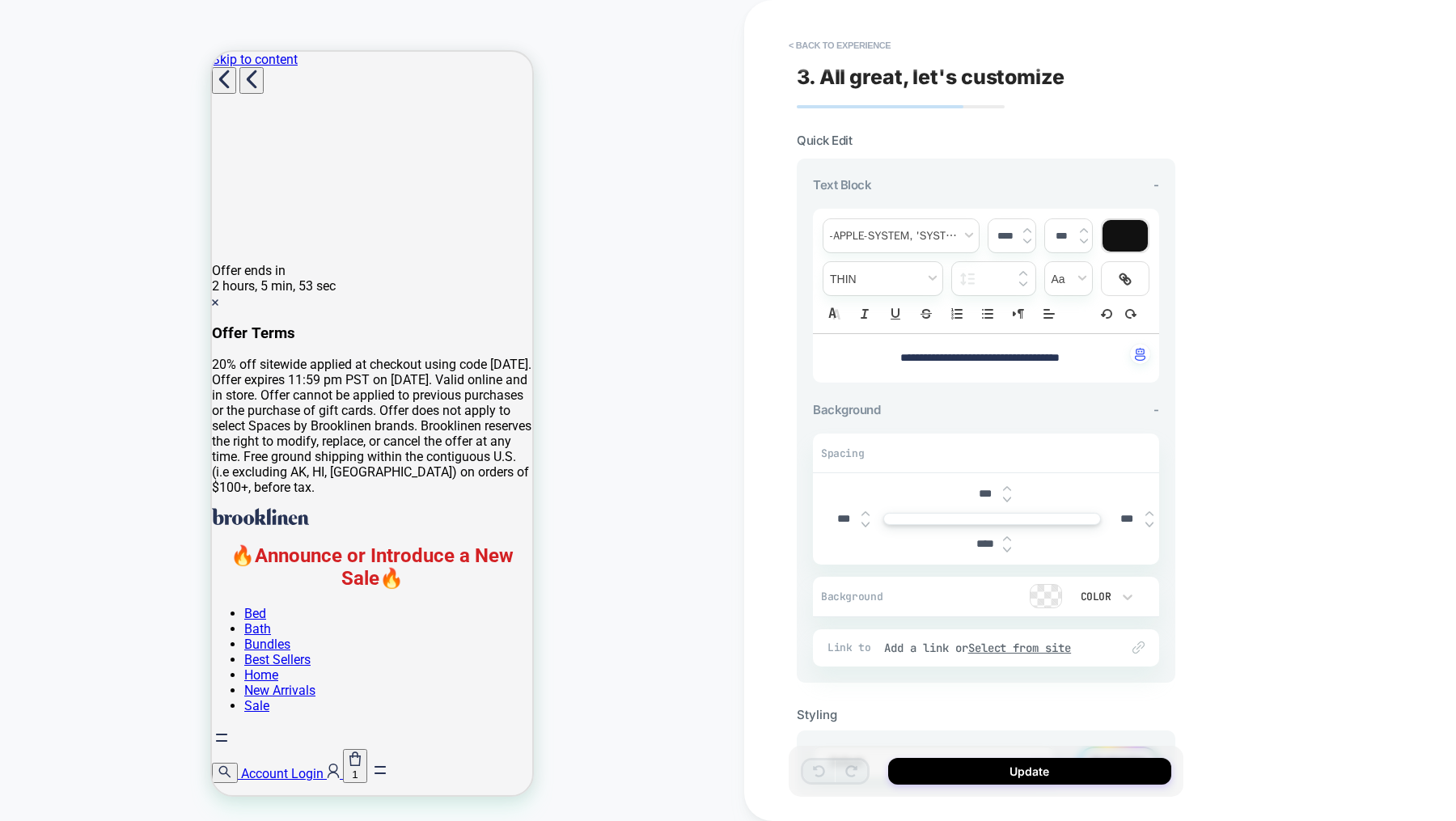 scroll, scrollTop: 492, scrollLeft: 0, axis: vertical 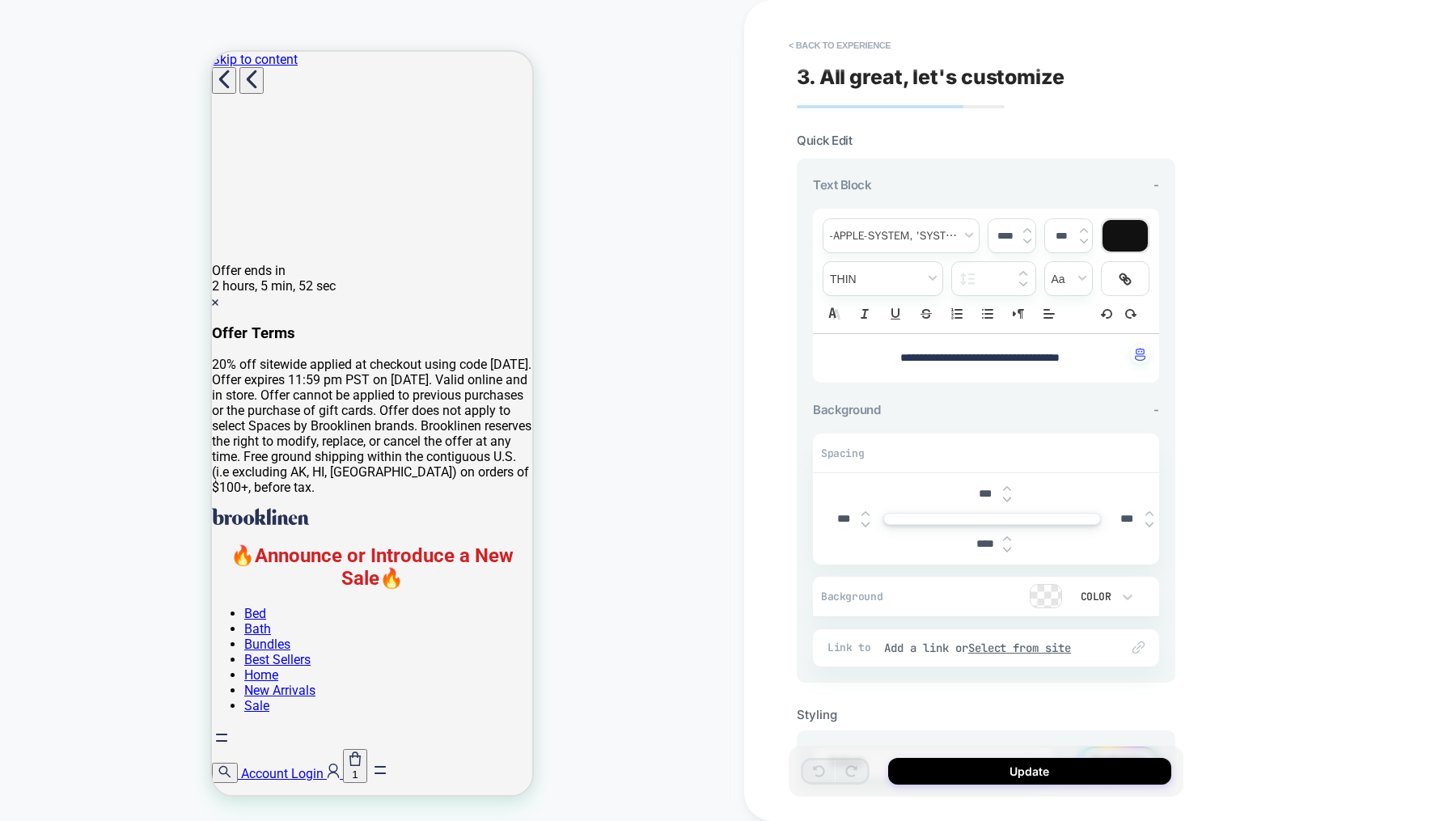 click on "**********" at bounding box center (986, 358) 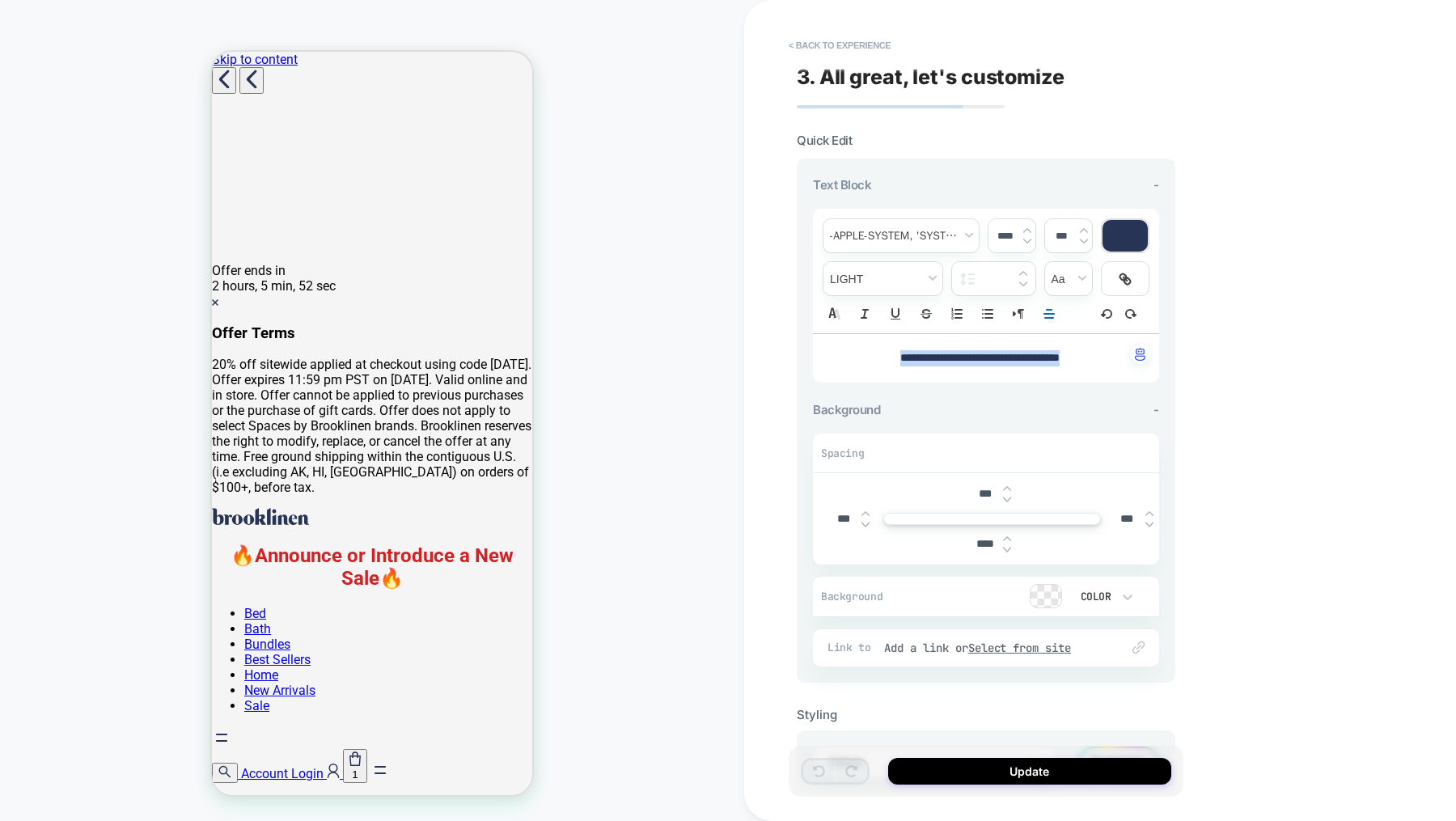 click on "**********" at bounding box center [986, 358] 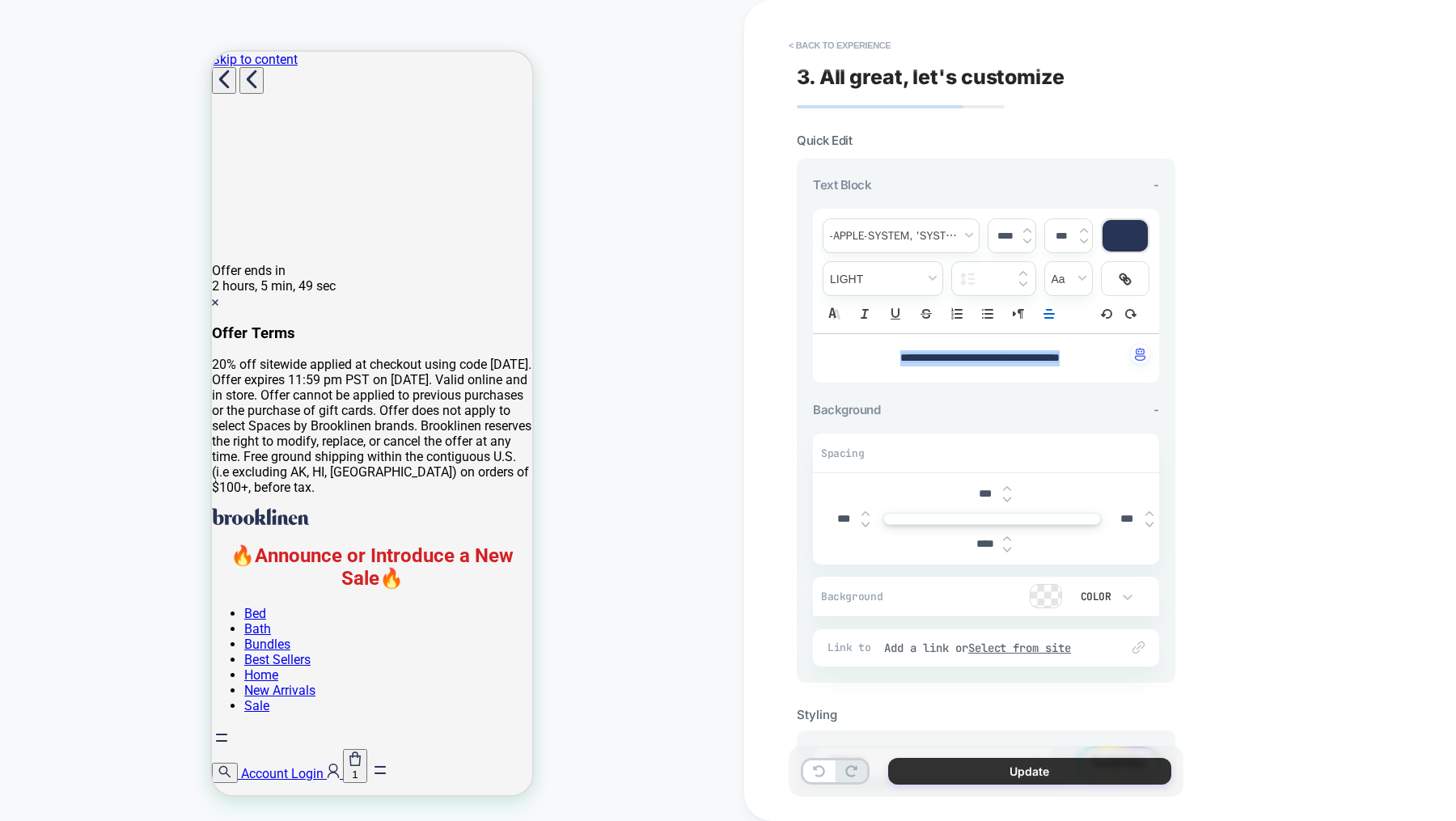 click on "Update" at bounding box center (1030, 771) 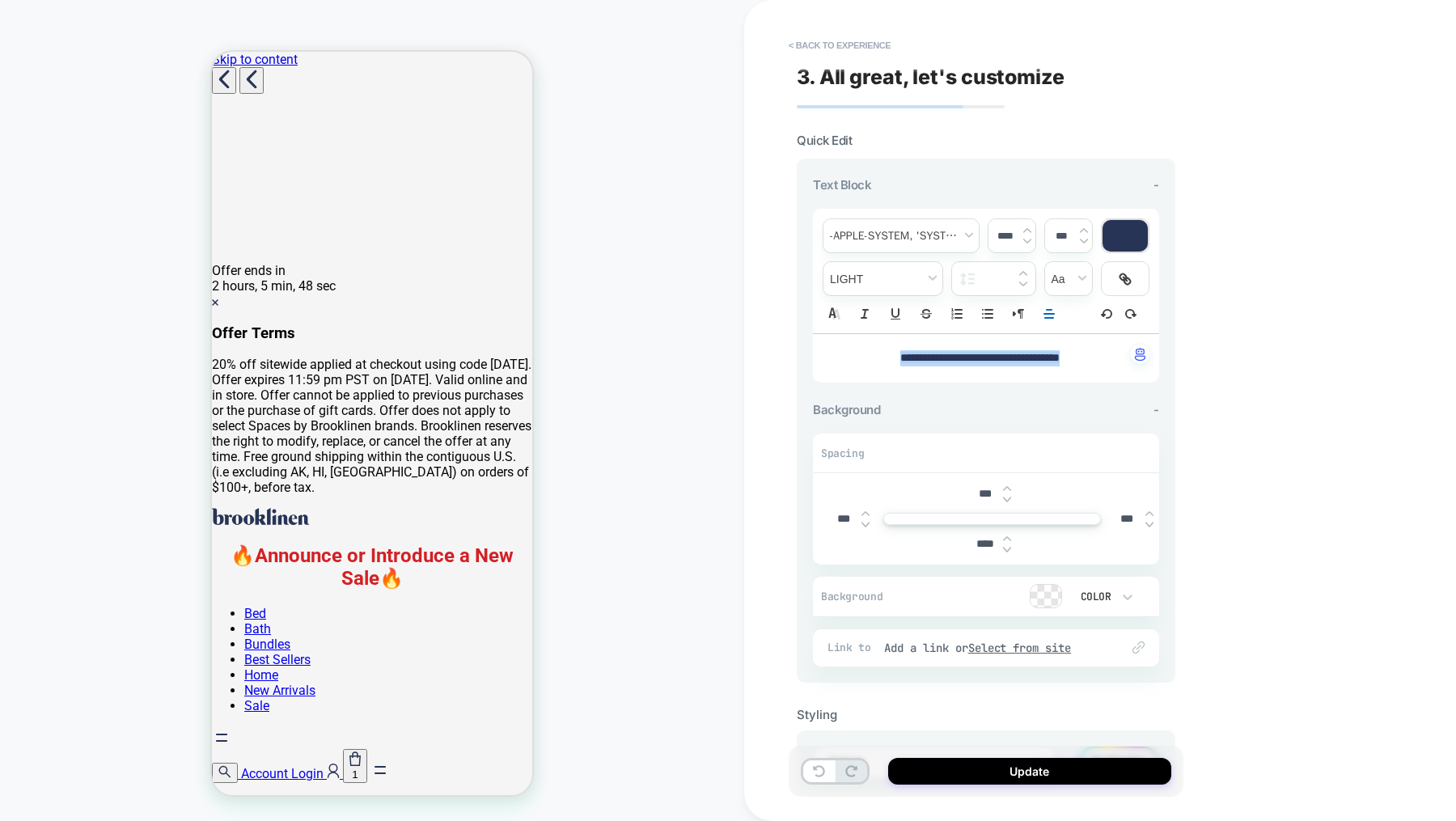 scroll, scrollTop: 492, scrollLeft: 0, axis: vertical 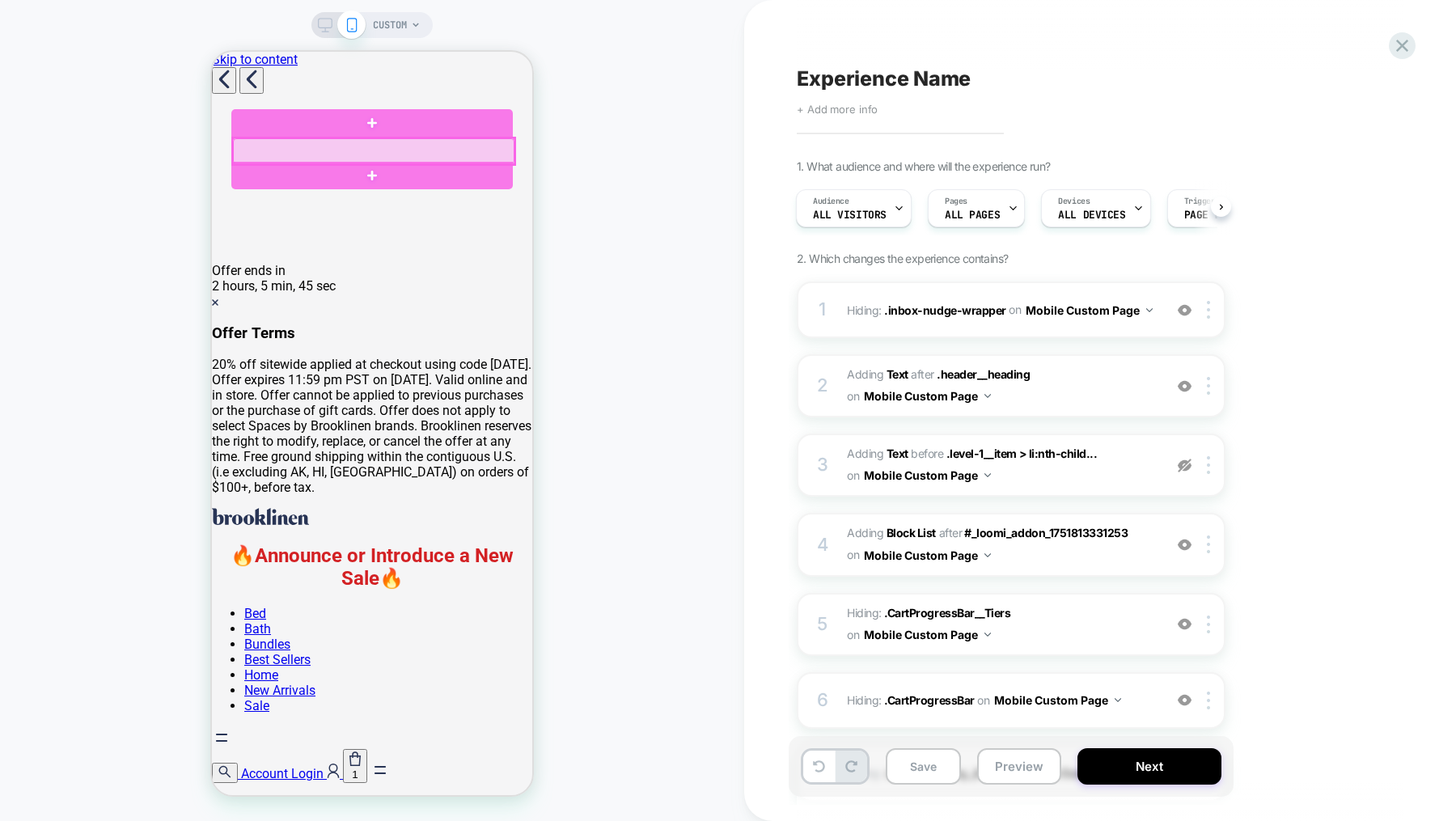 click at bounding box center (374, 151) 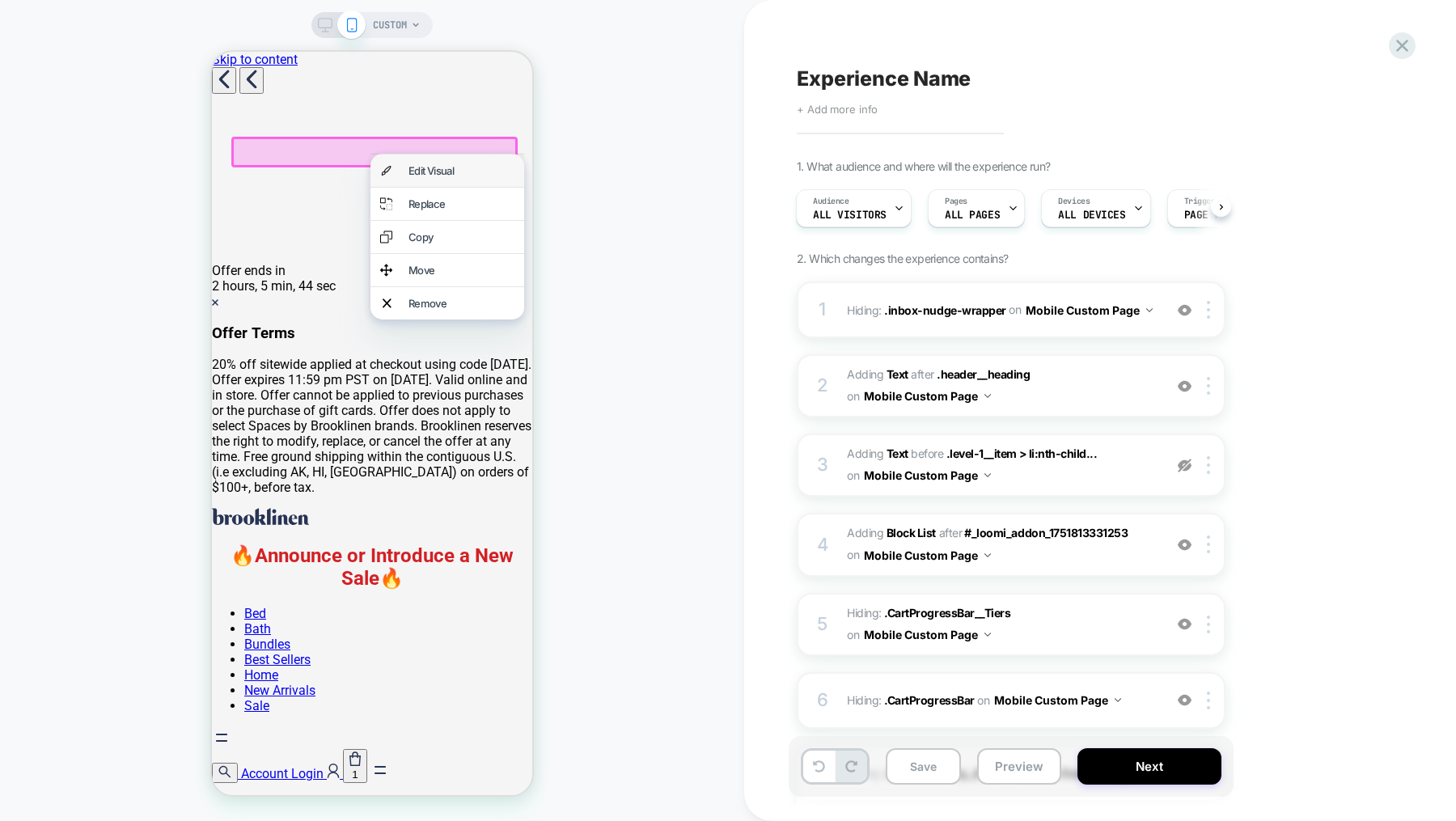 click on "Edit Visual" at bounding box center (461, 171) 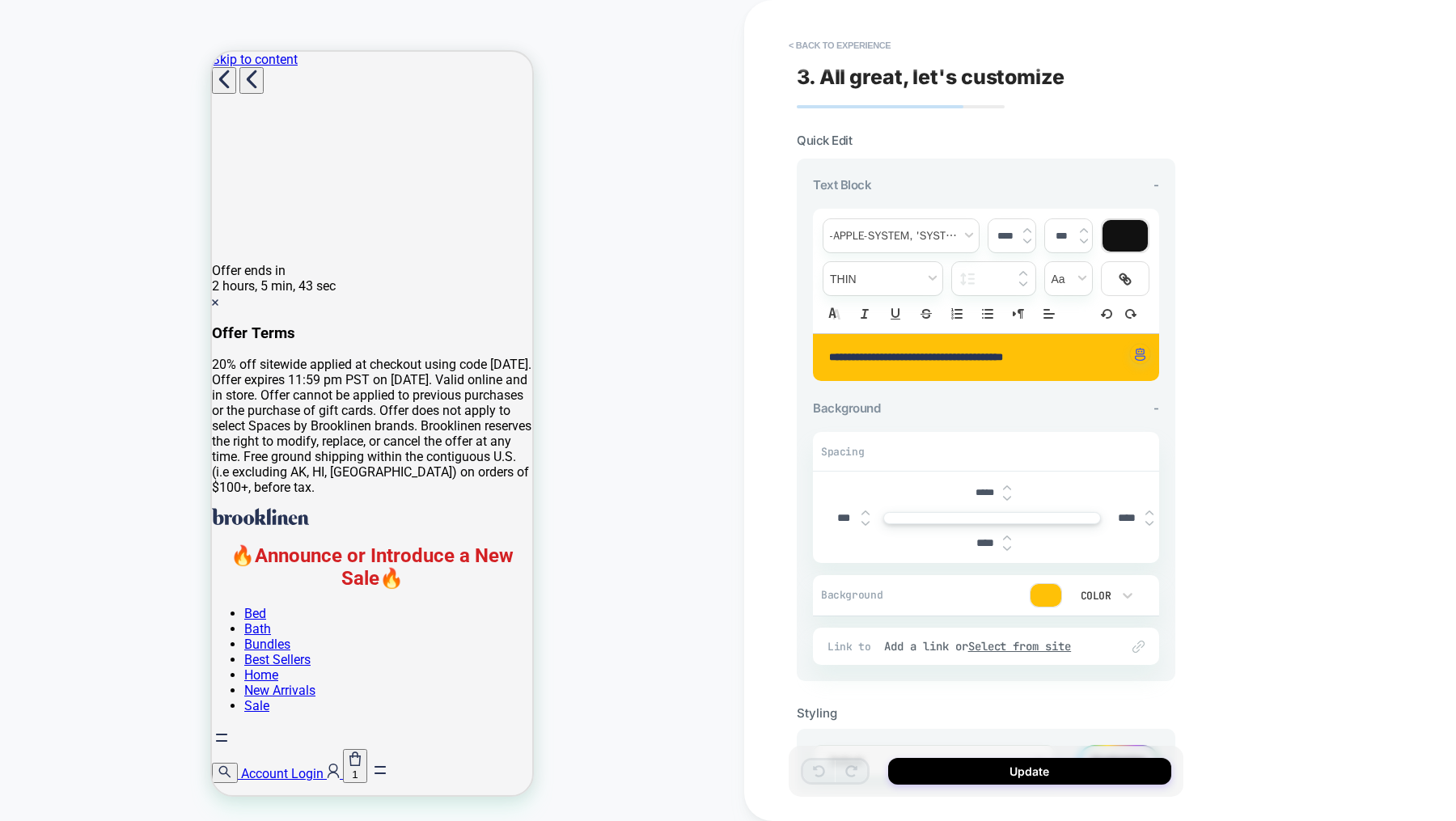 click at bounding box center (1046, 595) 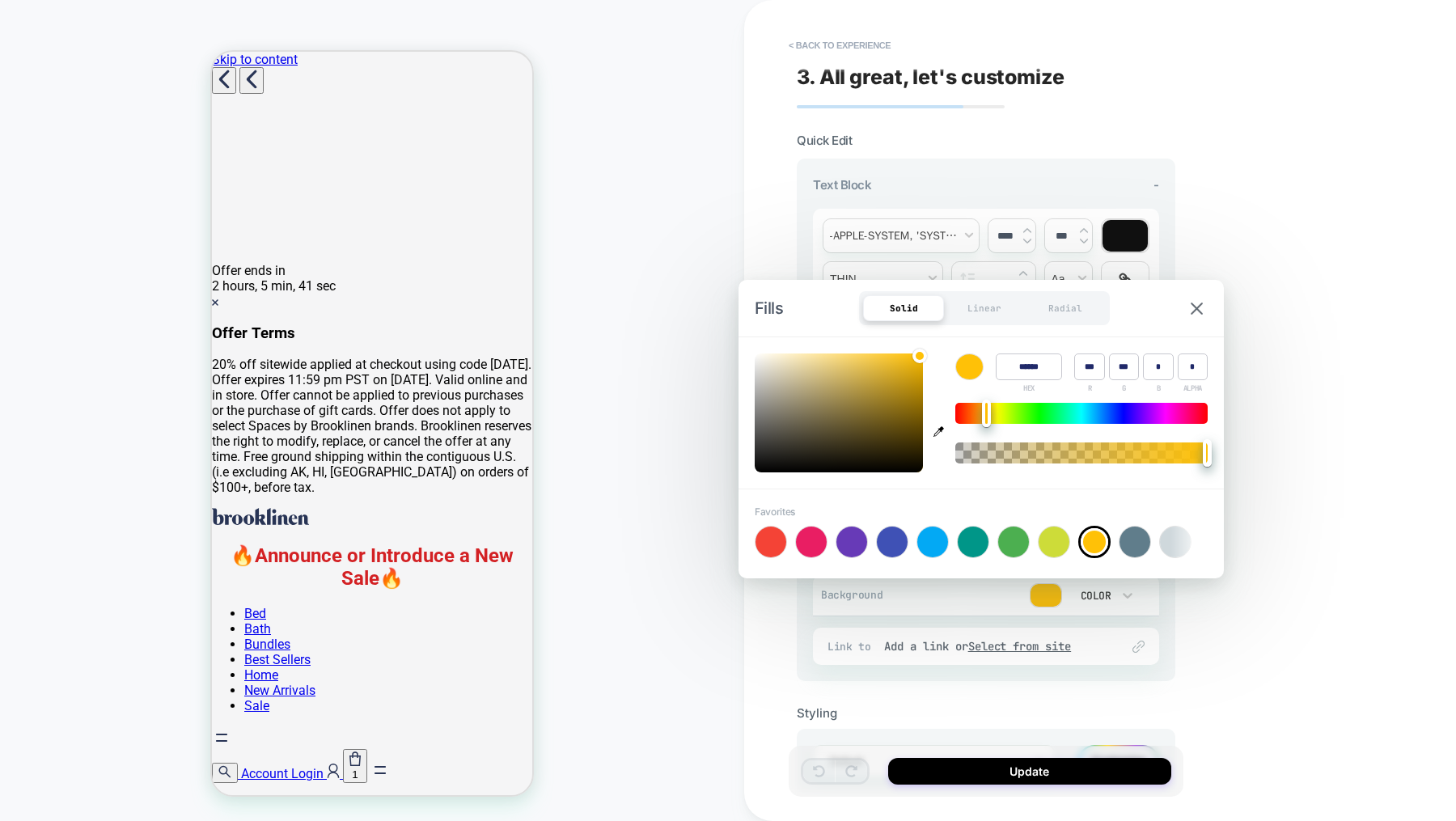 click on "******" at bounding box center (1029, 366) 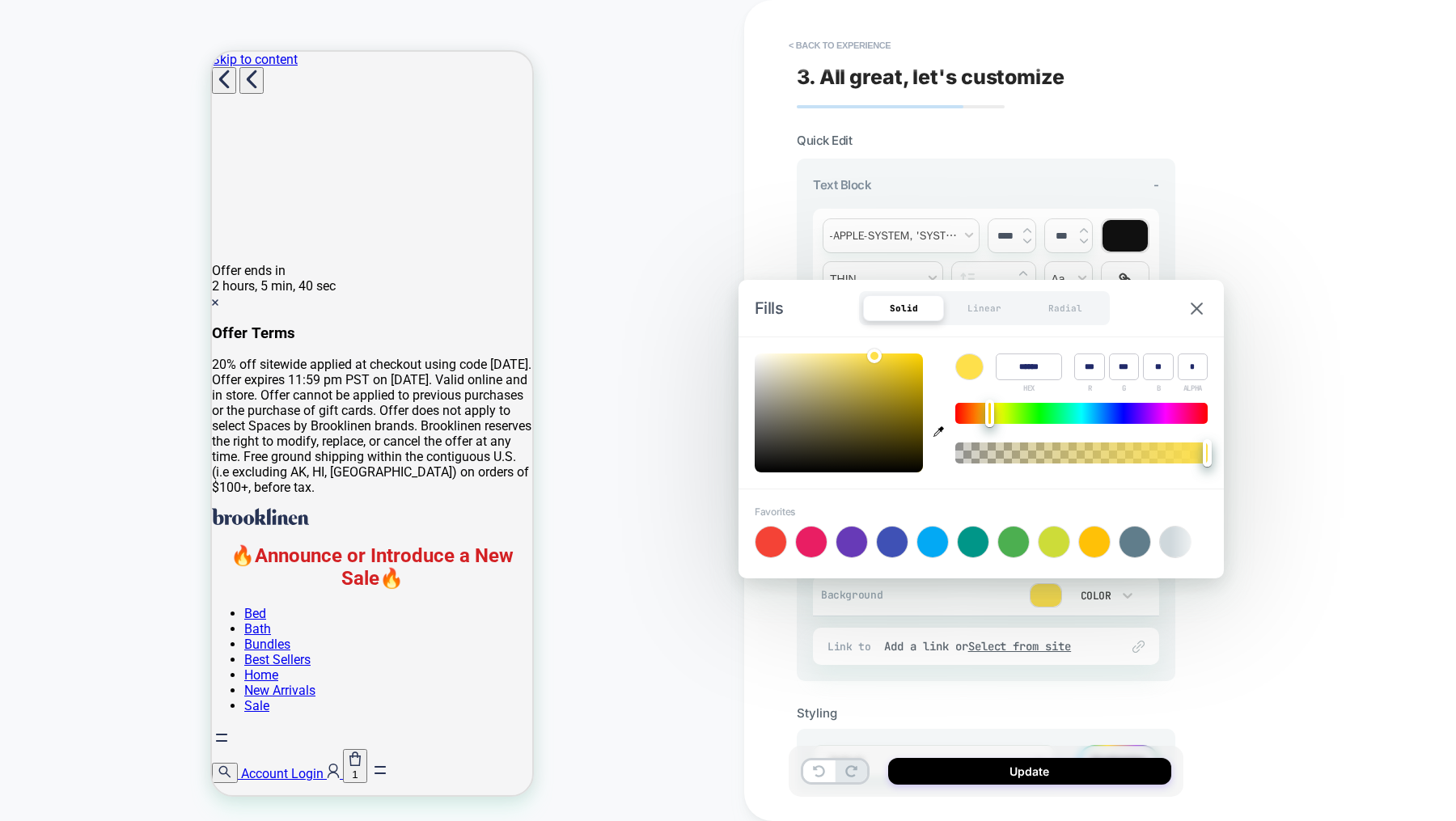 type on "******" 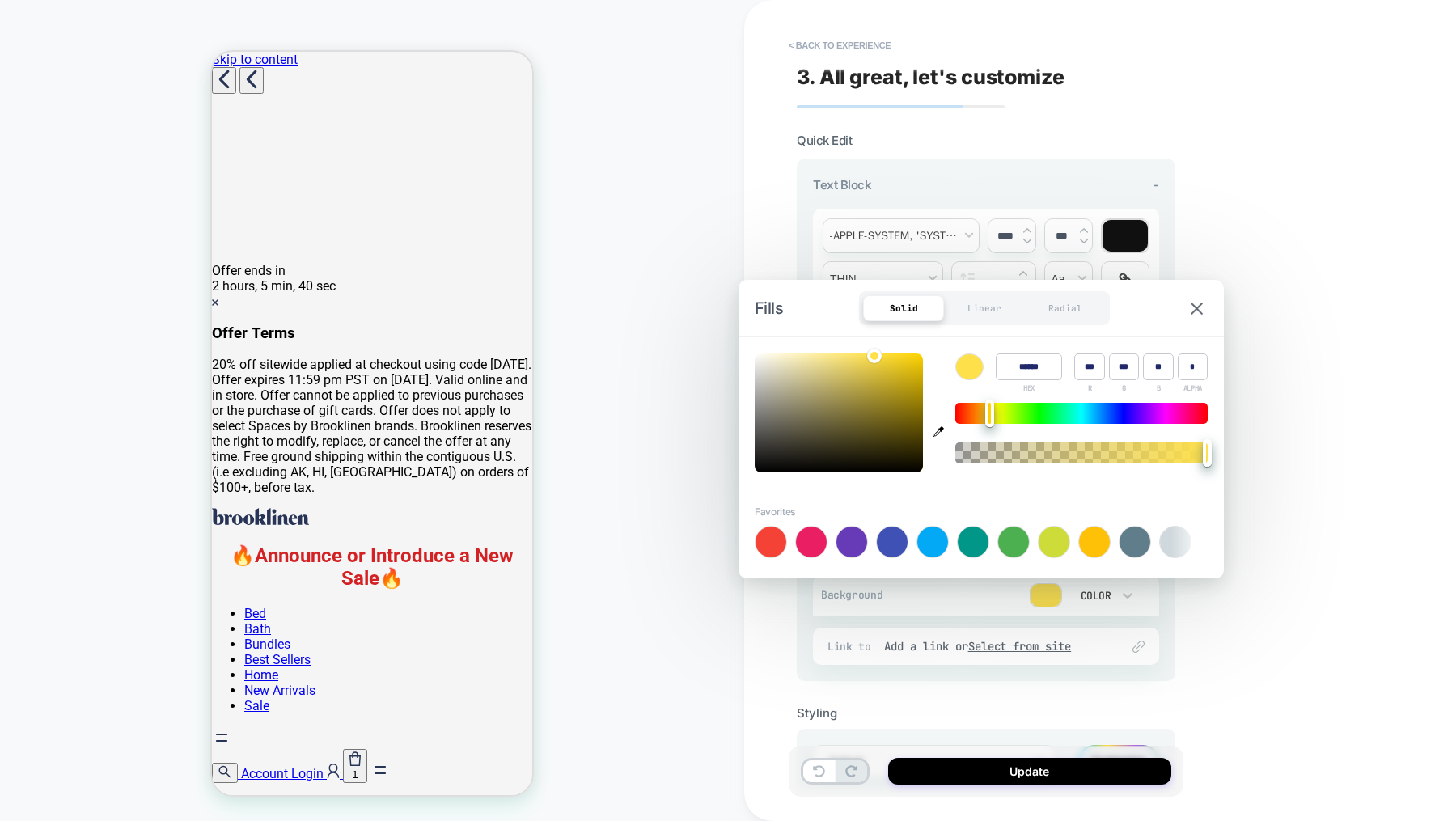click on "**********" at bounding box center [1100, 410] 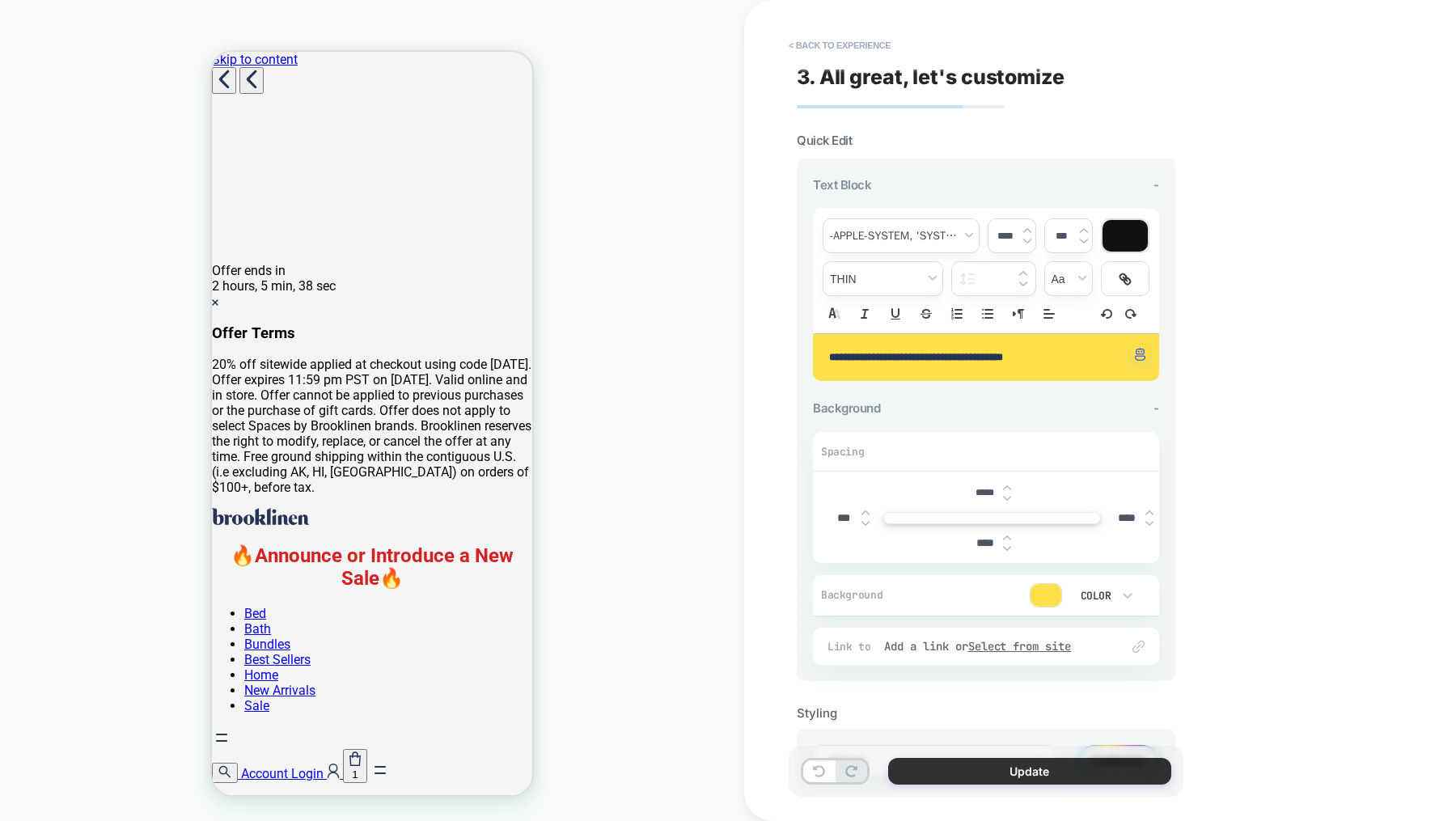click on "Update" at bounding box center (1030, 771) 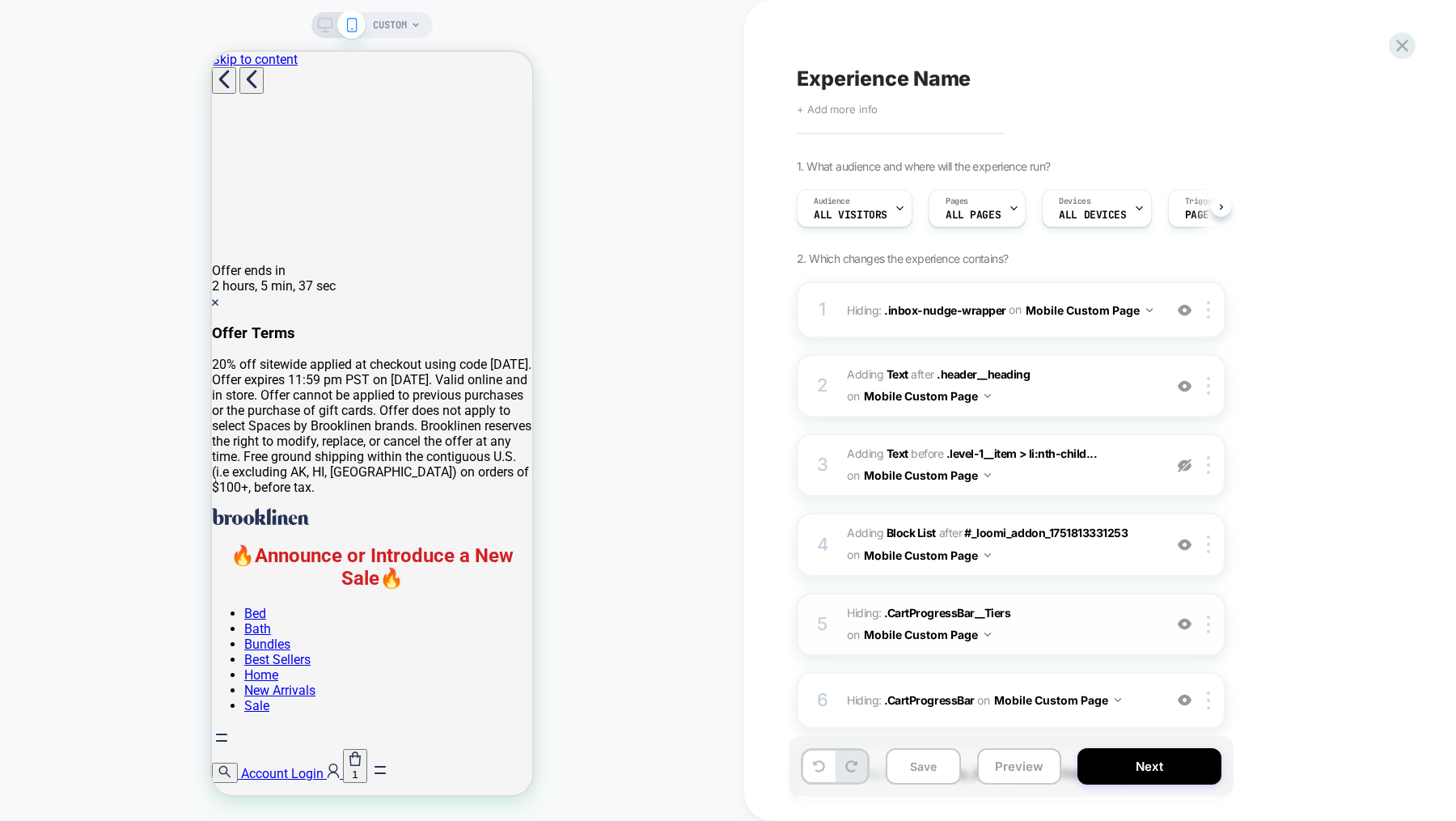 scroll, scrollTop: 0, scrollLeft: 1, axis: horizontal 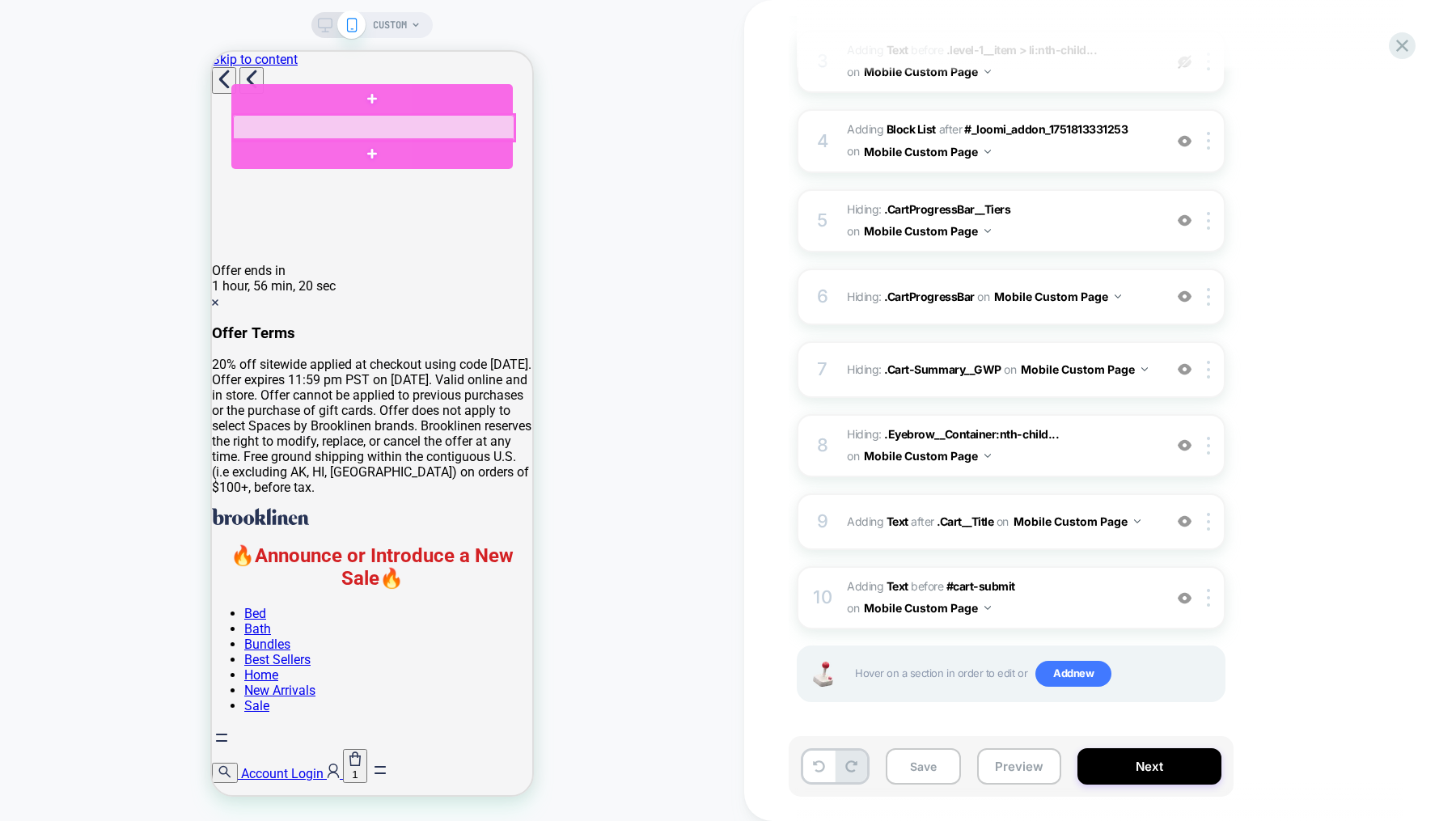 click at bounding box center [374, 128] 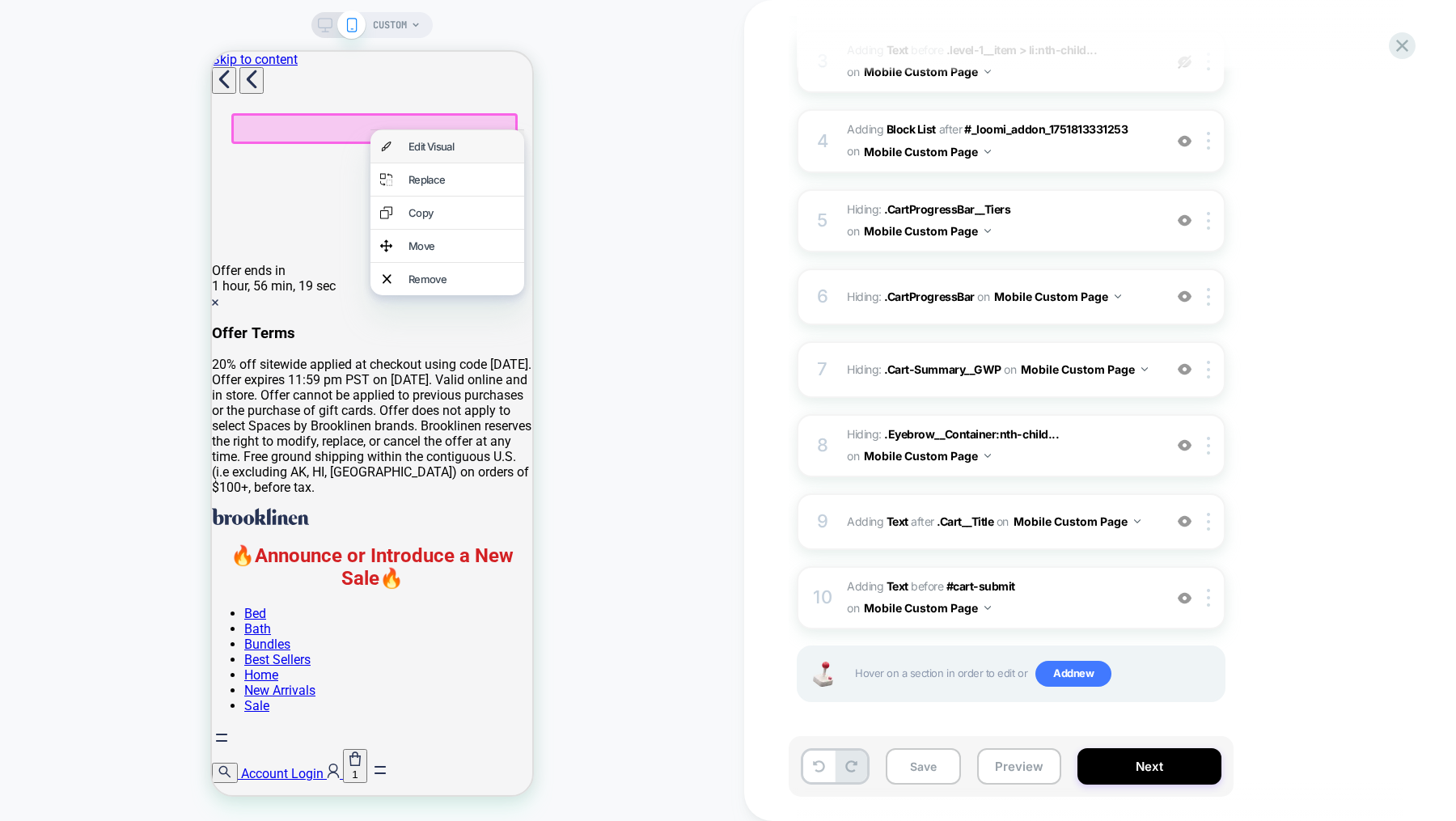 click on "Edit Visual" at bounding box center (447, 146) 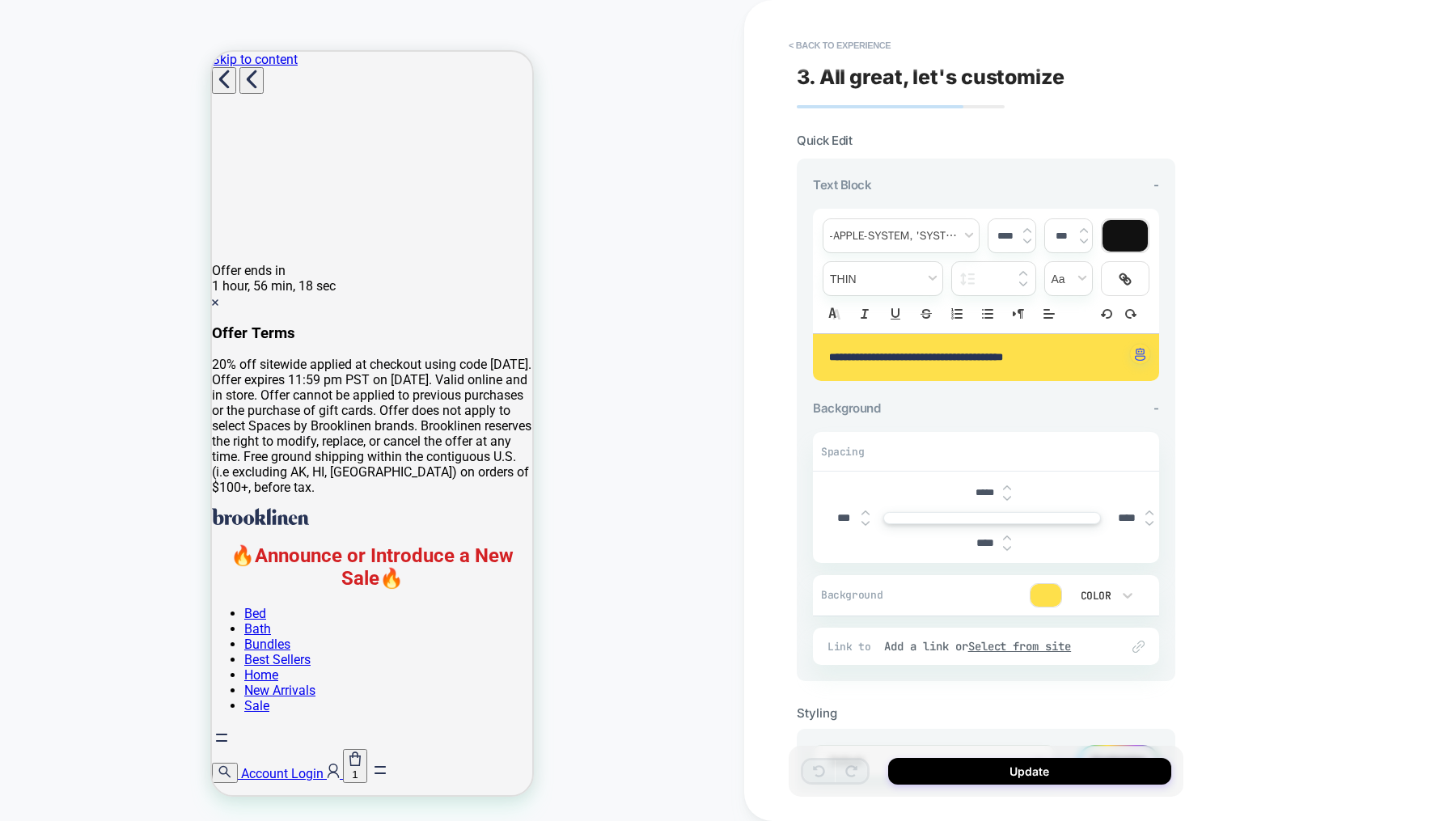 scroll, scrollTop: 0, scrollLeft: 0, axis: both 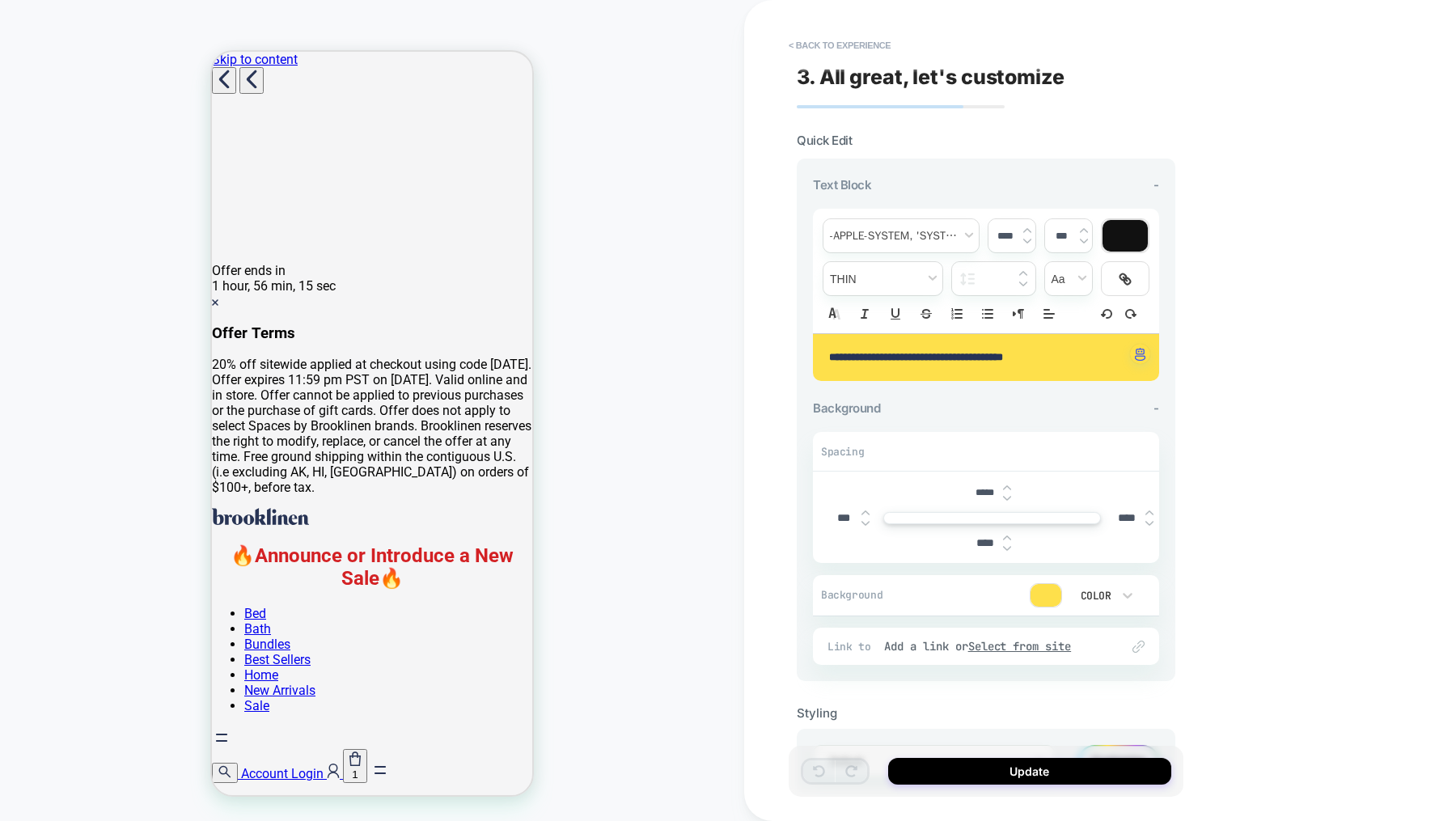 click at bounding box center (1046, 595) 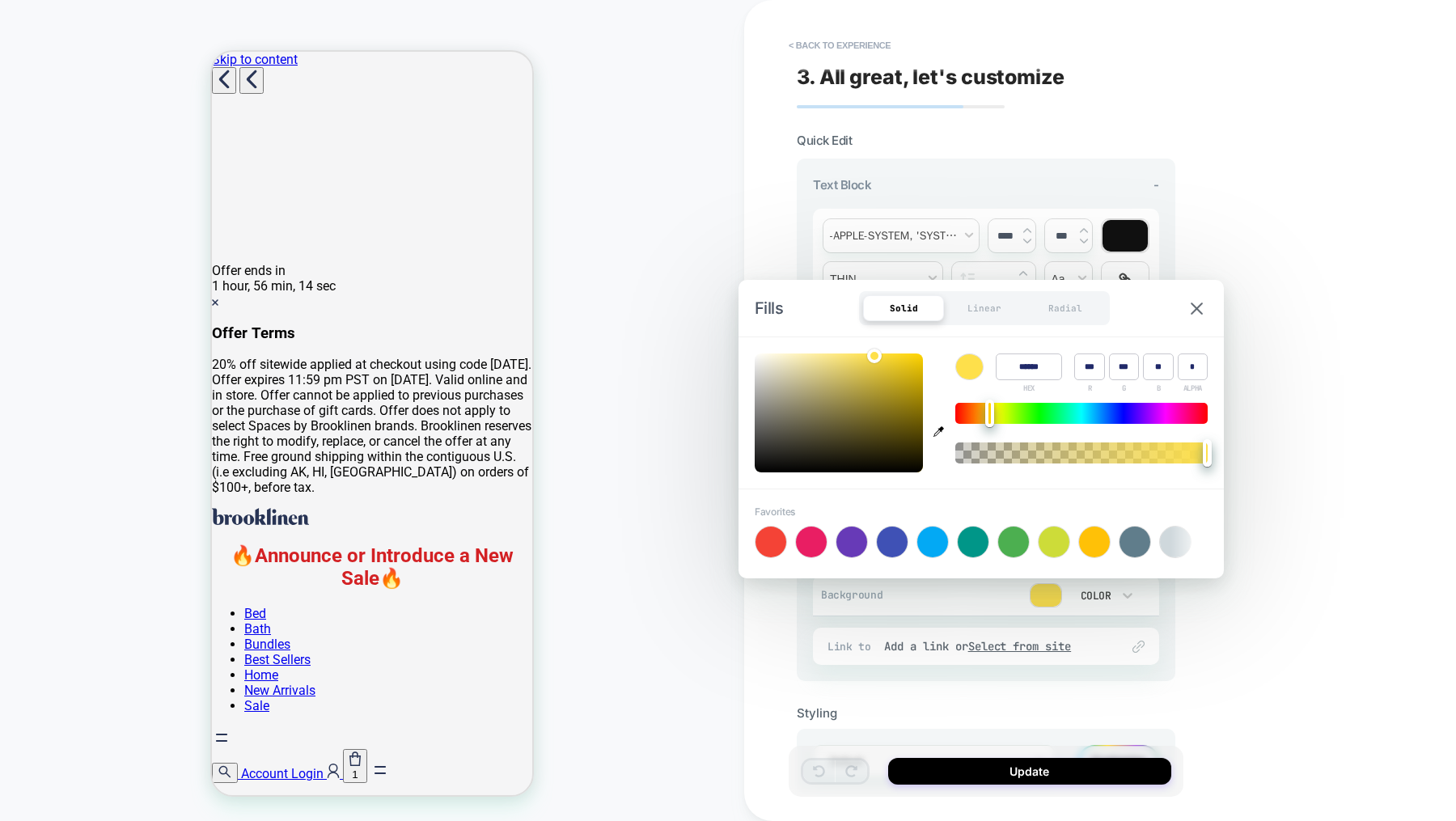 click at bounding box center (1094, 542) 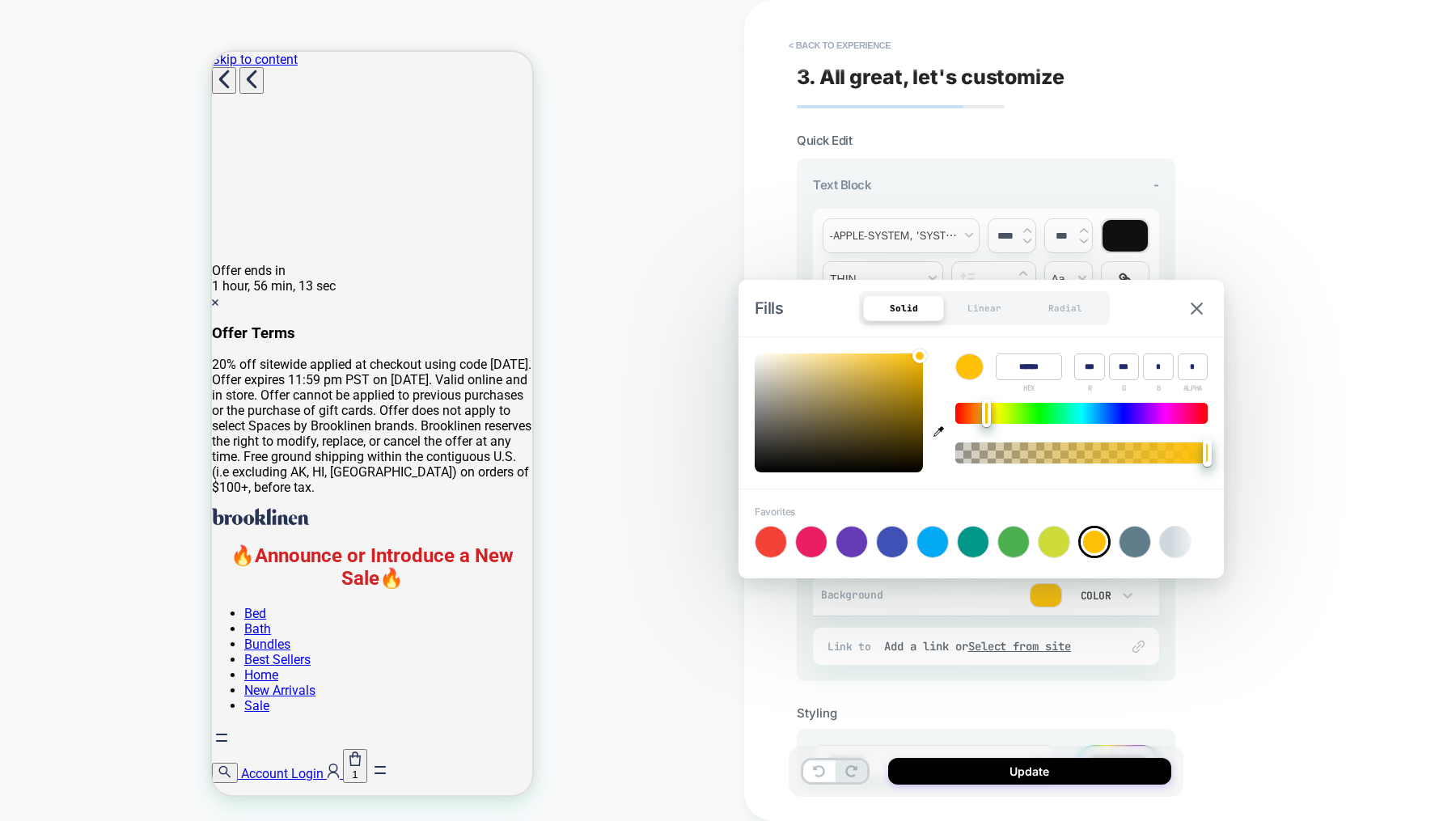 click on "**********" at bounding box center (1100, 410) 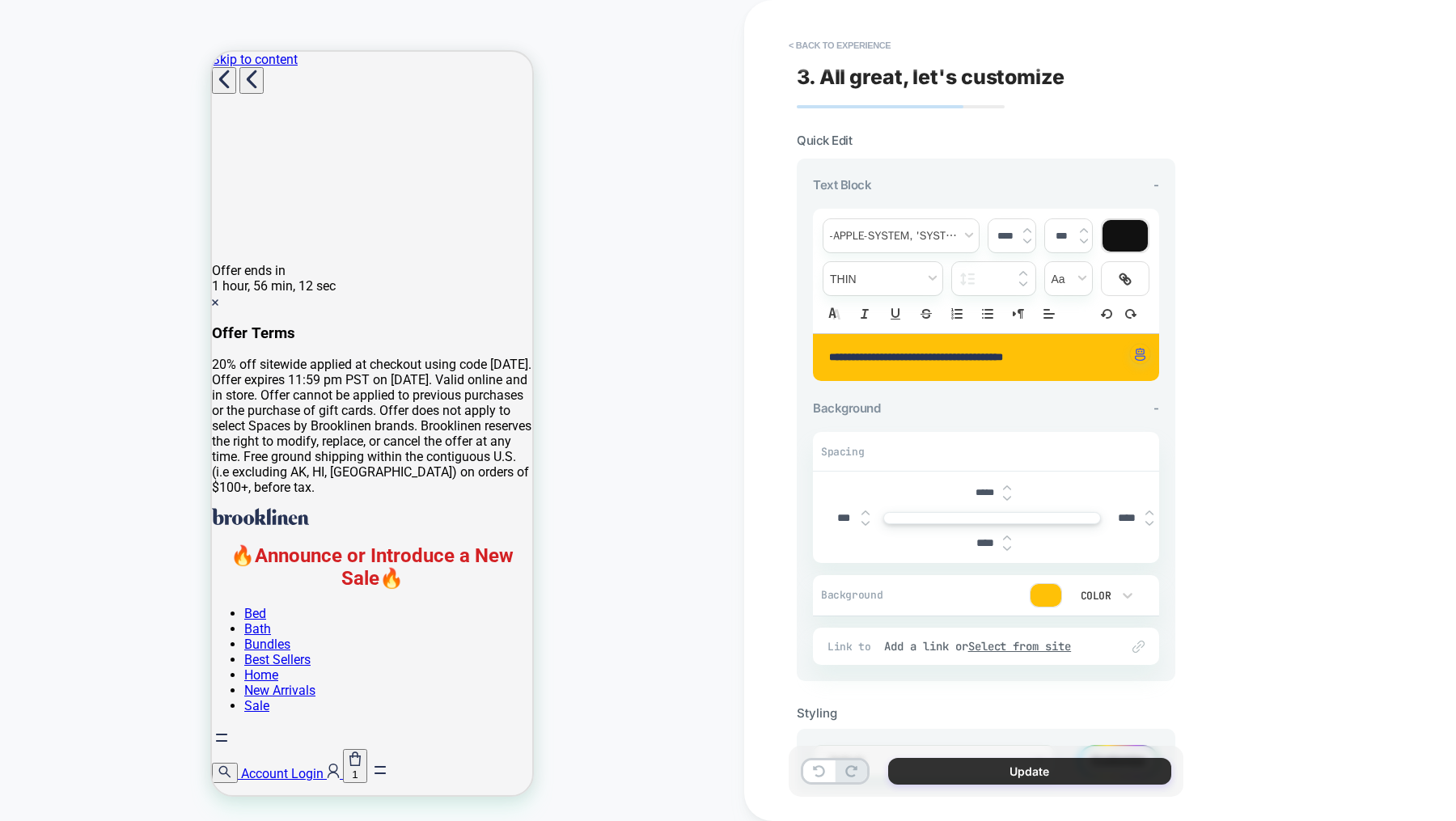 click on "Update" at bounding box center (1030, 771) 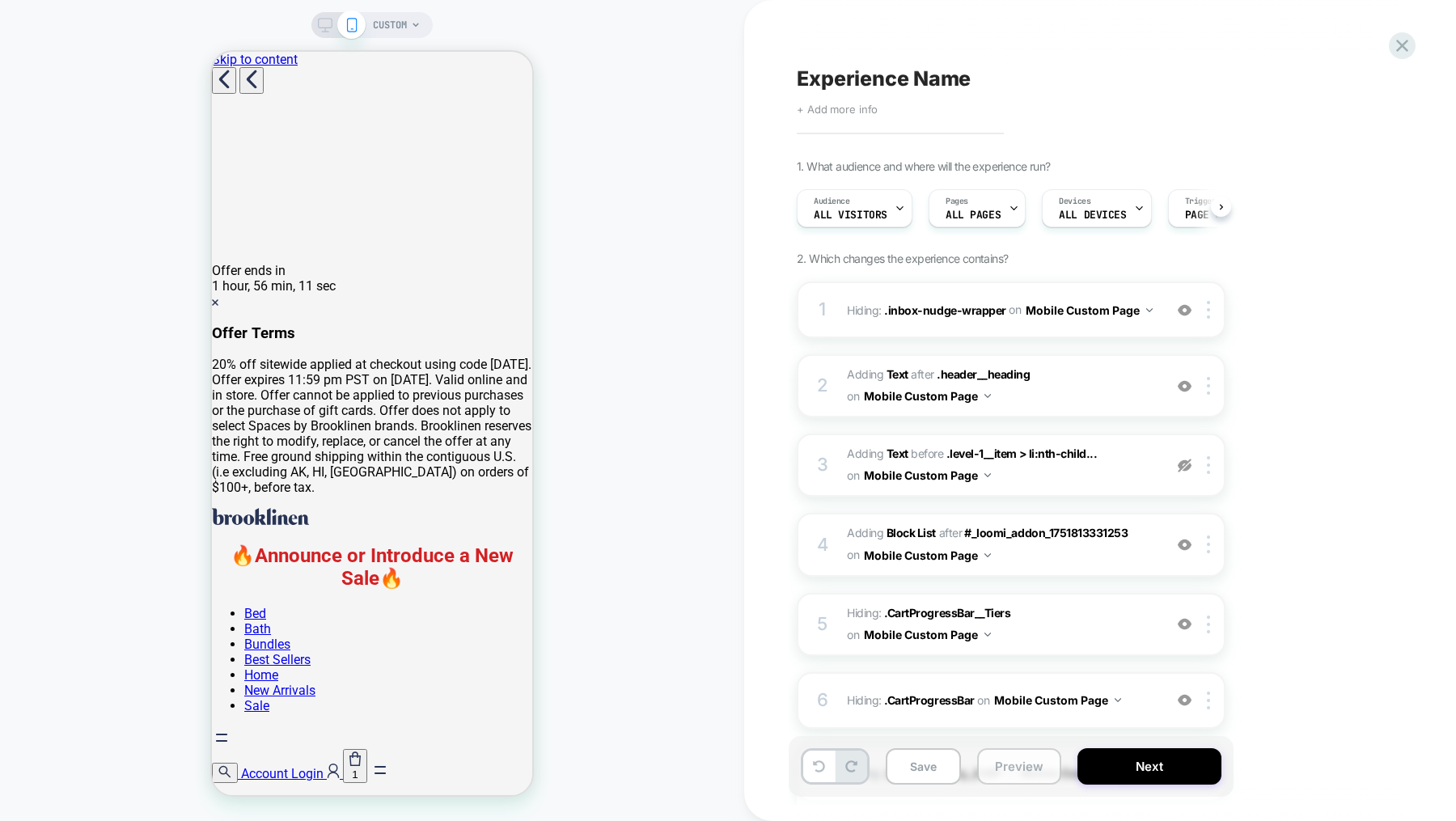 scroll, scrollTop: 0, scrollLeft: 1, axis: horizontal 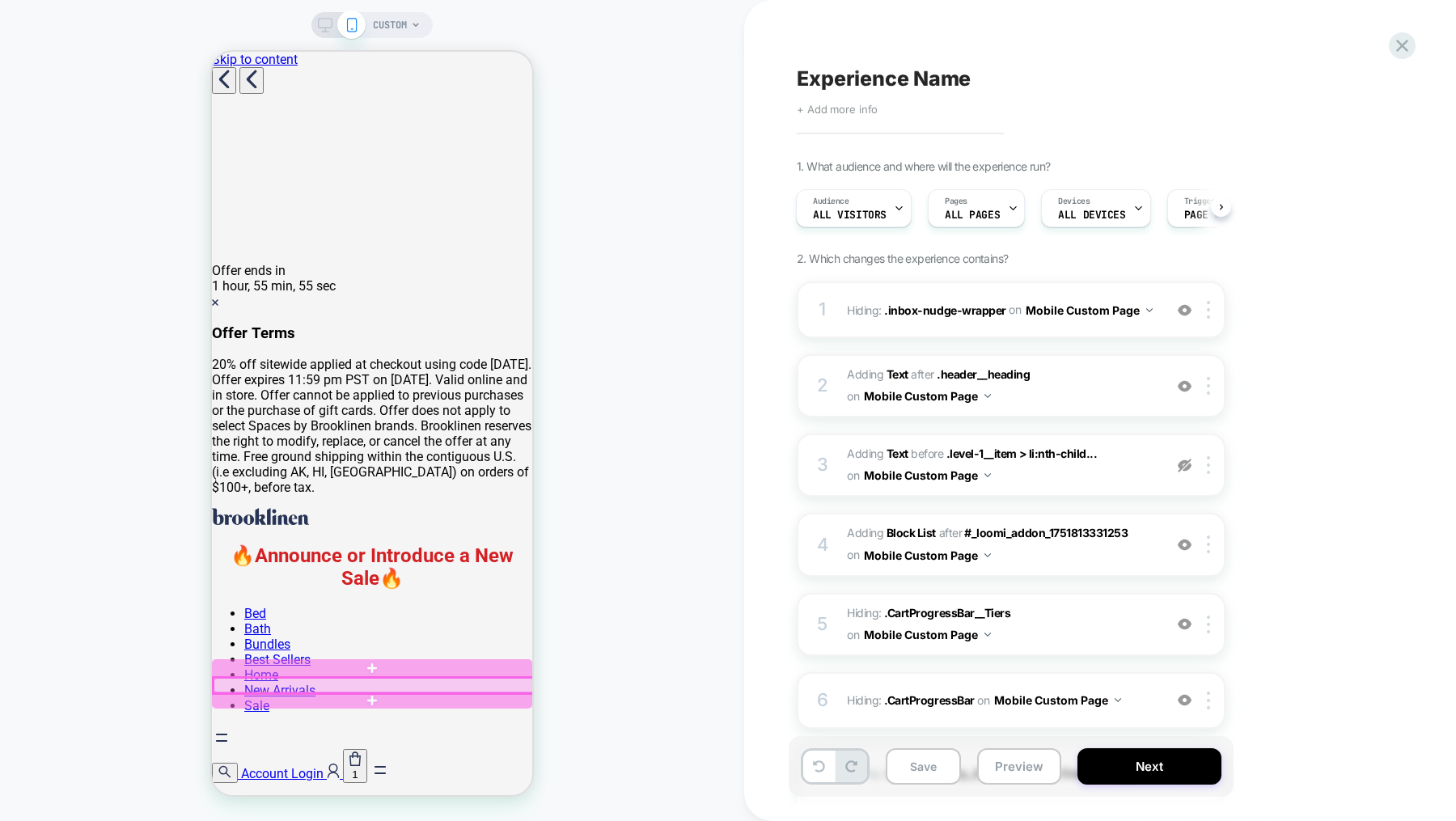 click at bounding box center (374, 685) 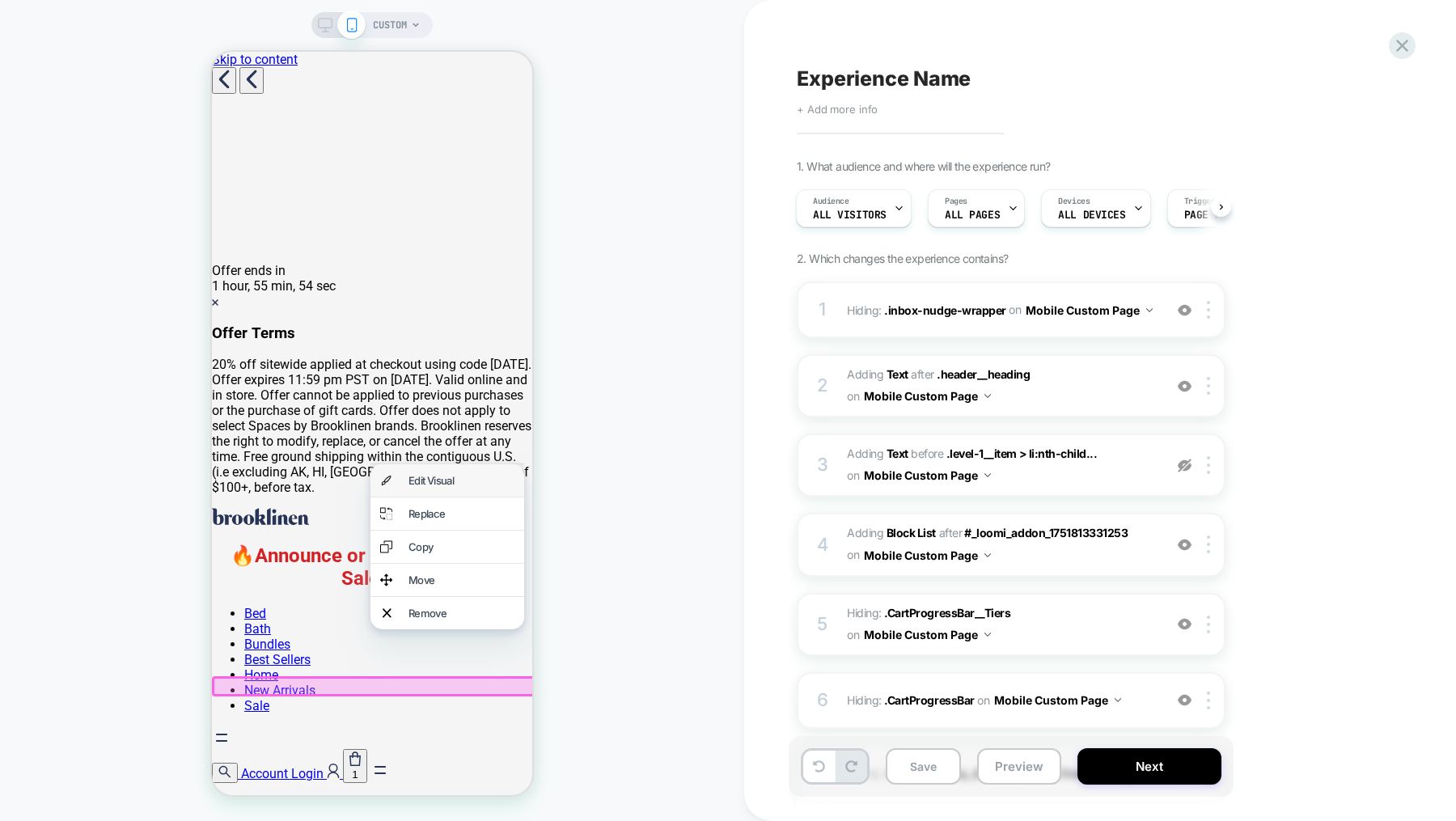 click on "Edit Visual" at bounding box center (461, 480) 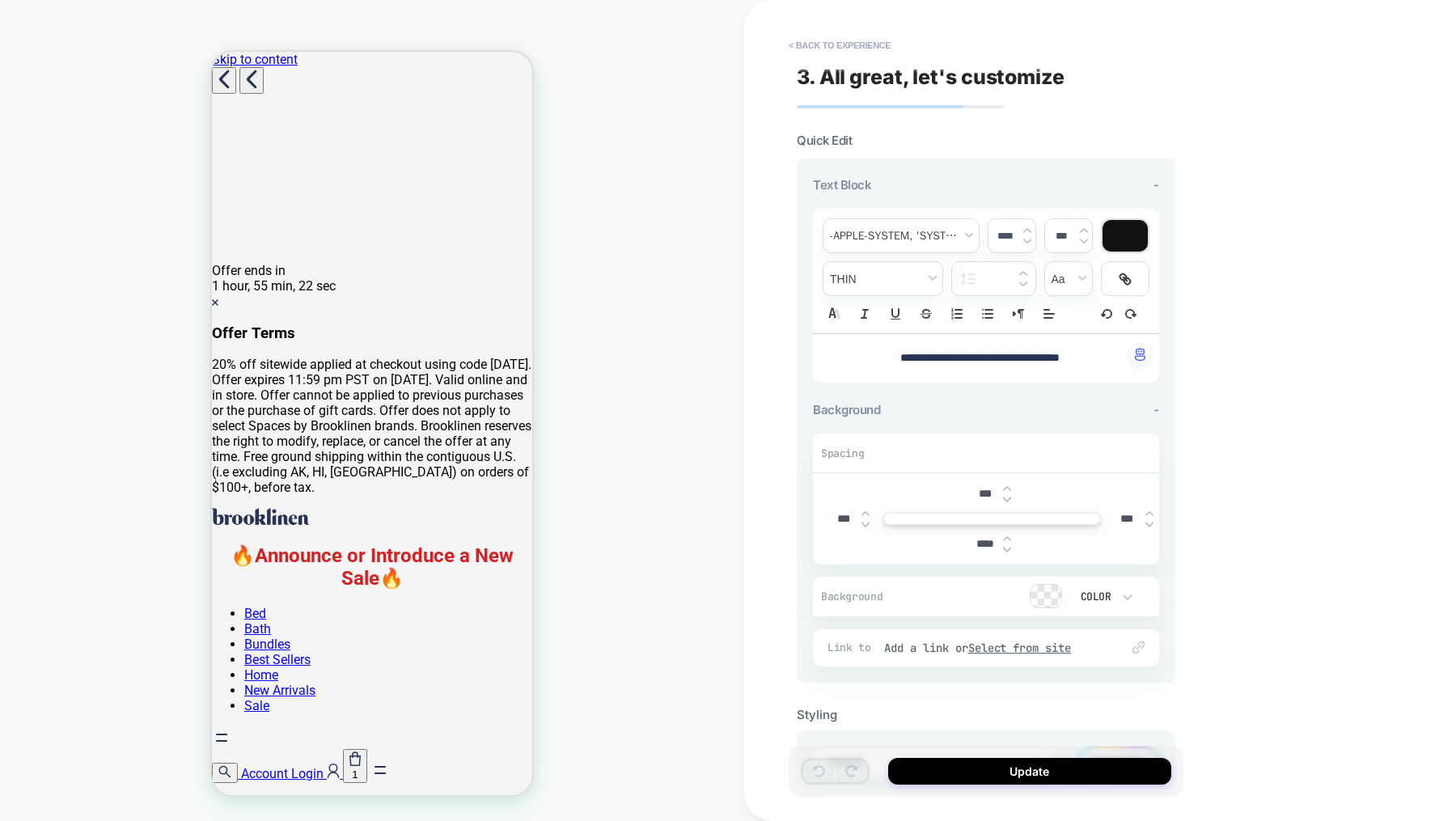 scroll, scrollTop: 9, scrollLeft: 0, axis: vertical 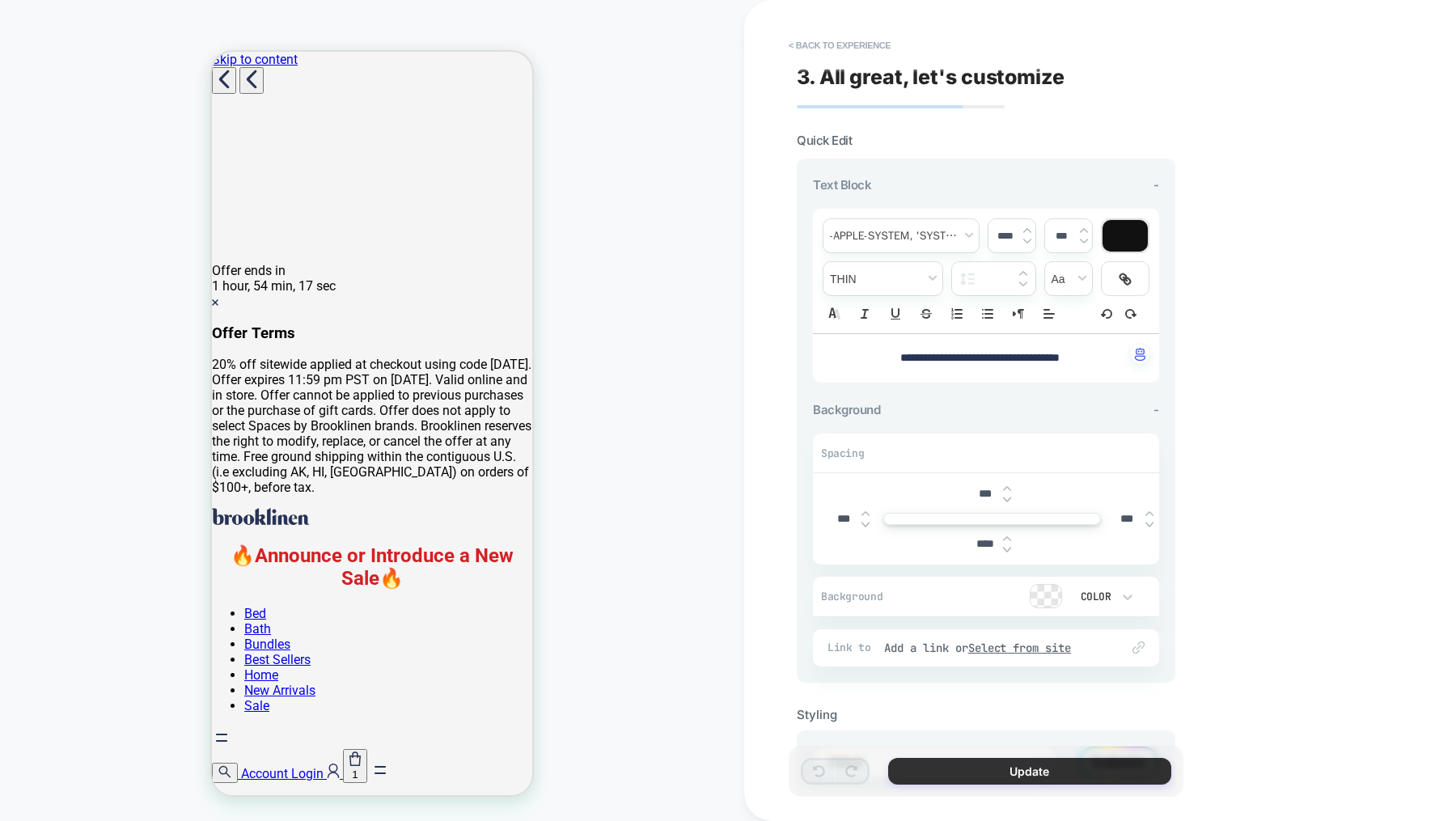 click on "Update" at bounding box center [1030, 771] 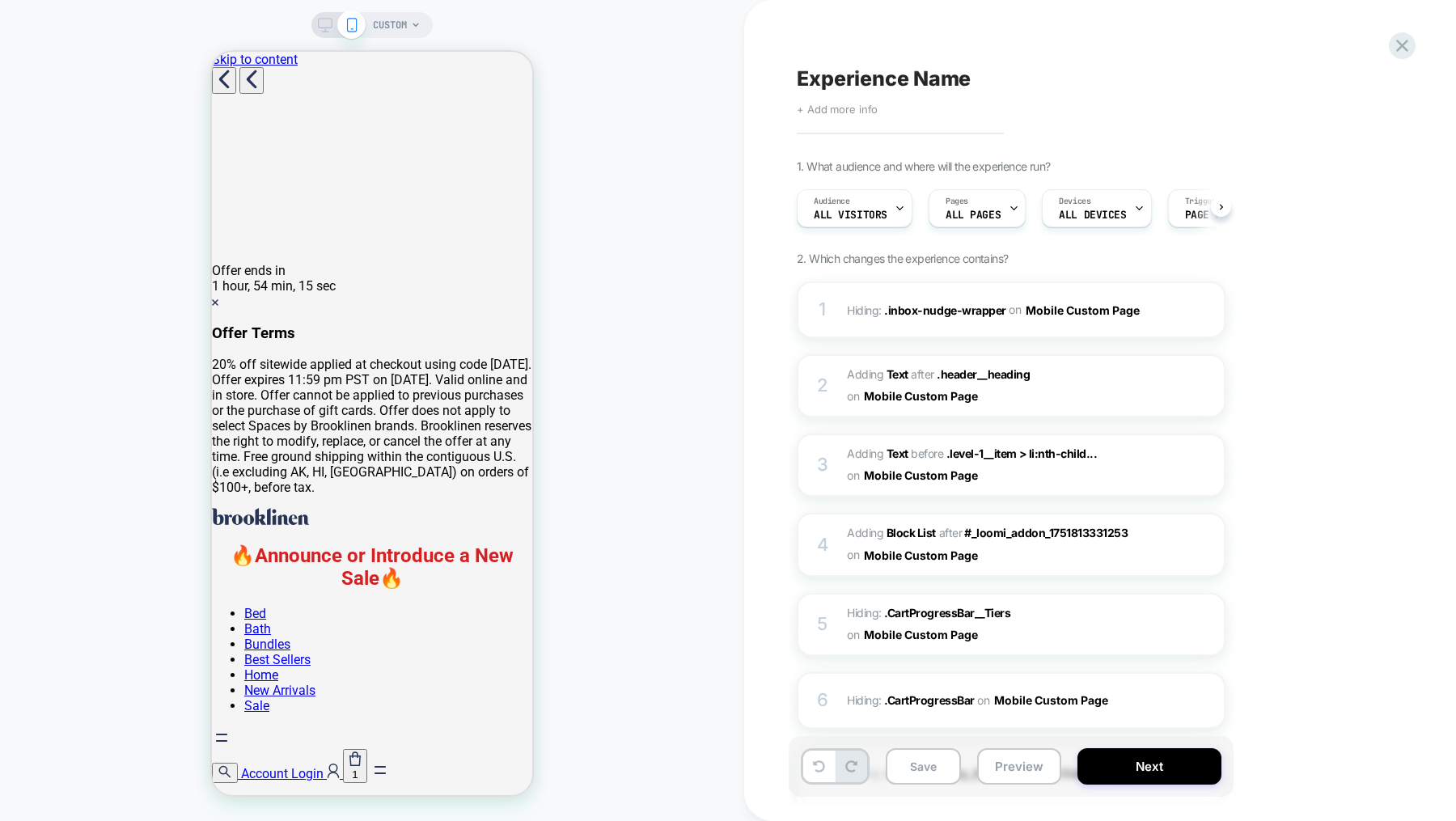 click on "Save Preview Next" at bounding box center [1011, 766] 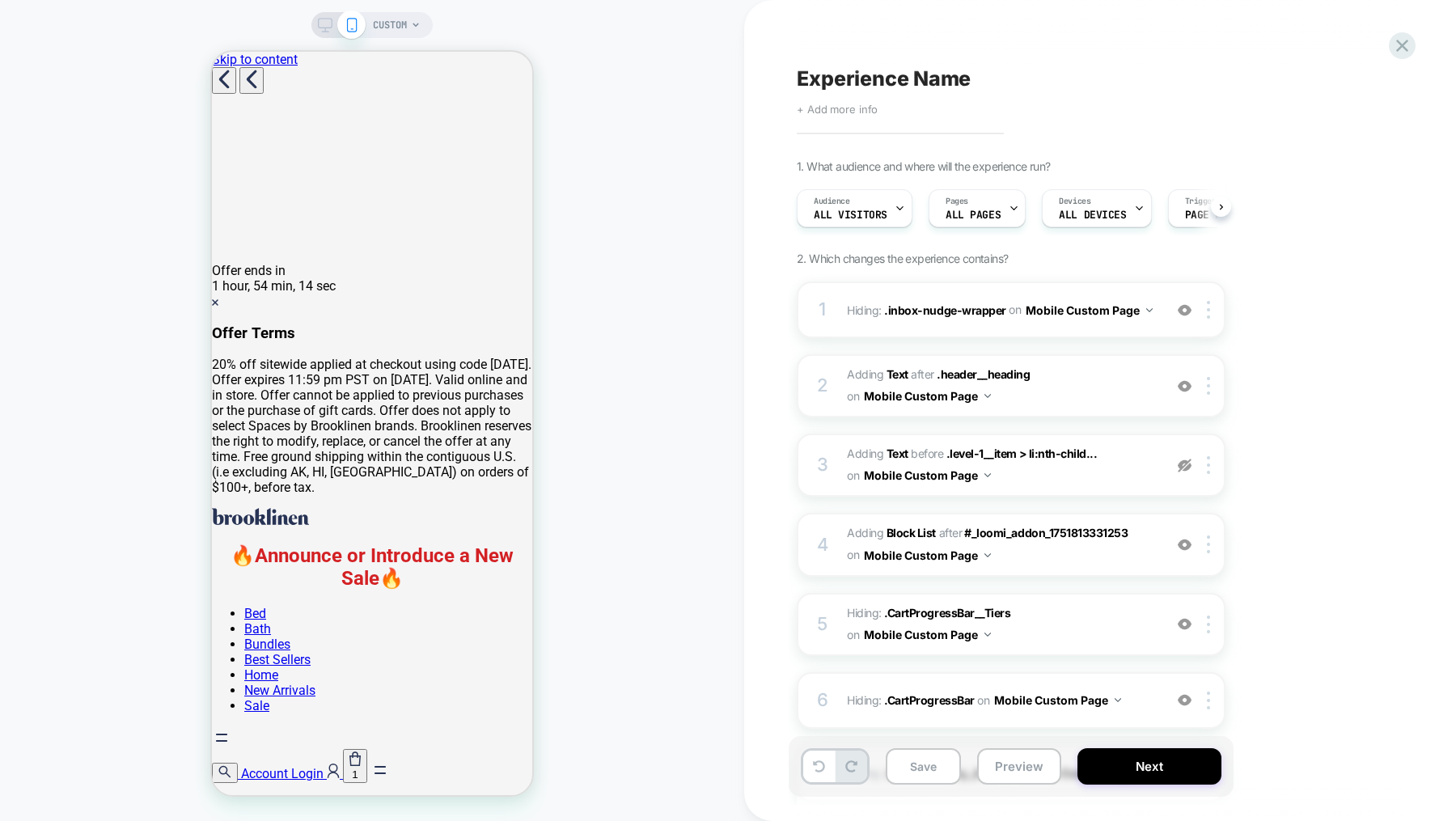 scroll, scrollTop: 0, scrollLeft: 1, axis: horizontal 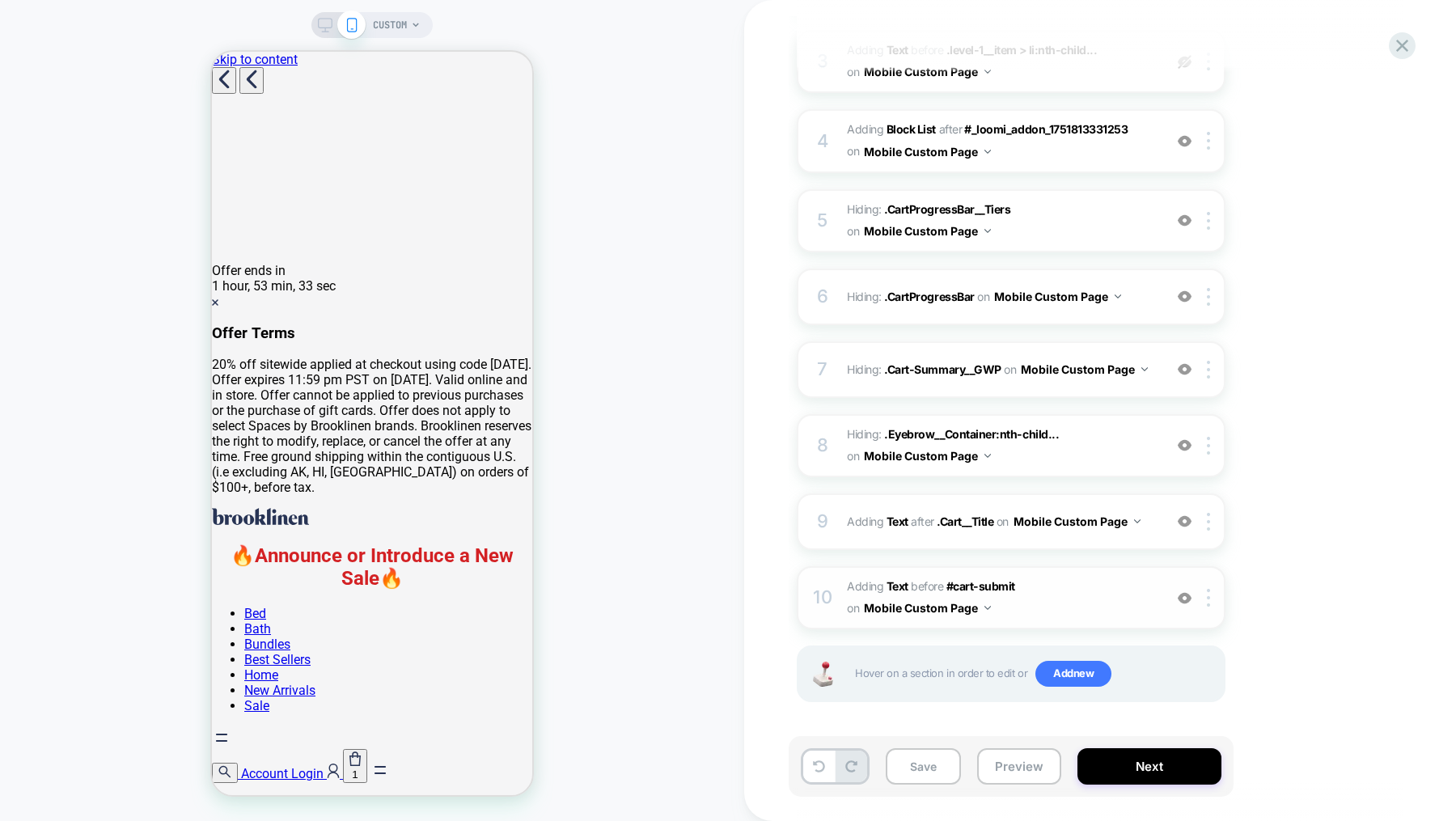 click on "#_loomi_addon_1751813728050 Adding   Text   BEFORE #cart-submit #cart-submit   on Mobile Custom Page" at bounding box center (1001, 598) 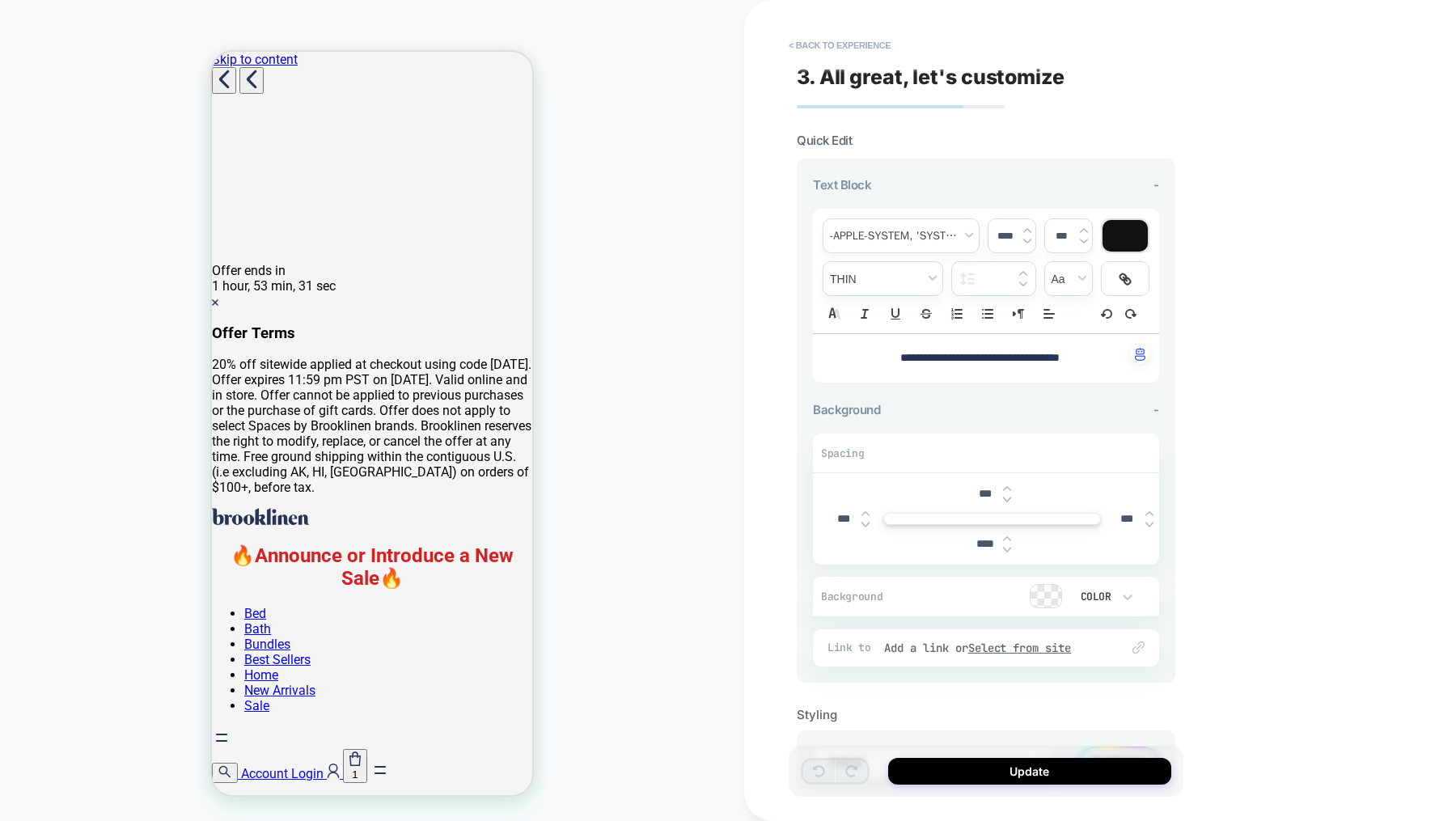 scroll, scrollTop: 504, scrollLeft: 0, axis: vertical 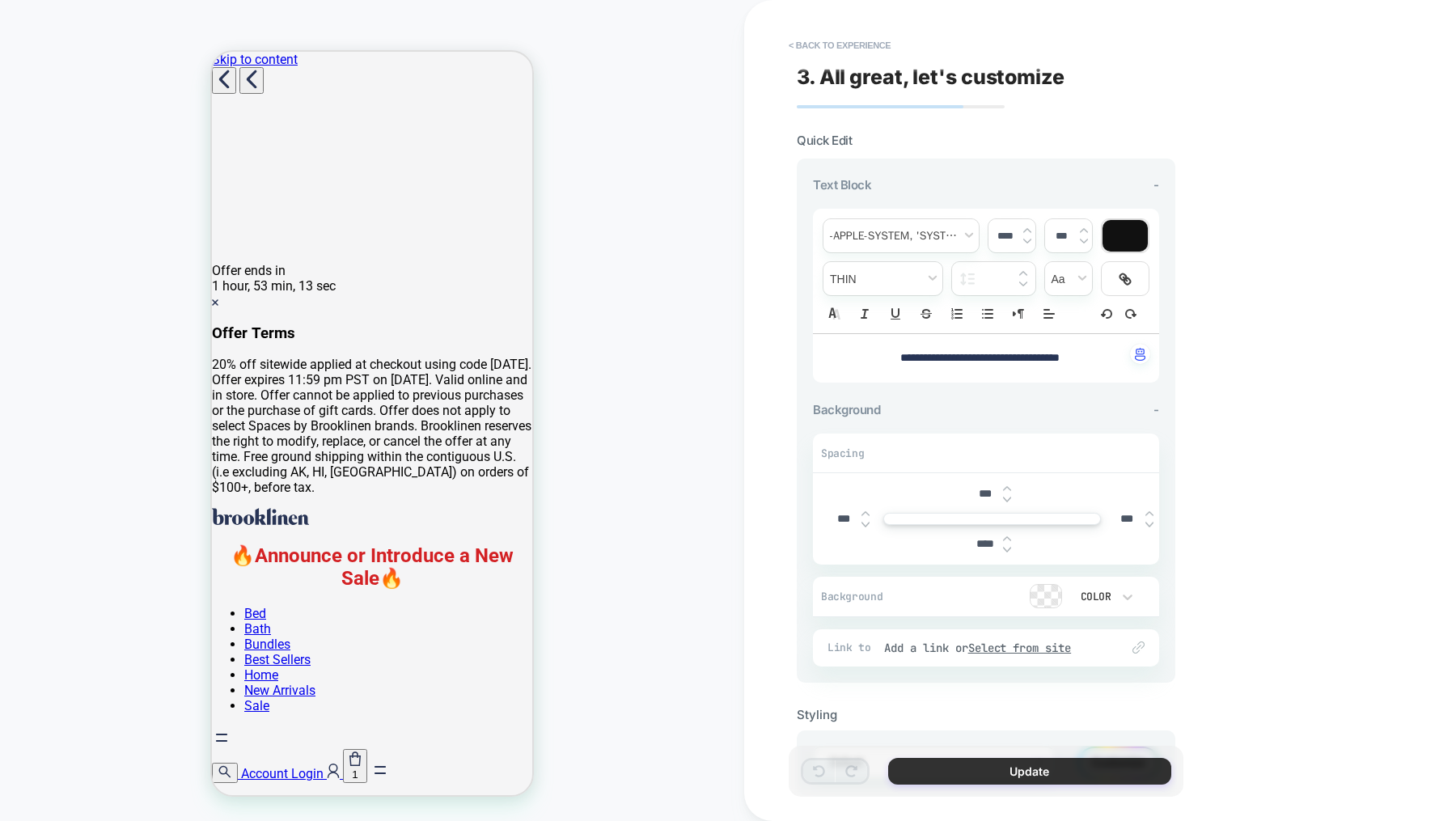 click on "Update" at bounding box center [1030, 771] 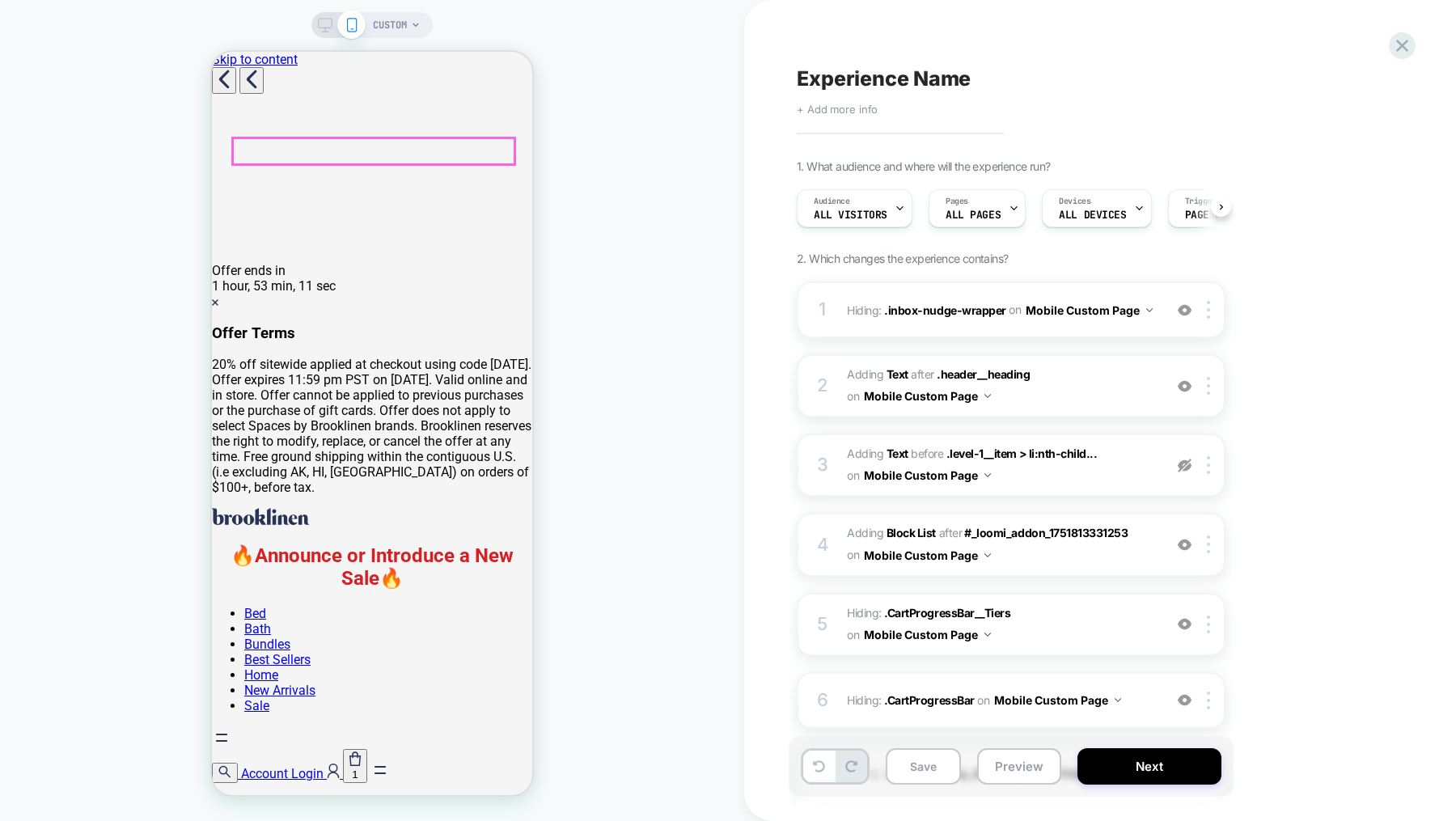 scroll, scrollTop: 0, scrollLeft: 1, axis: horizontal 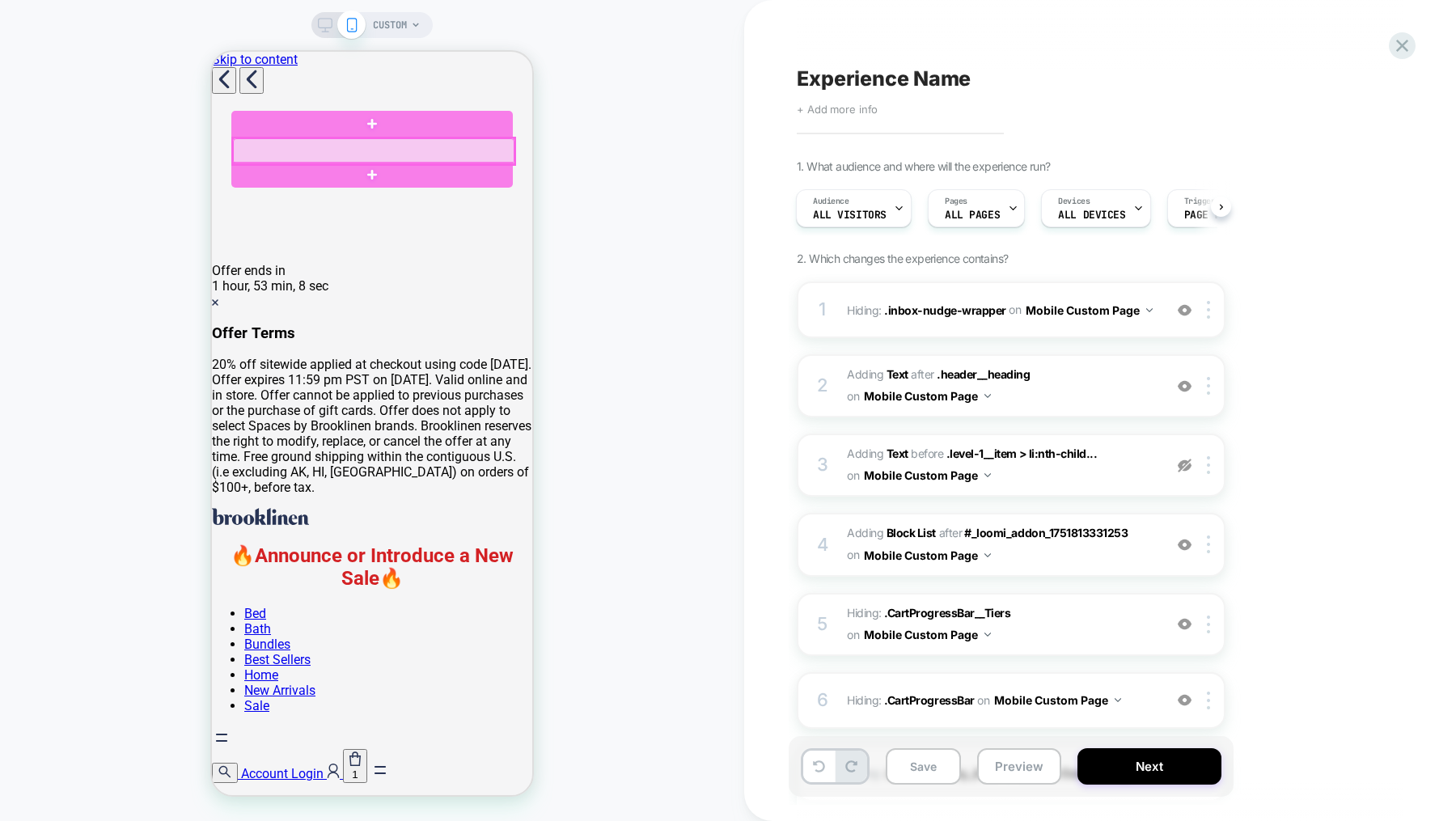 click at bounding box center [374, 151] 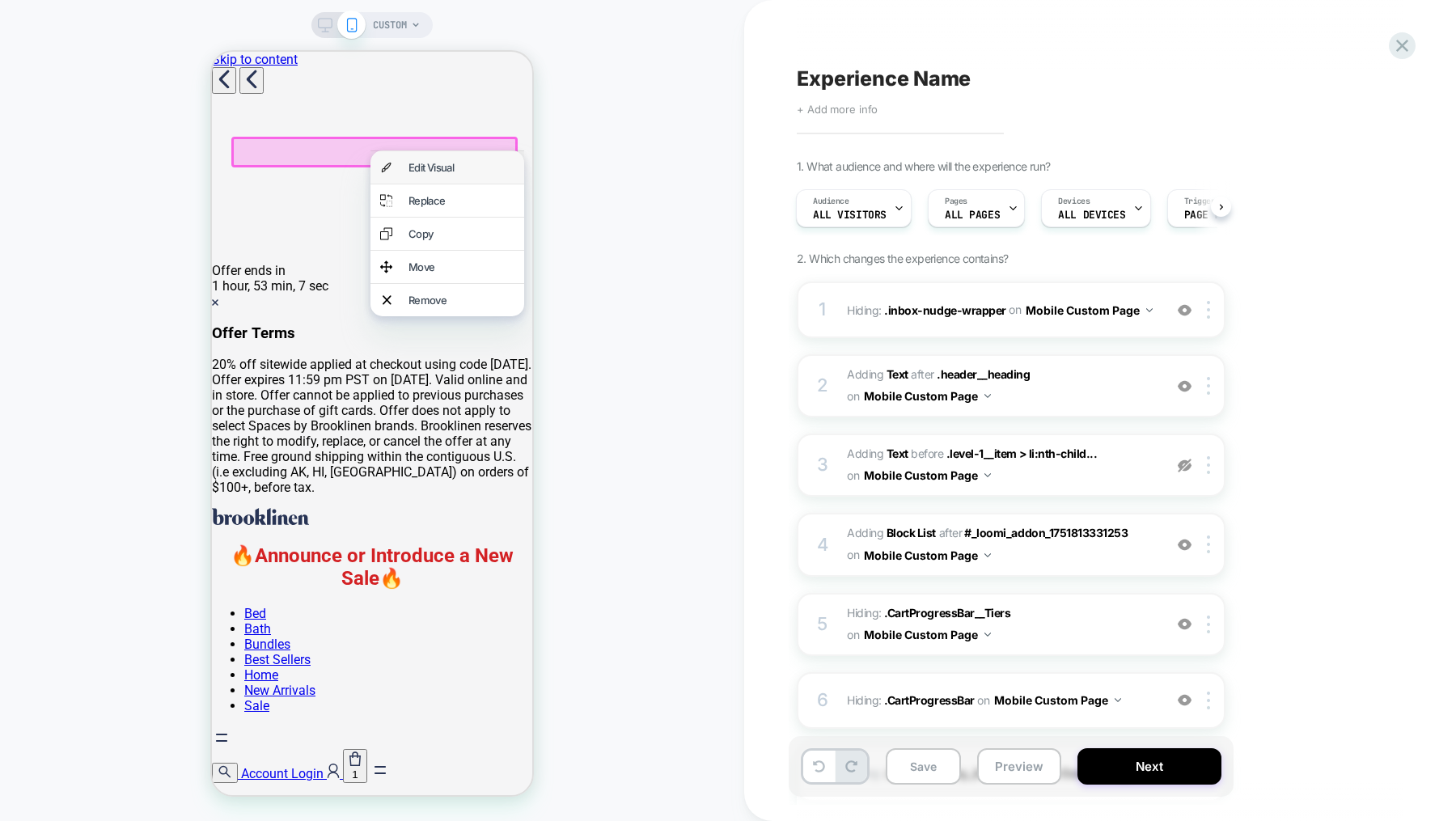 click on "Edit Visual" at bounding box center (461, 167) 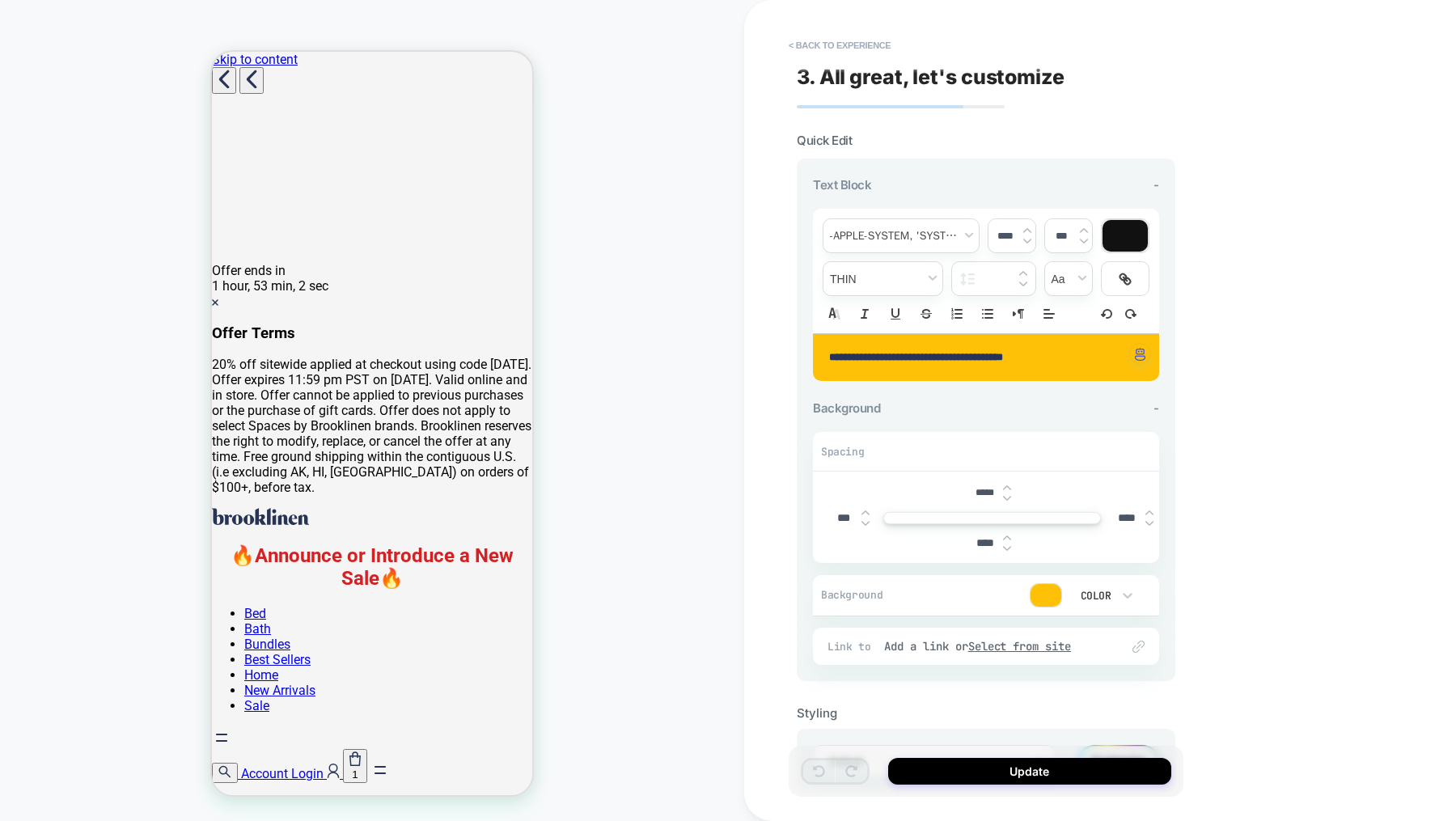 click at bounding box center [1046, 595] 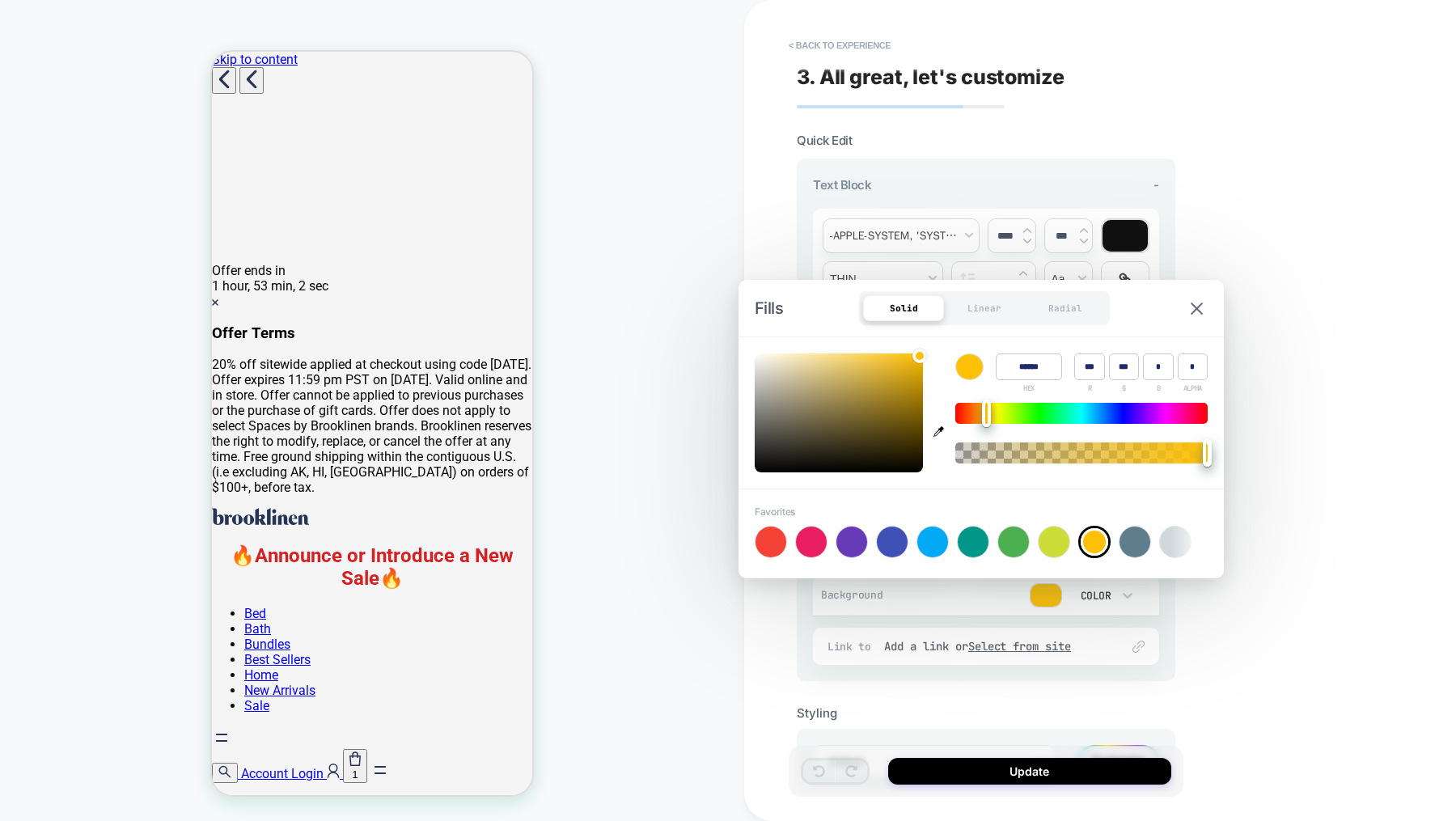 click at bounding box center (1046, 595) 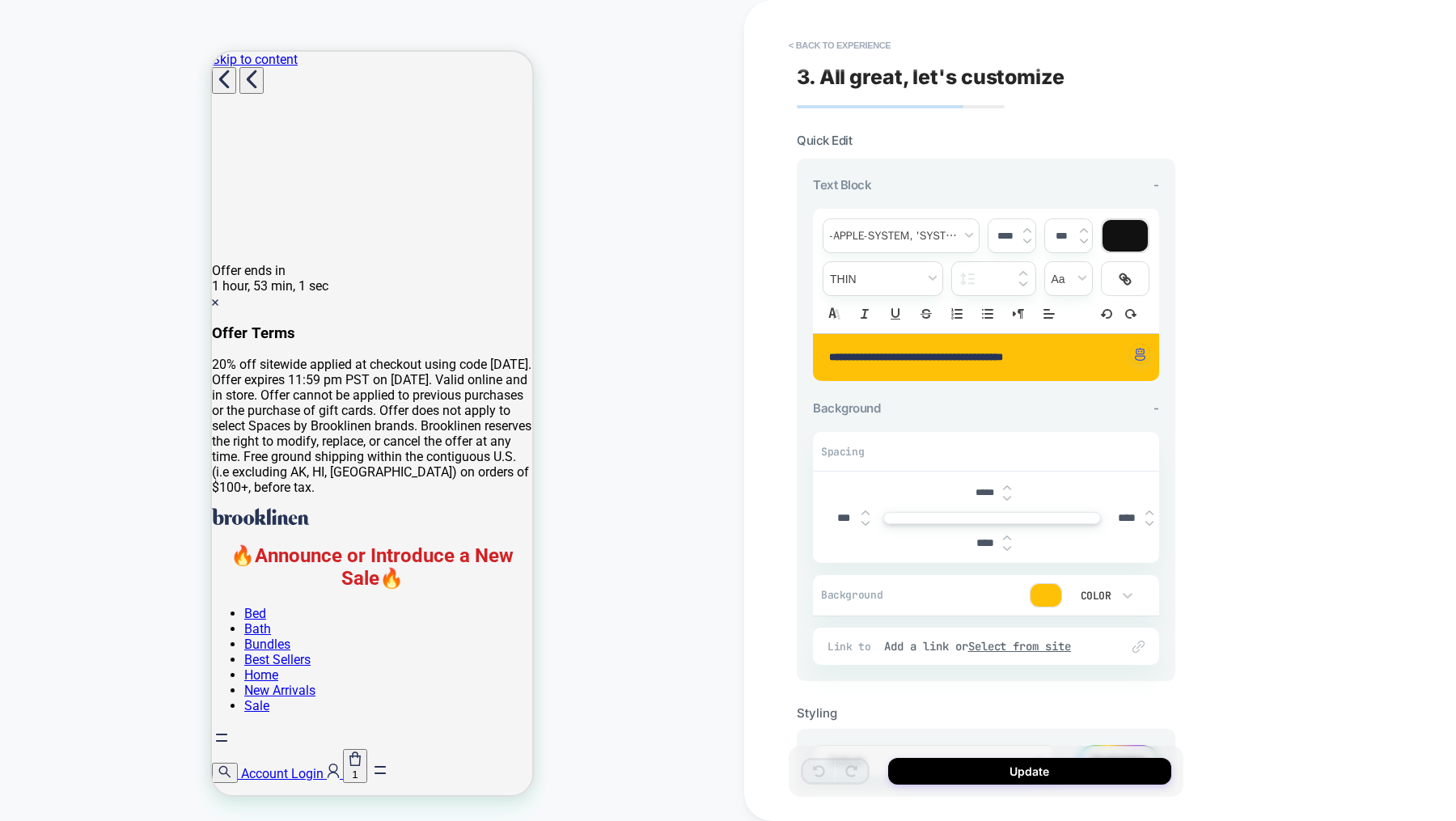 click at bounding box center [1046, 595] 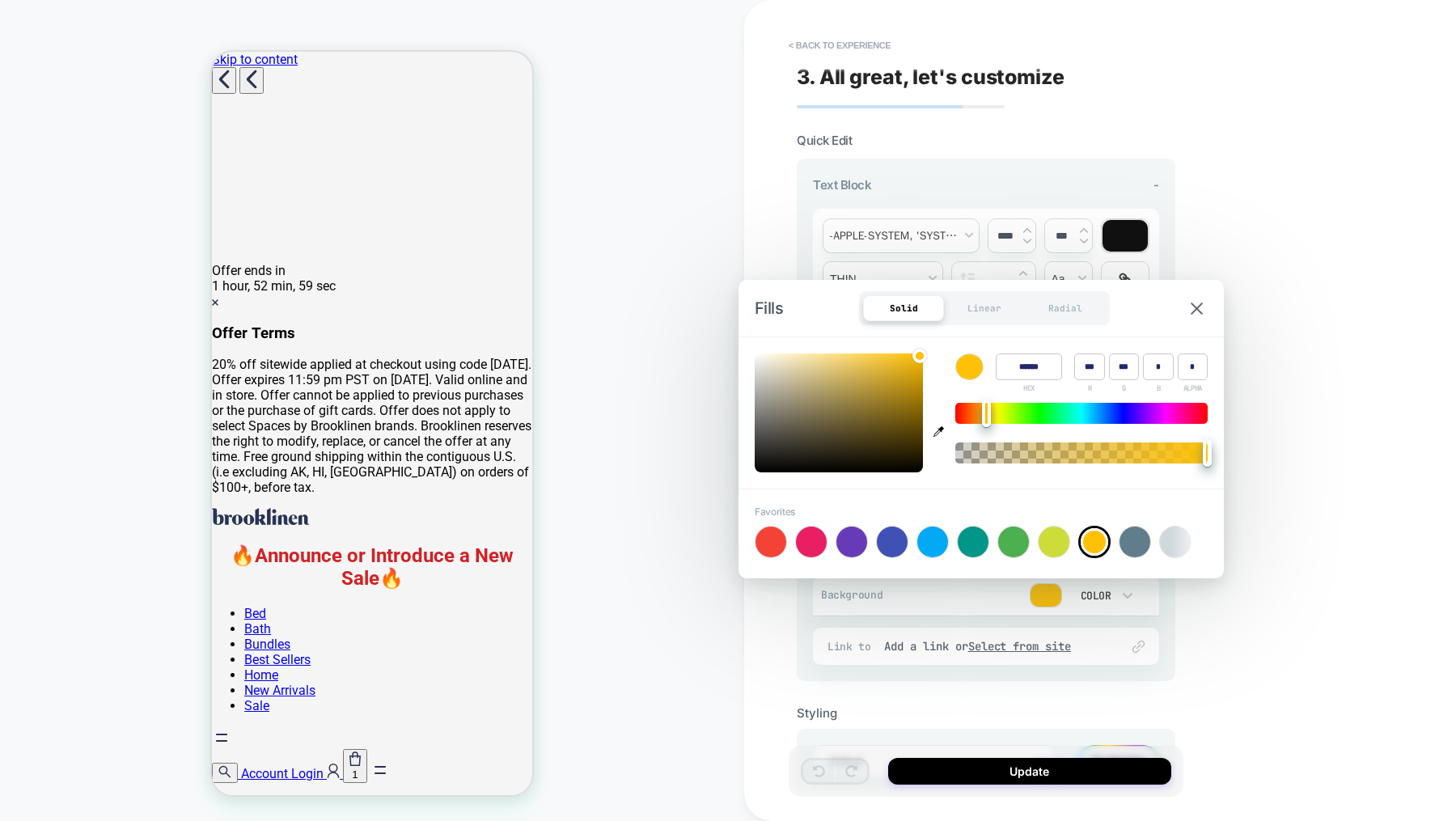 click on "******" at bounding box center (1029, 366) 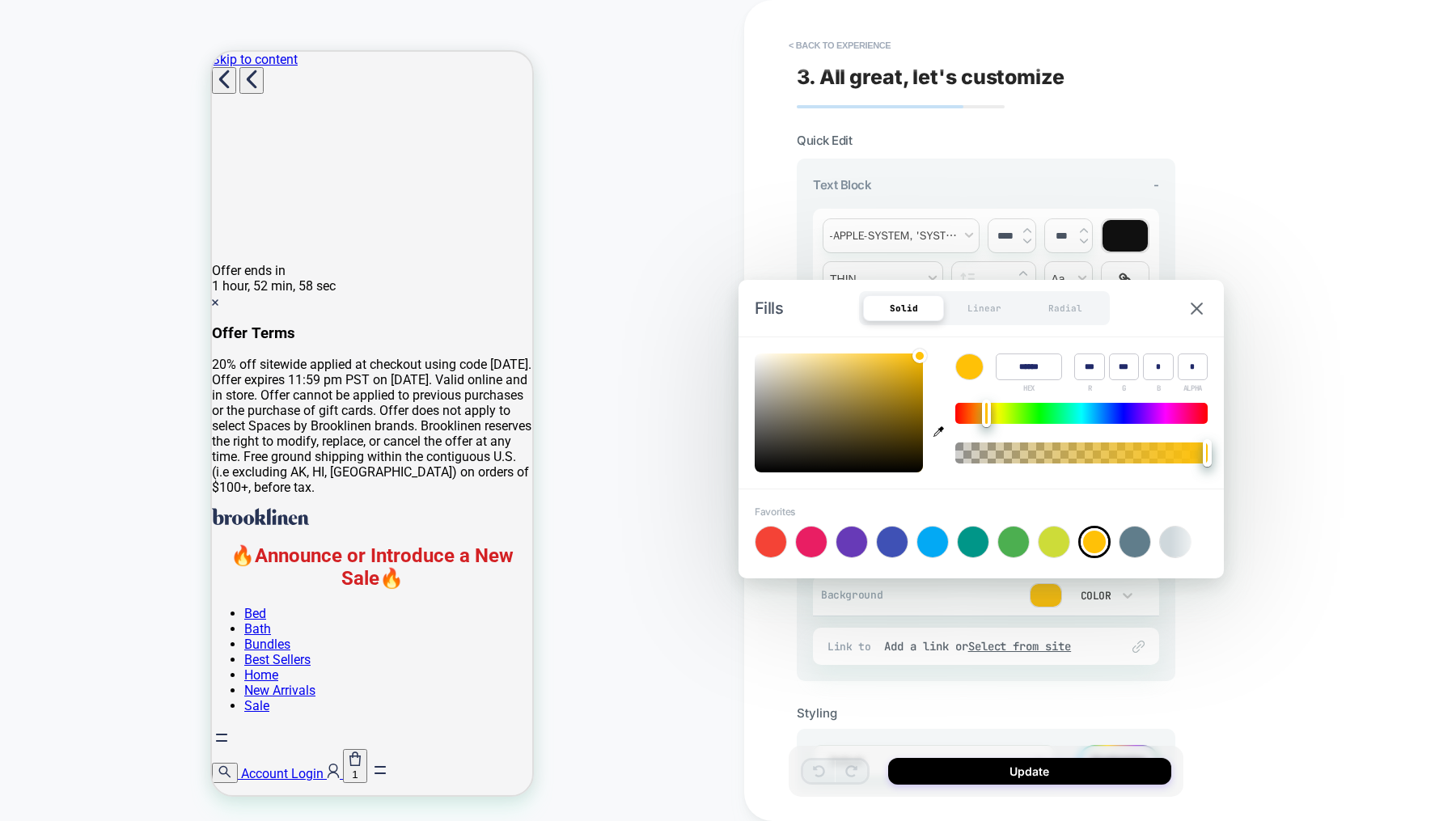 paste 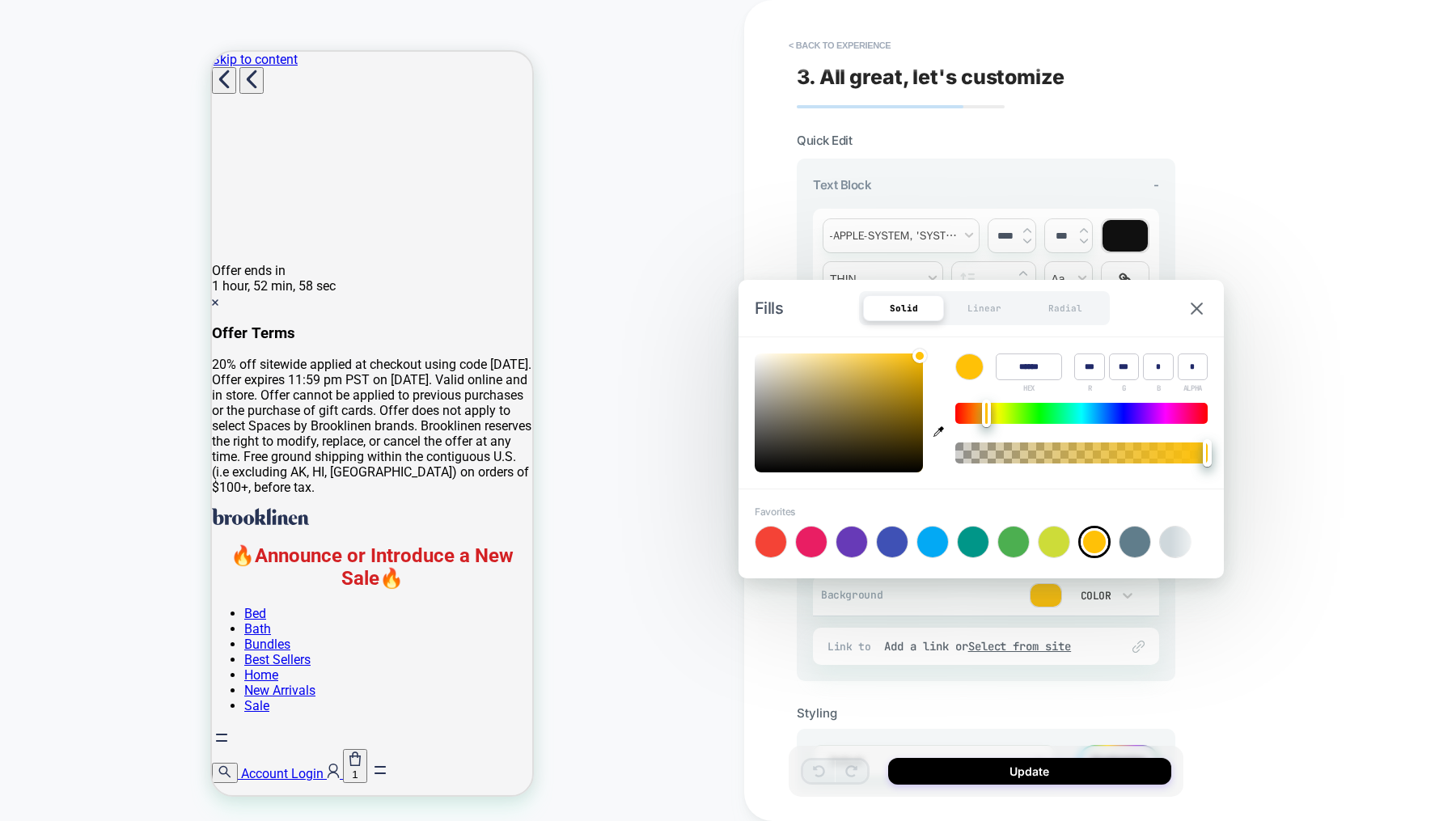 type on "******" 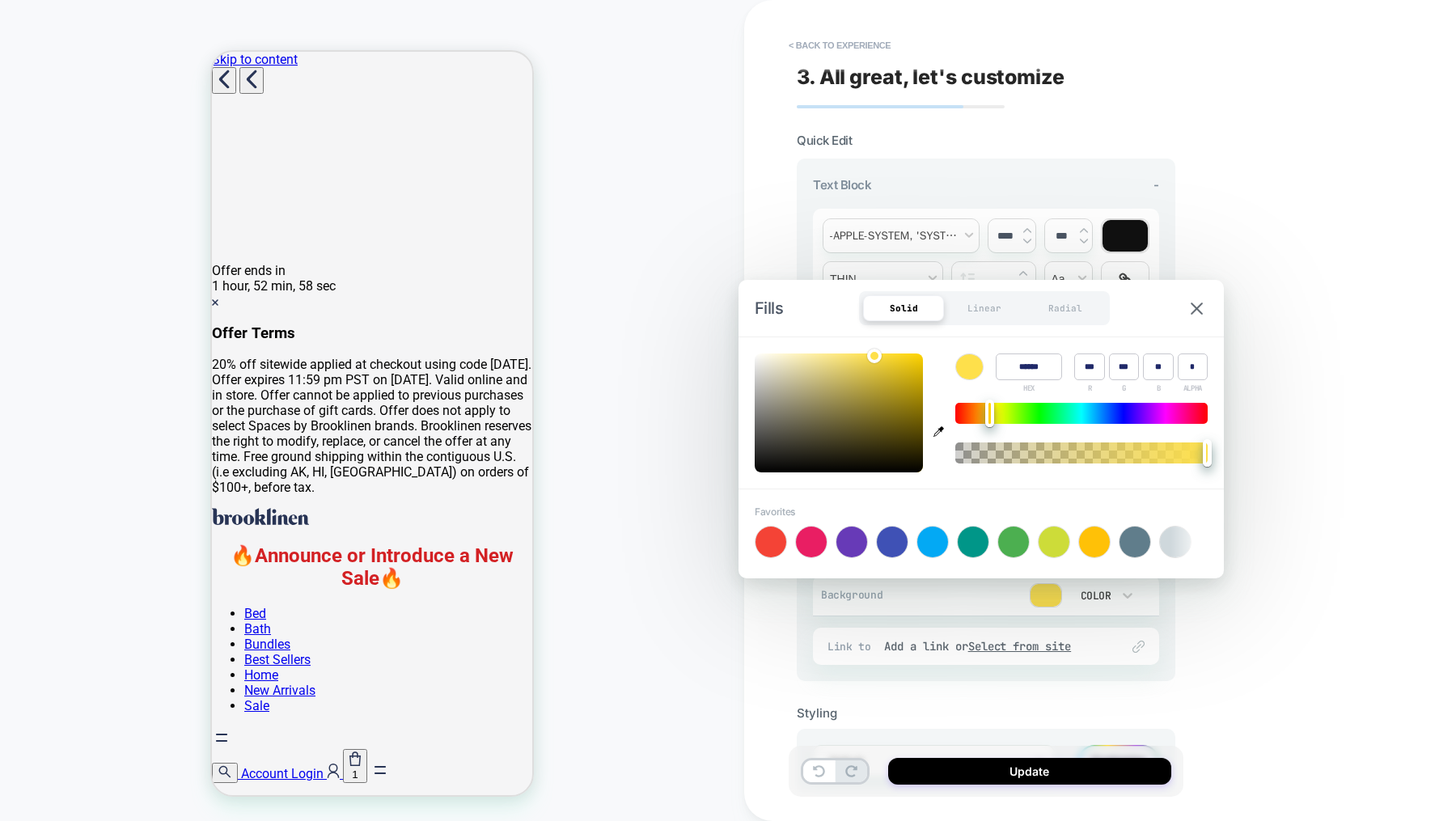 type on "******" 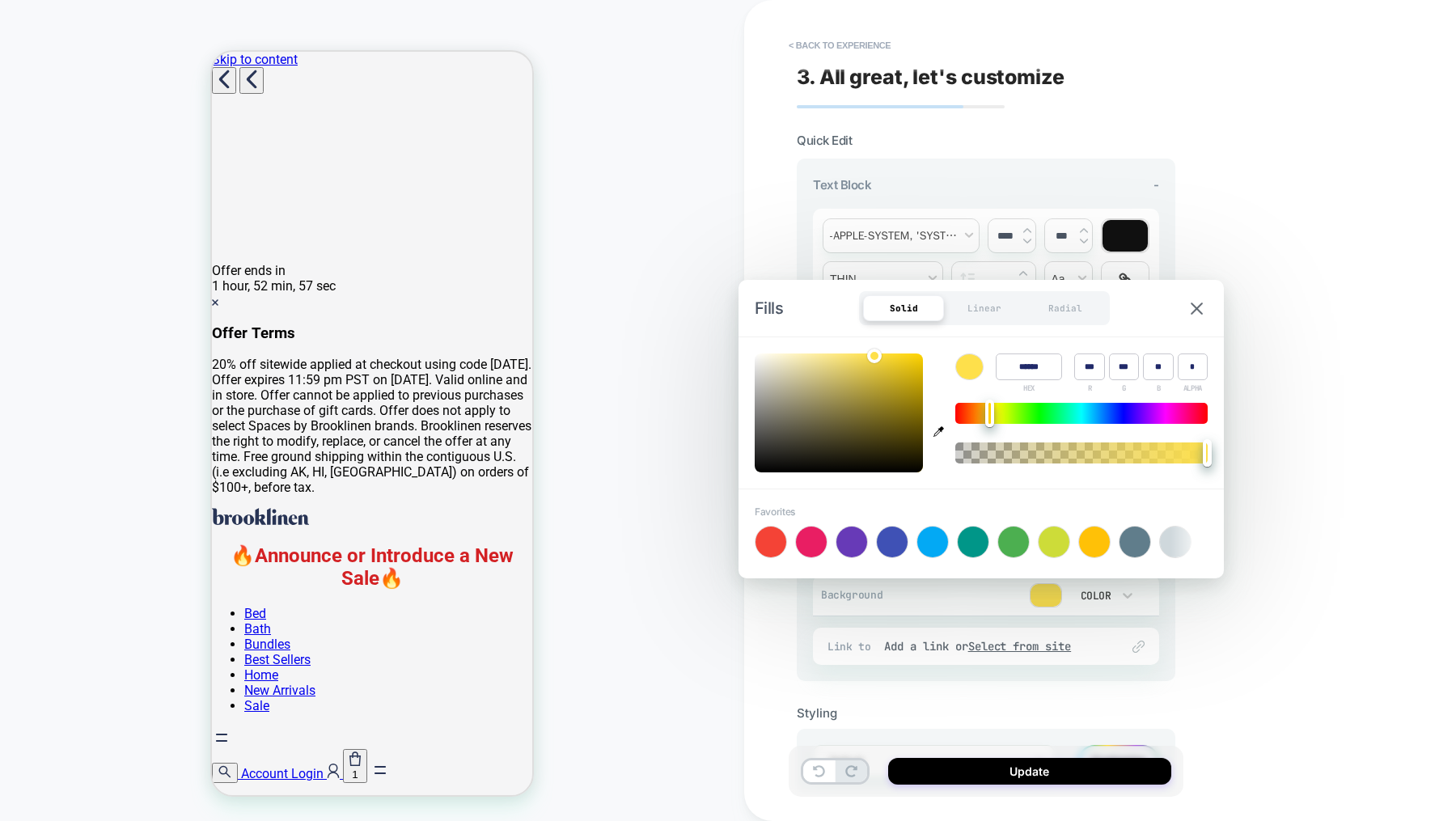 click on "**********" at bounding box center (1100, 410) 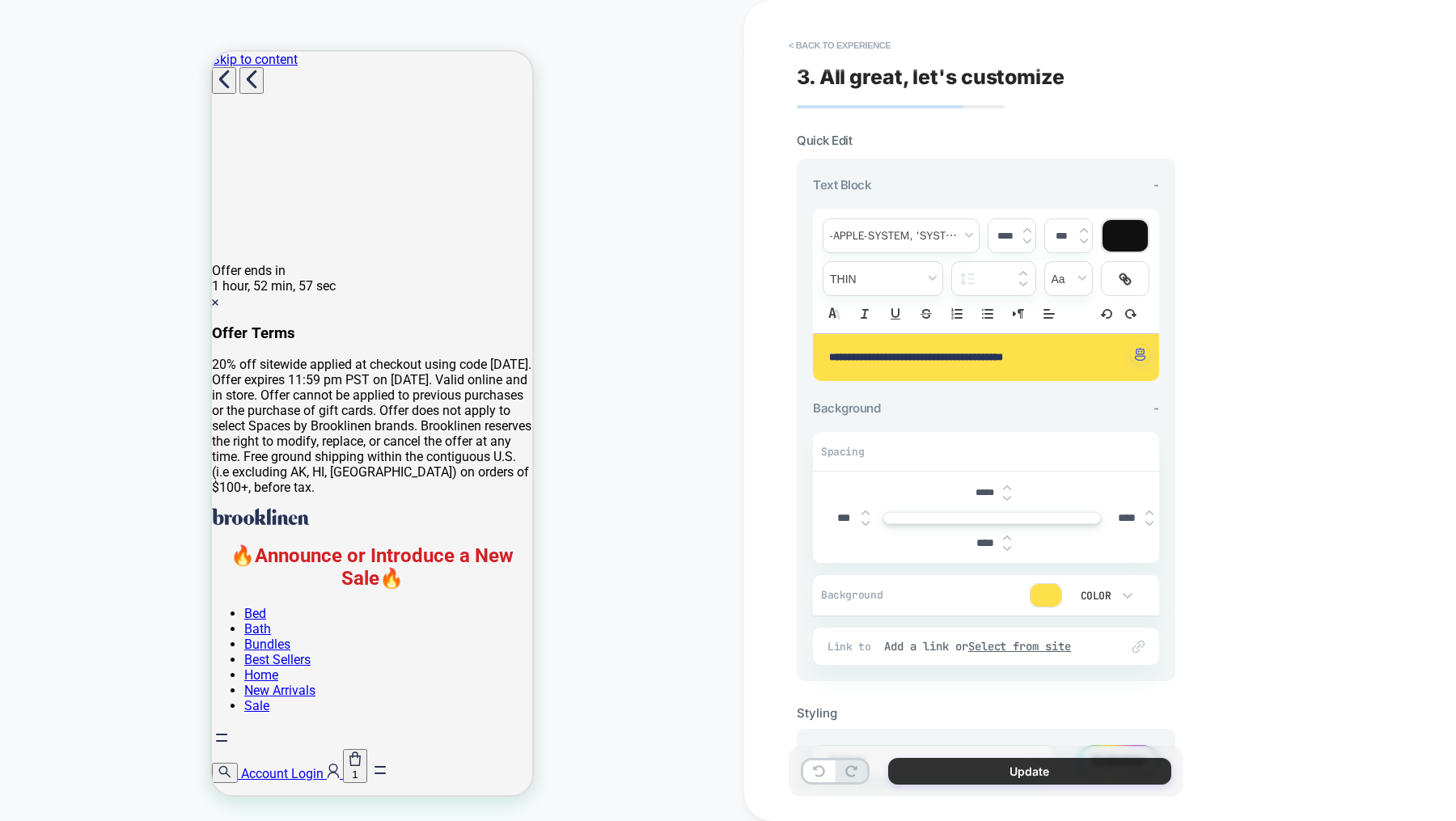 click on "Update" at bounding box center [1030, 771] 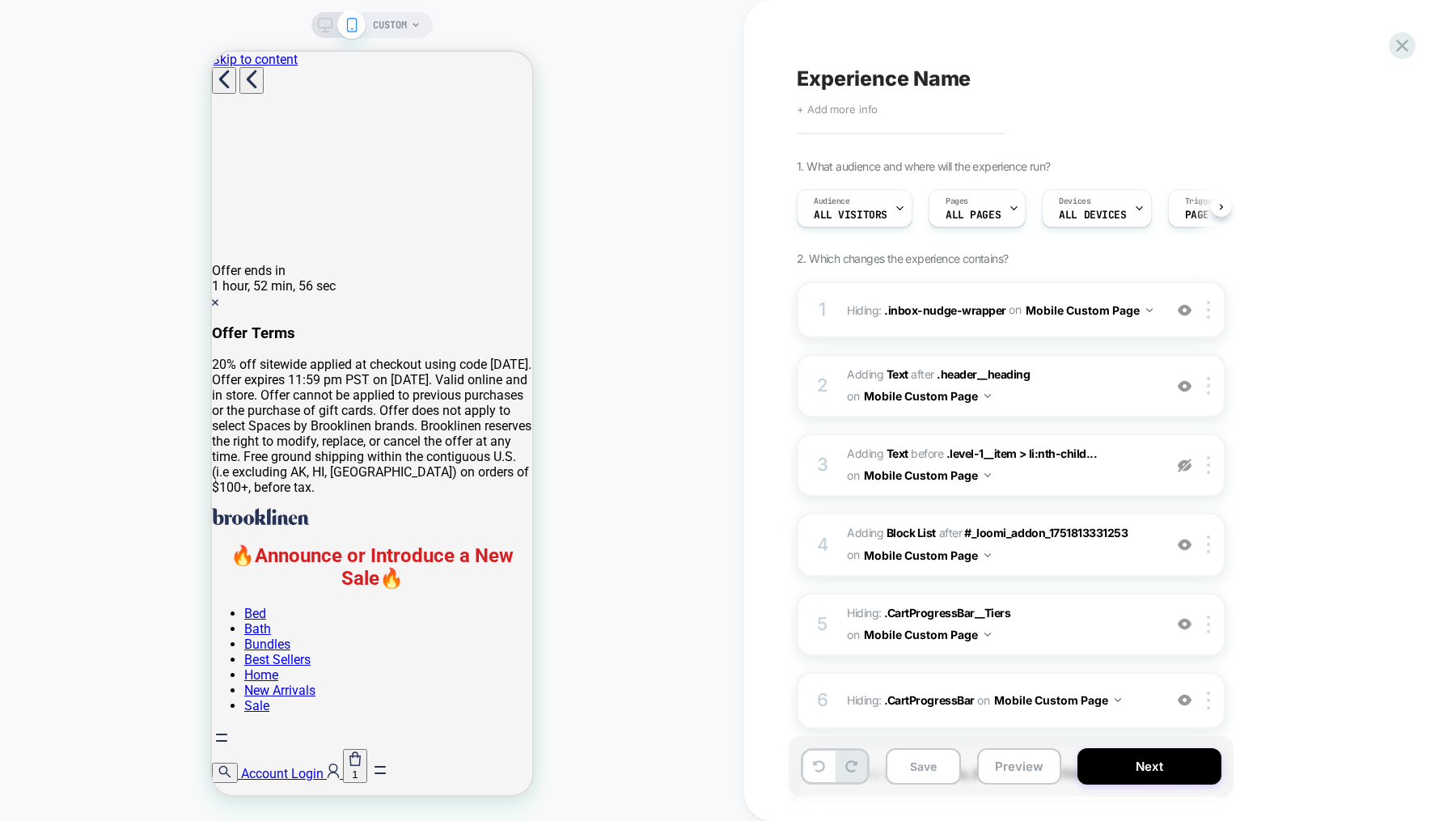 scroll, scrollTop: 0, scrollLeft: 1, axis: horizontal 